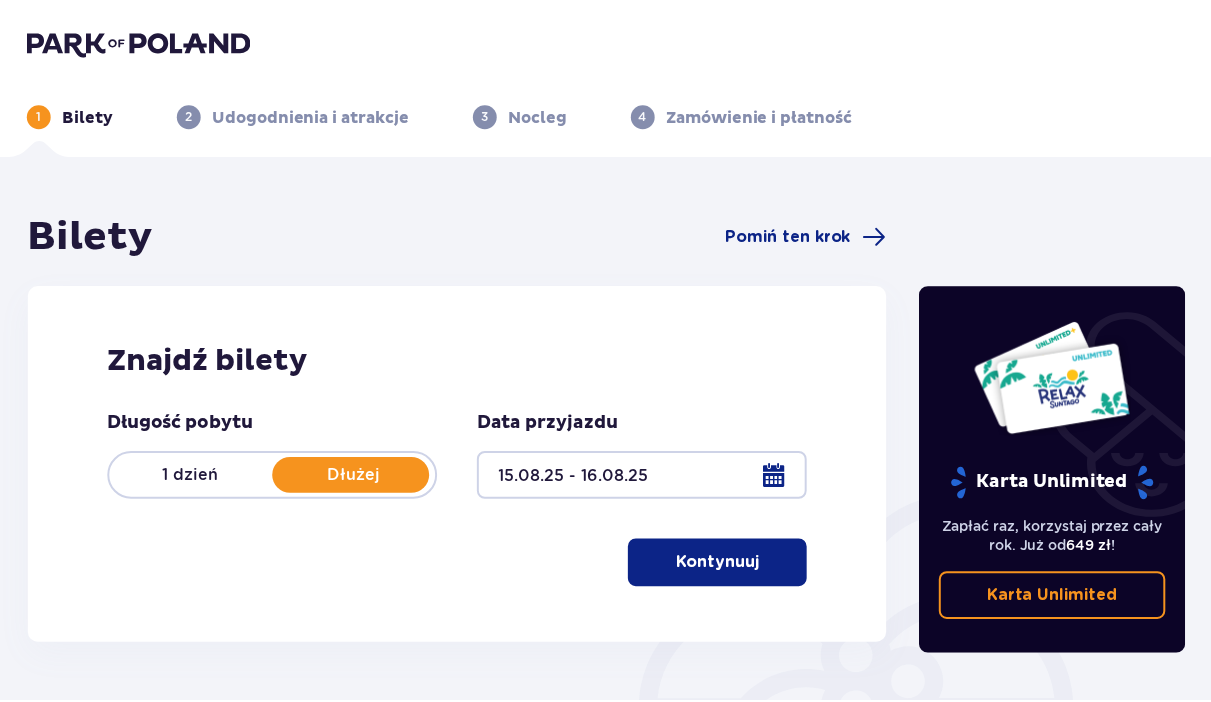 scroll, scrollTop: 0, scrollLeft: 0, axis: both 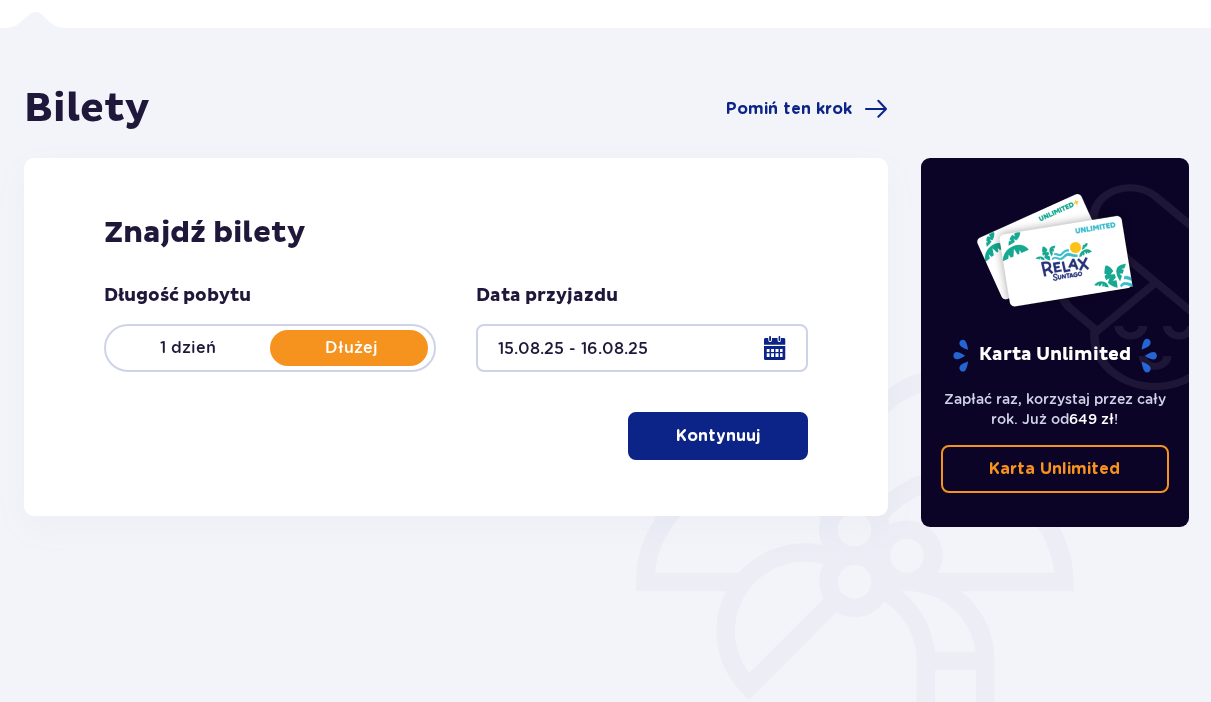 click on "Kontynuuj" at bounding box center [718, 436] 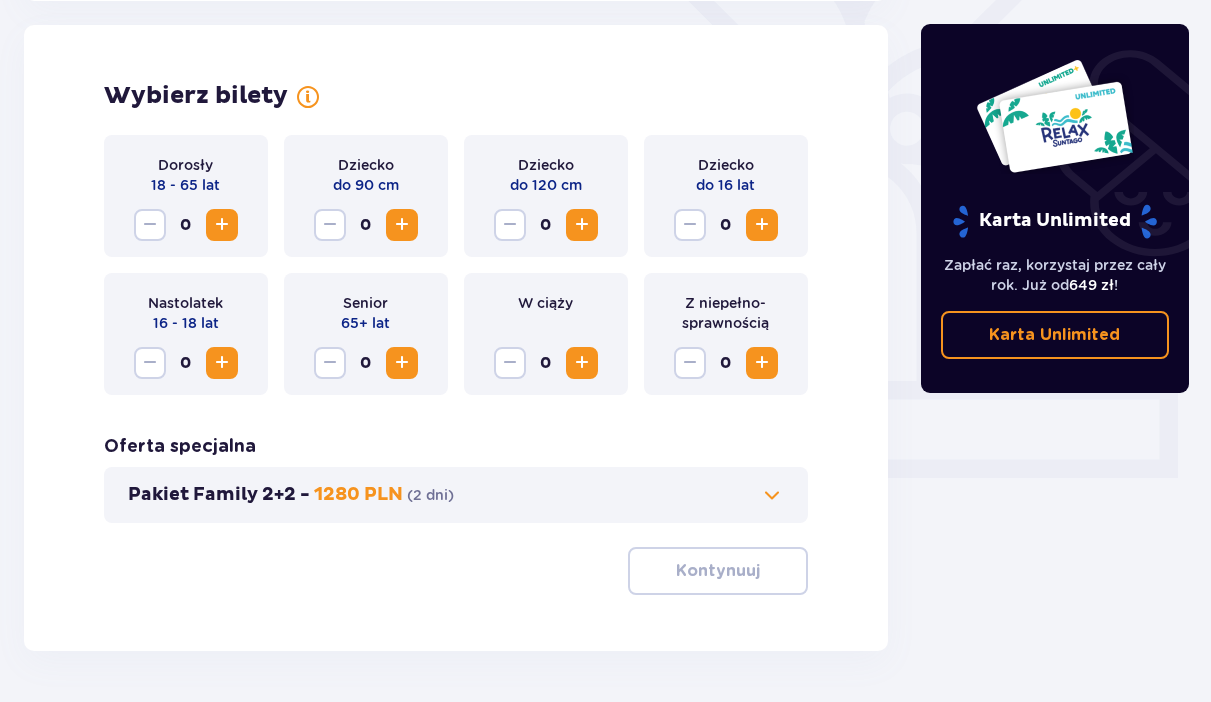 scroll, scrollTop: 556, scrollLeft: 0, axis: vertical 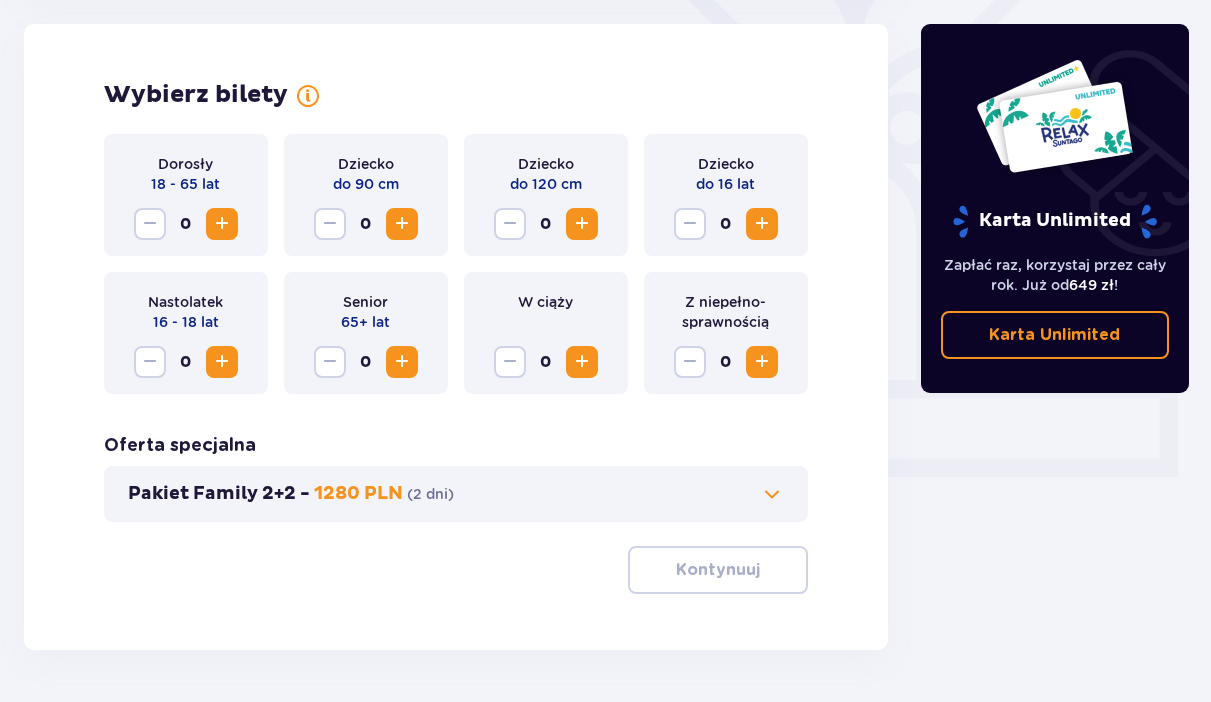 click at bounding box center (222, 224) 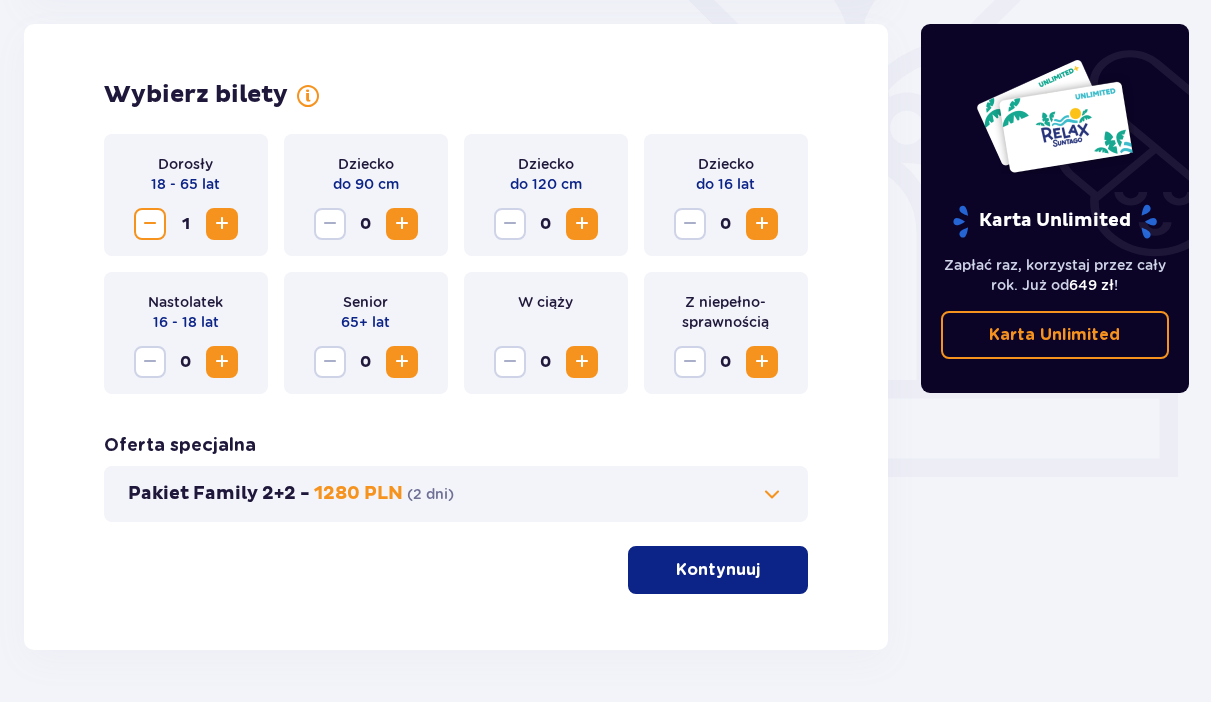 click at bounding box center [222, 224] 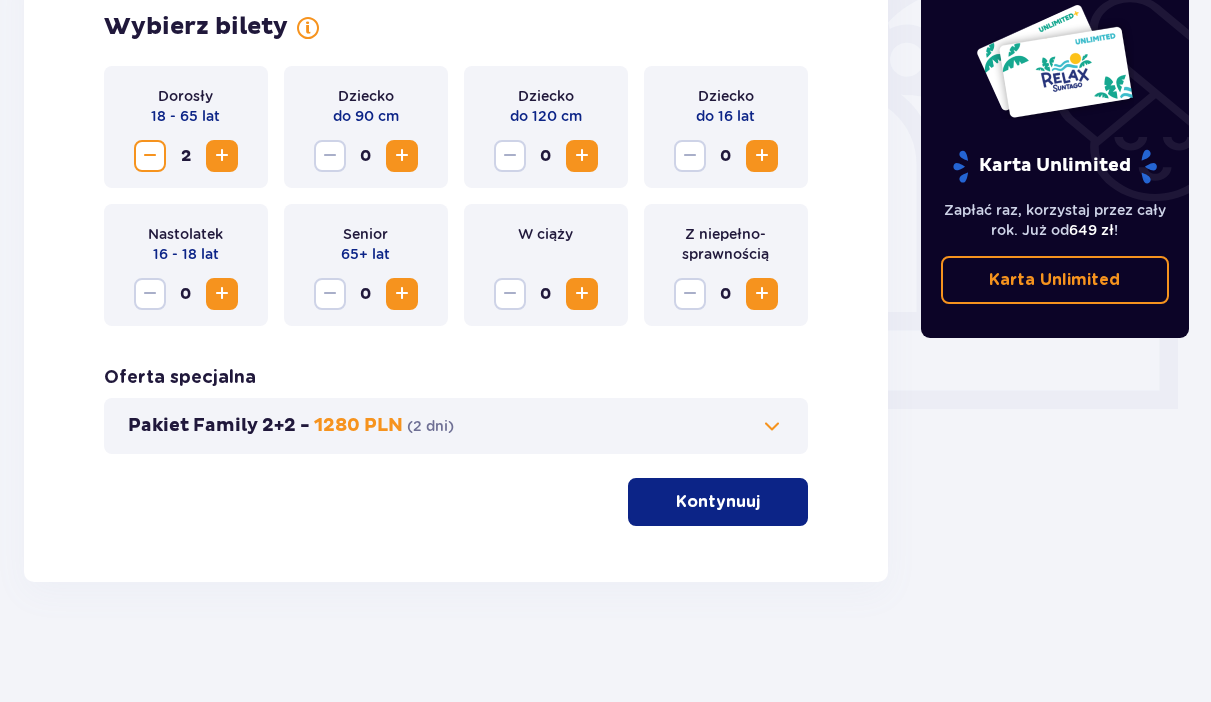 scroll, scrollTop: 622, scrollLeft: 0, axis: vertical 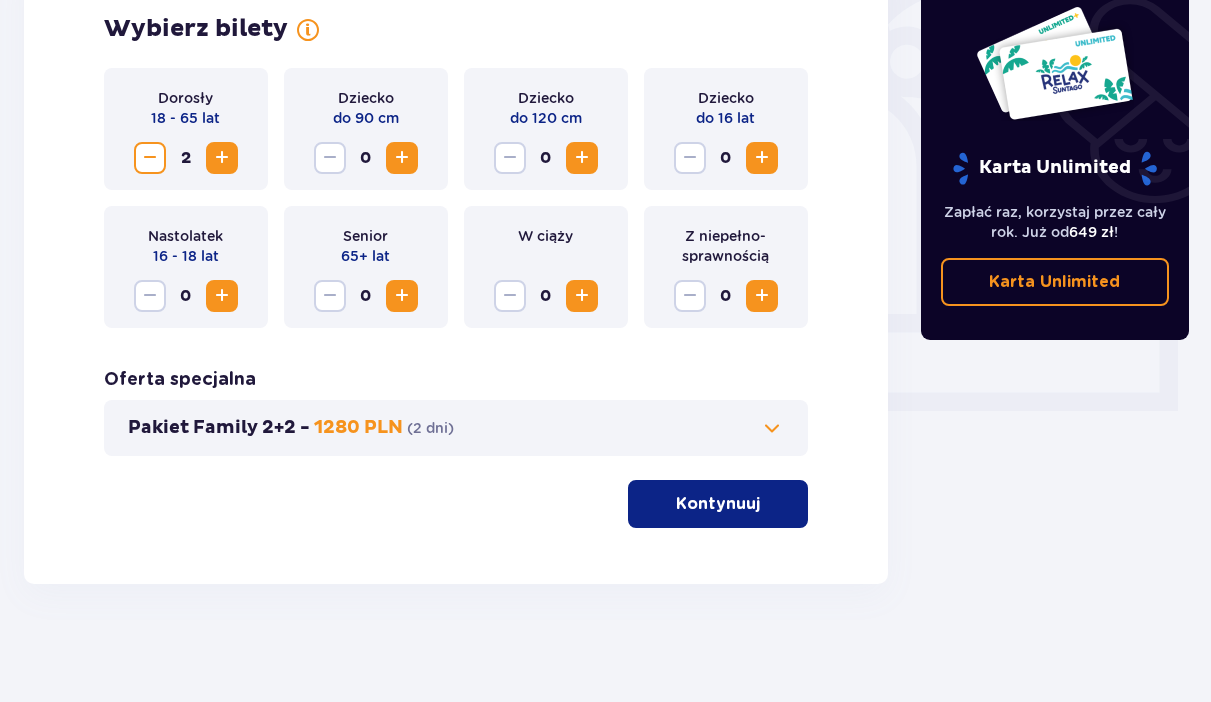 click on "Pakiet Family 2+2 -  1280 PLN ( 2 dni )" at bounding box center (456, 428) 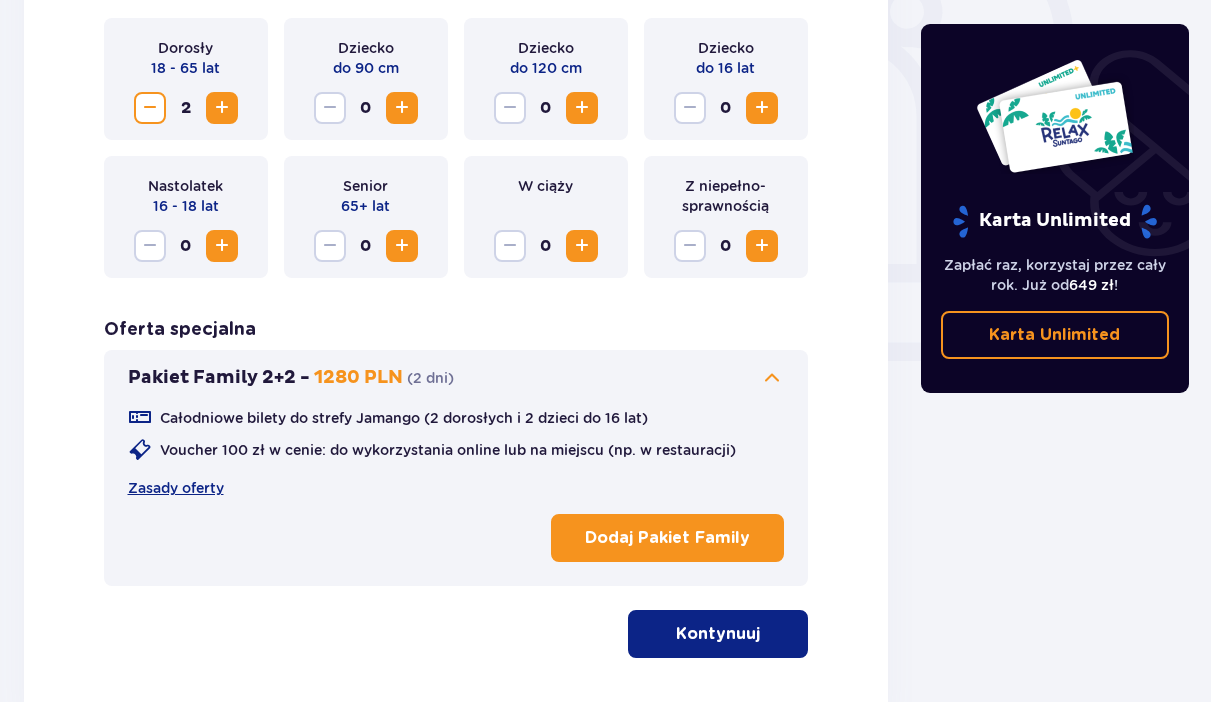 scroll, scrollTop: 686, scrollLeft: 0, axis: vertical 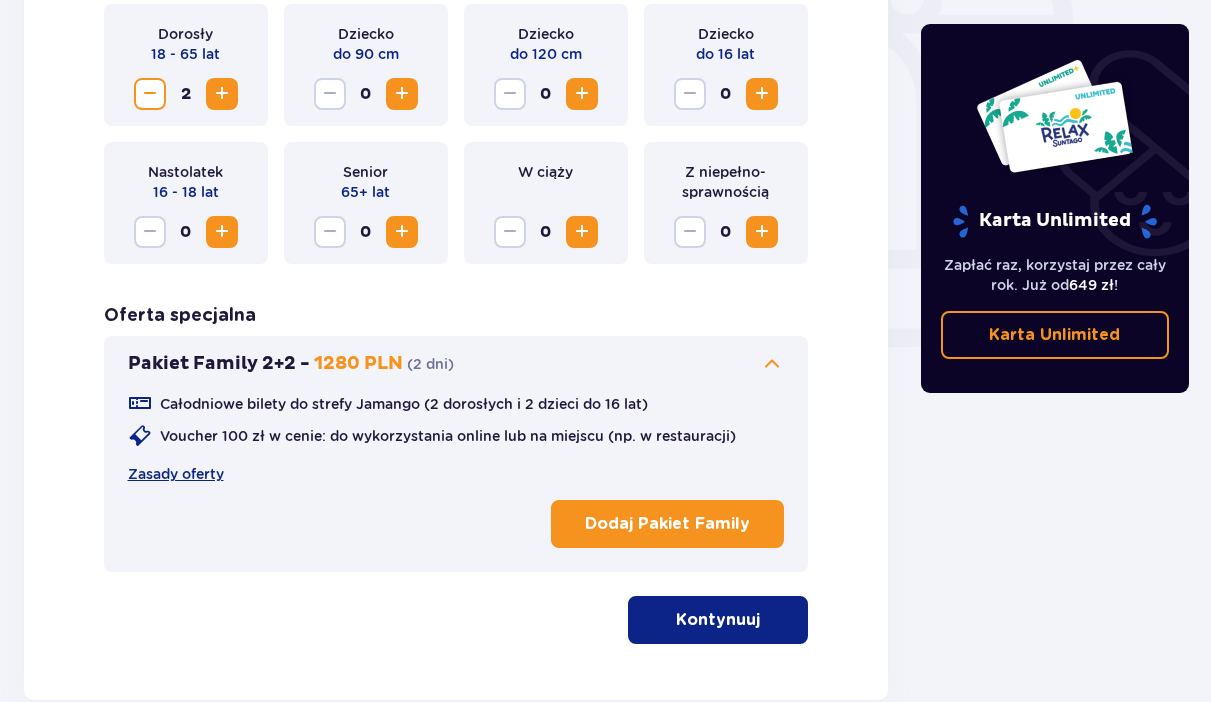 click on "Pakiet Family 2+2 -  1280 PLN ( 2 dni )" at bounding box center (456, 364) 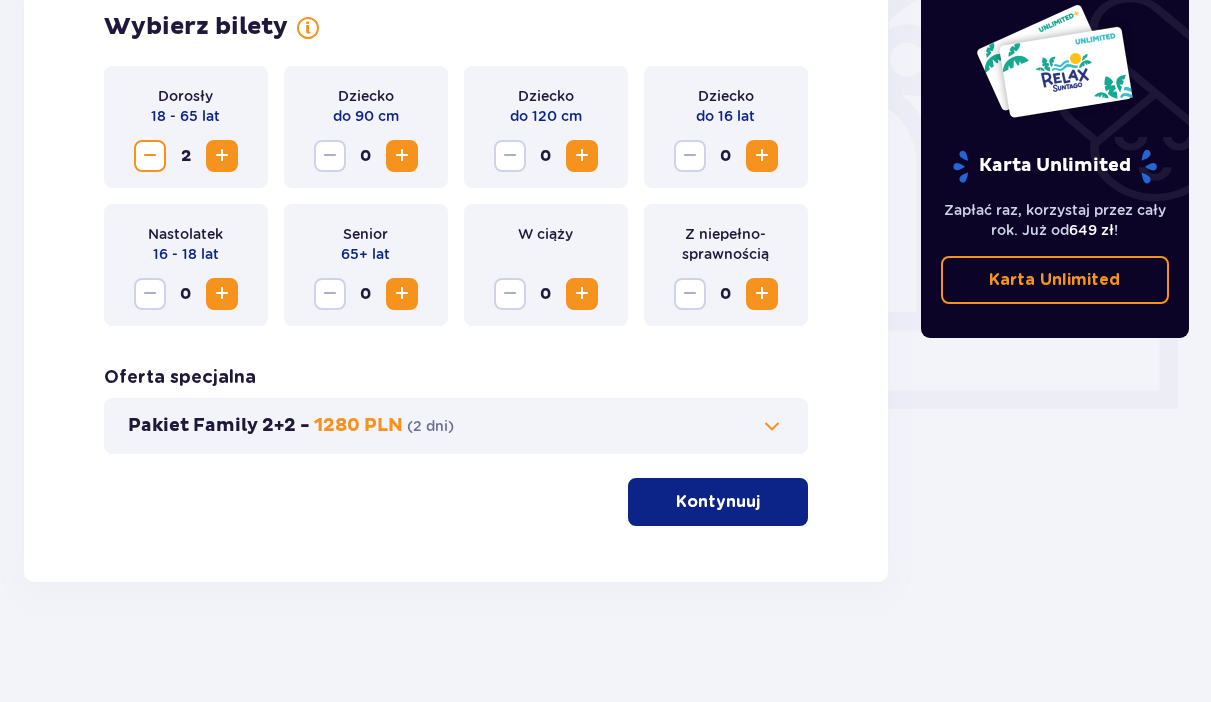 click on "Kontynuuj" at bounding box center (718, 502) 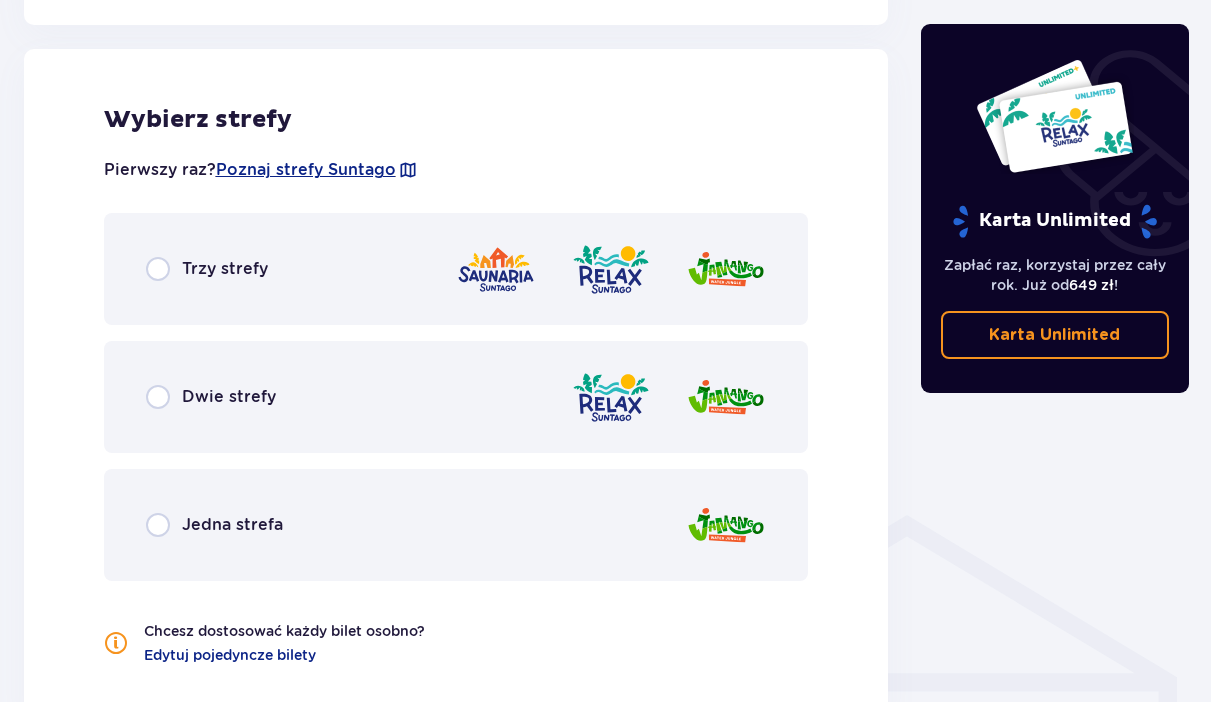 scroll, scrollTop: 1110, scrollLeft: 0, axis: vertical 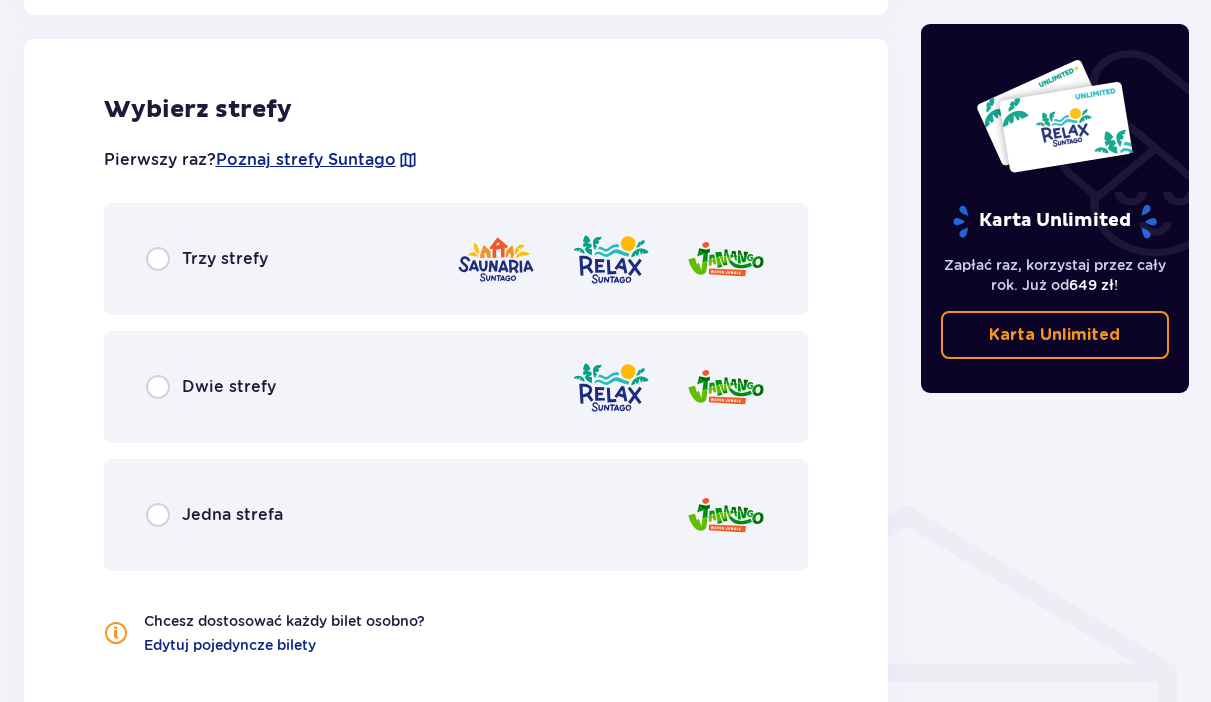 click on "Trzy strefy" at bounding box center [456, 259] 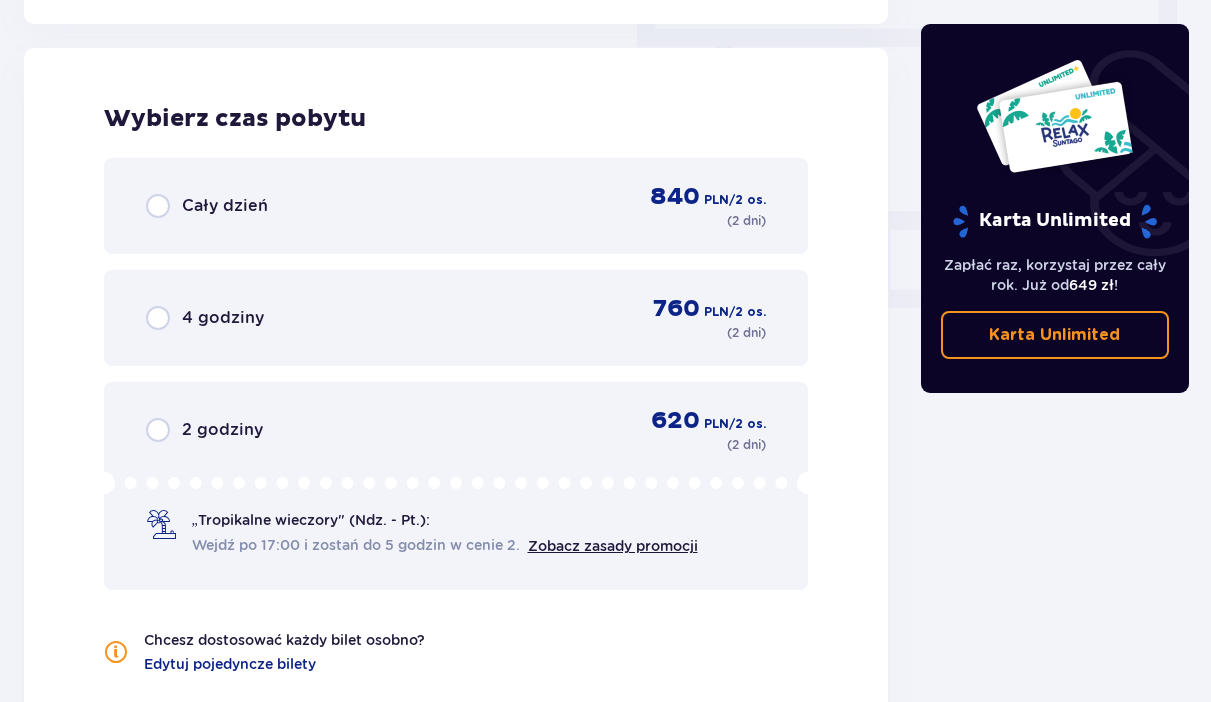 scroll, scrollTop: 1819, scrollLeft: 0, axis: vertical 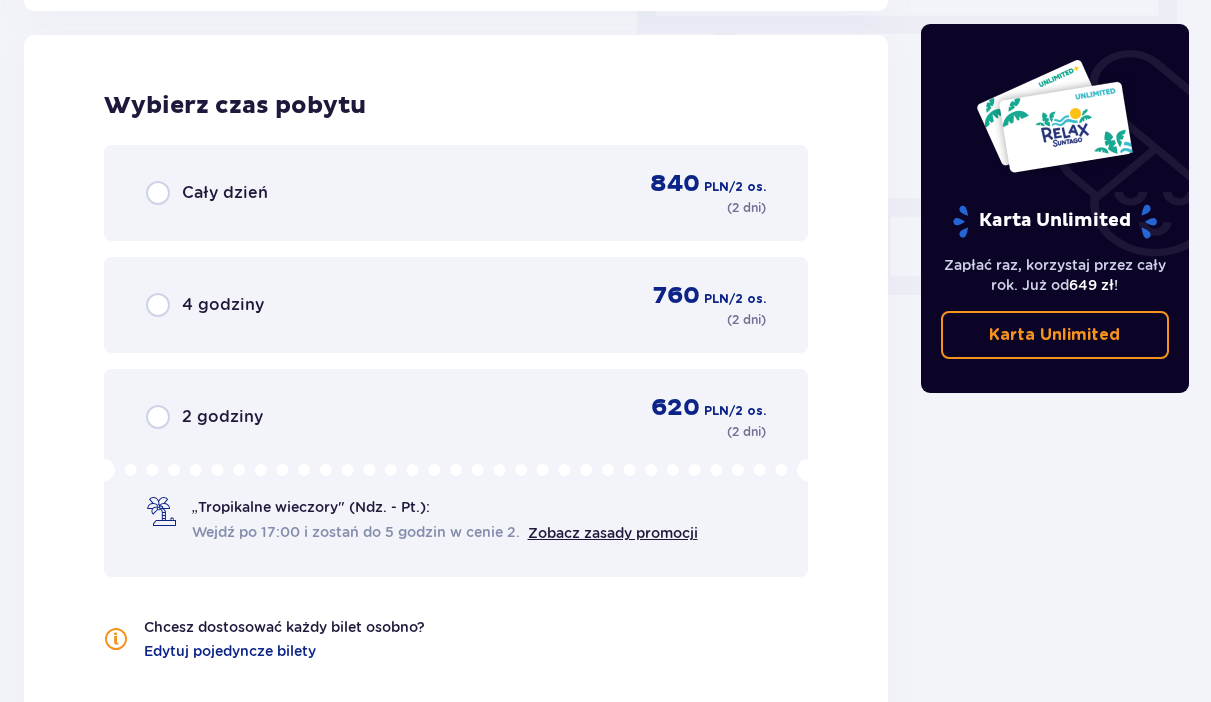 click on "Cały dzień   840 PLN / 2 os. ( 2 dni )" at bounding box center (456, 193) 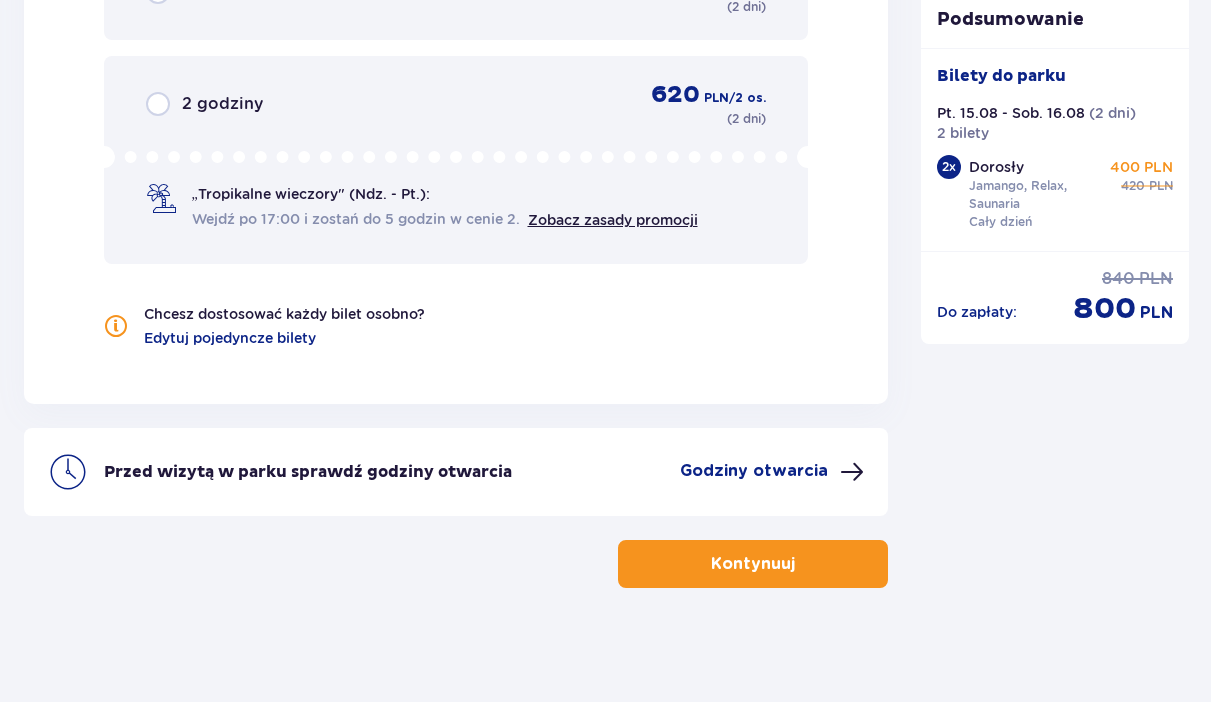 scroll, scrollTop: 2138, scrollLeft: 0, axis: vertical 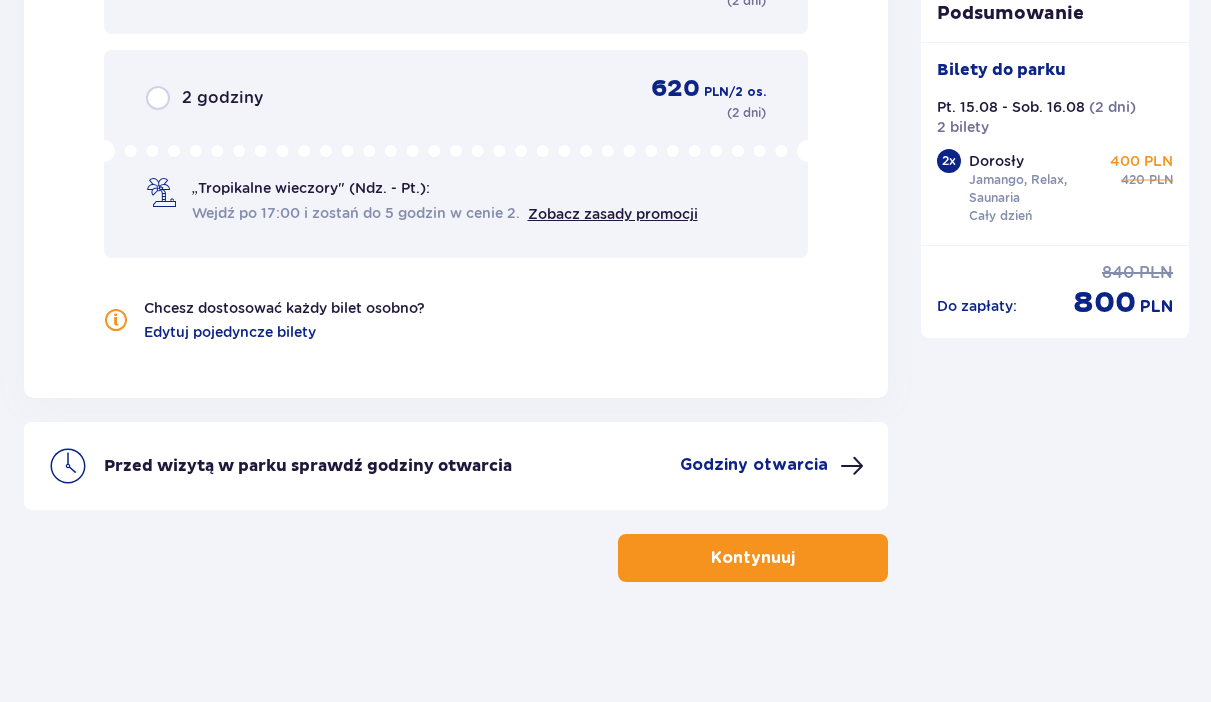 click on "Kontynuuj" at bounding box center (753, 558) 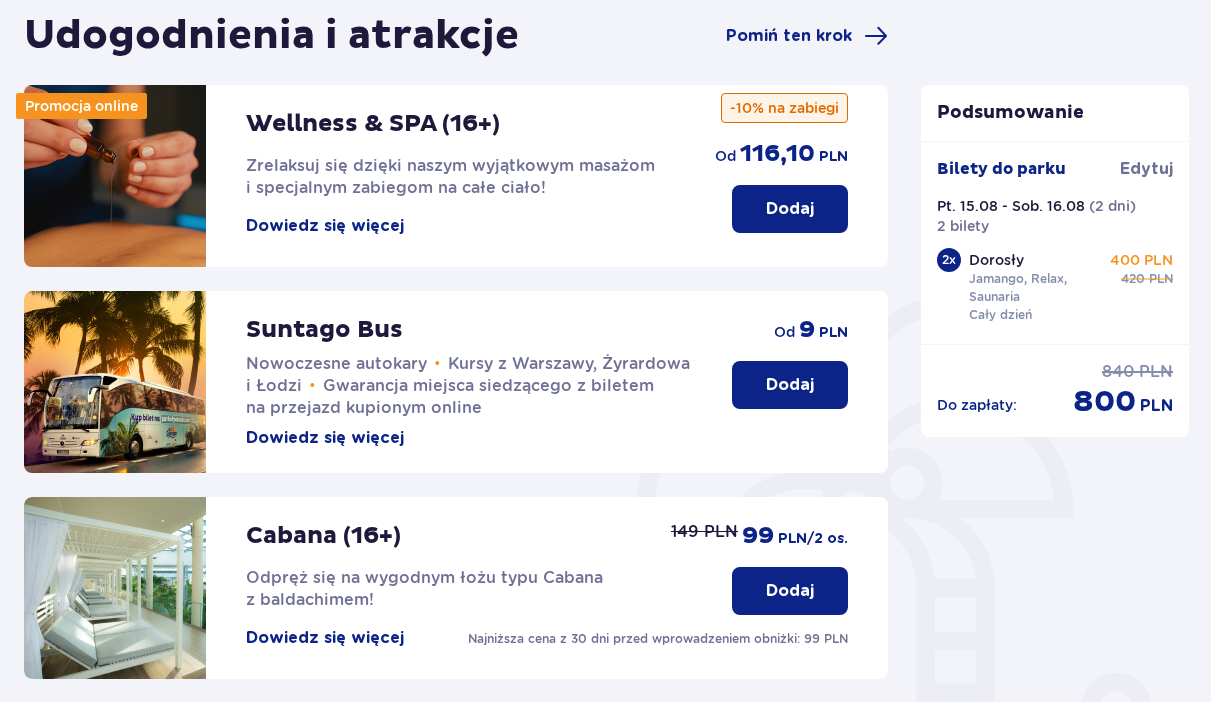 scroll, scrollTop: 196, scrollLeft: 0, axis: vertical 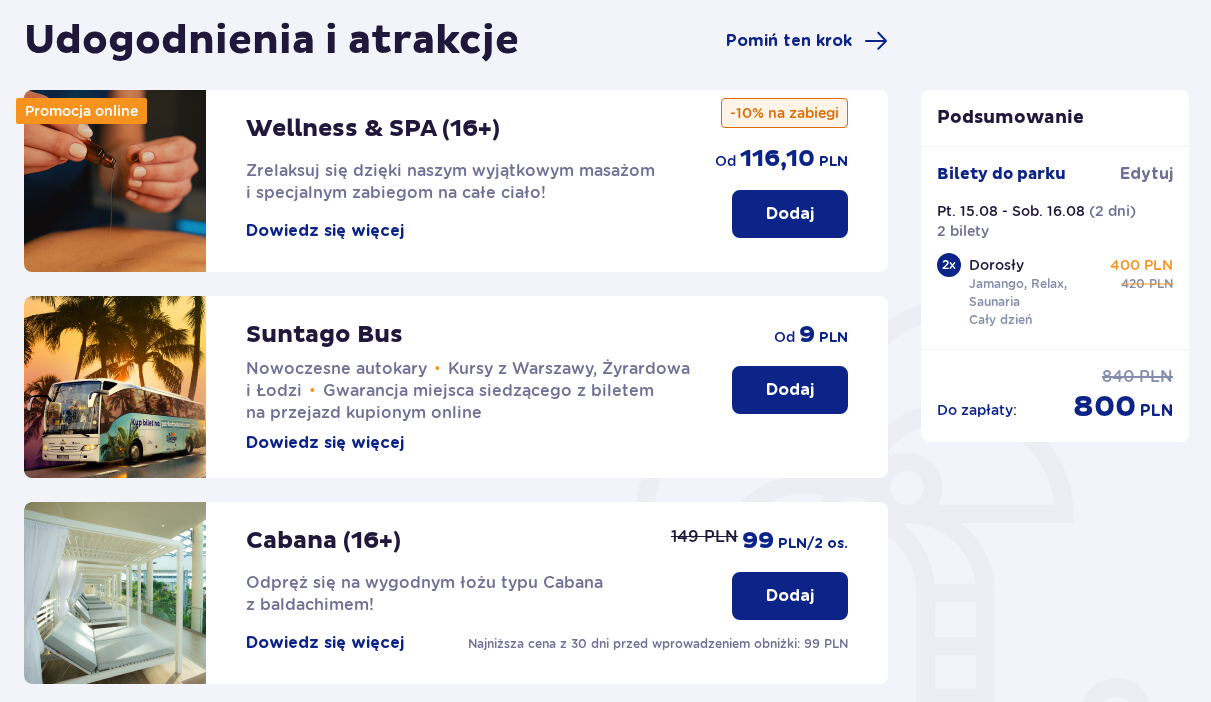 click on "Dodaj" at bounding box center [790, 390] 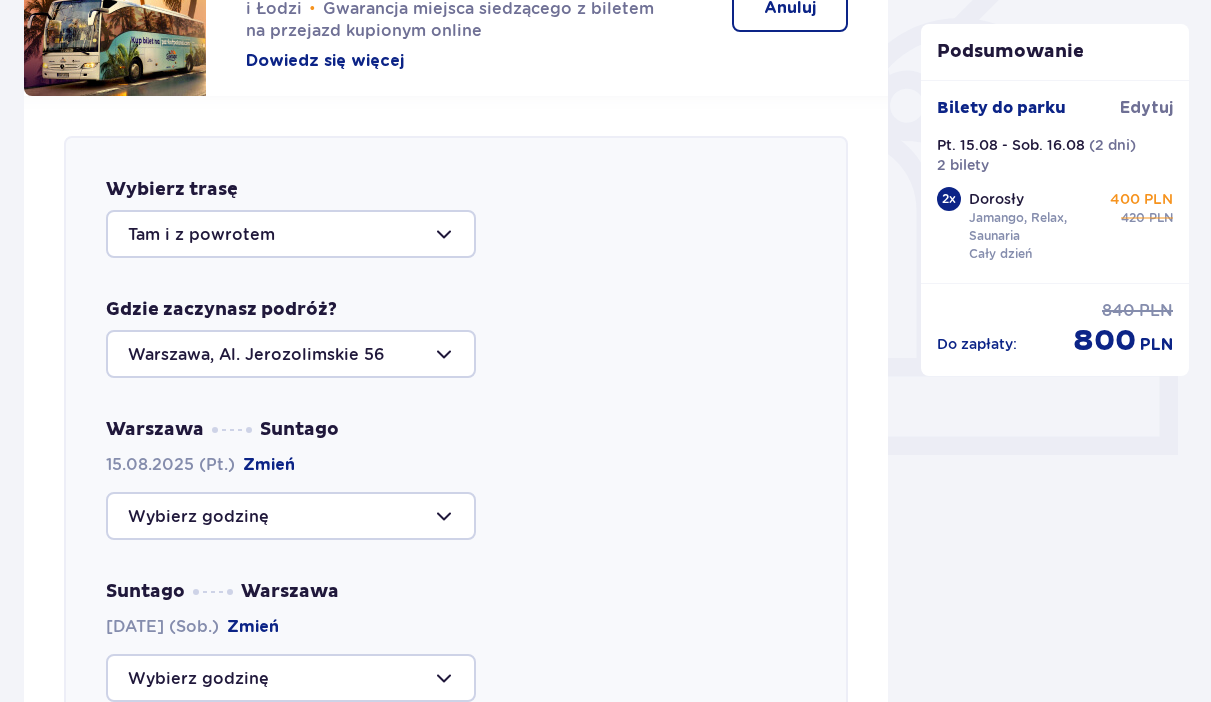 scroll, scrollTop: 555, scrollLeft: 0, axis: vertical 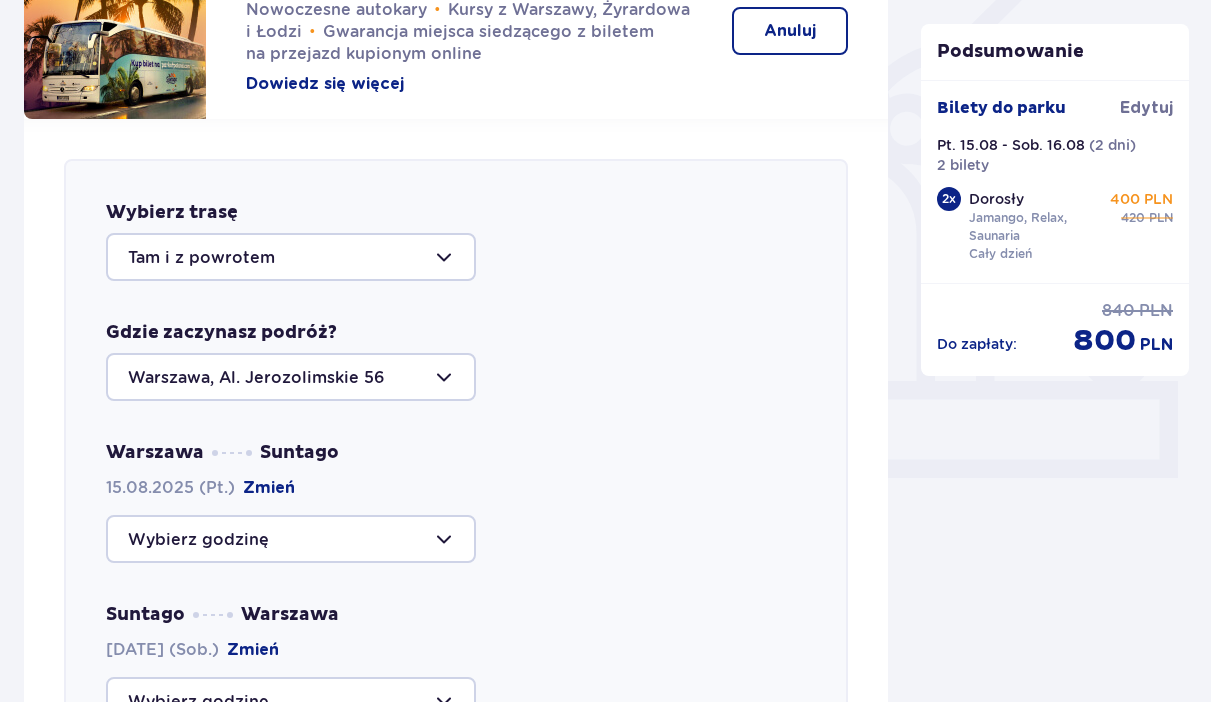click at bounding box center (291, 257) 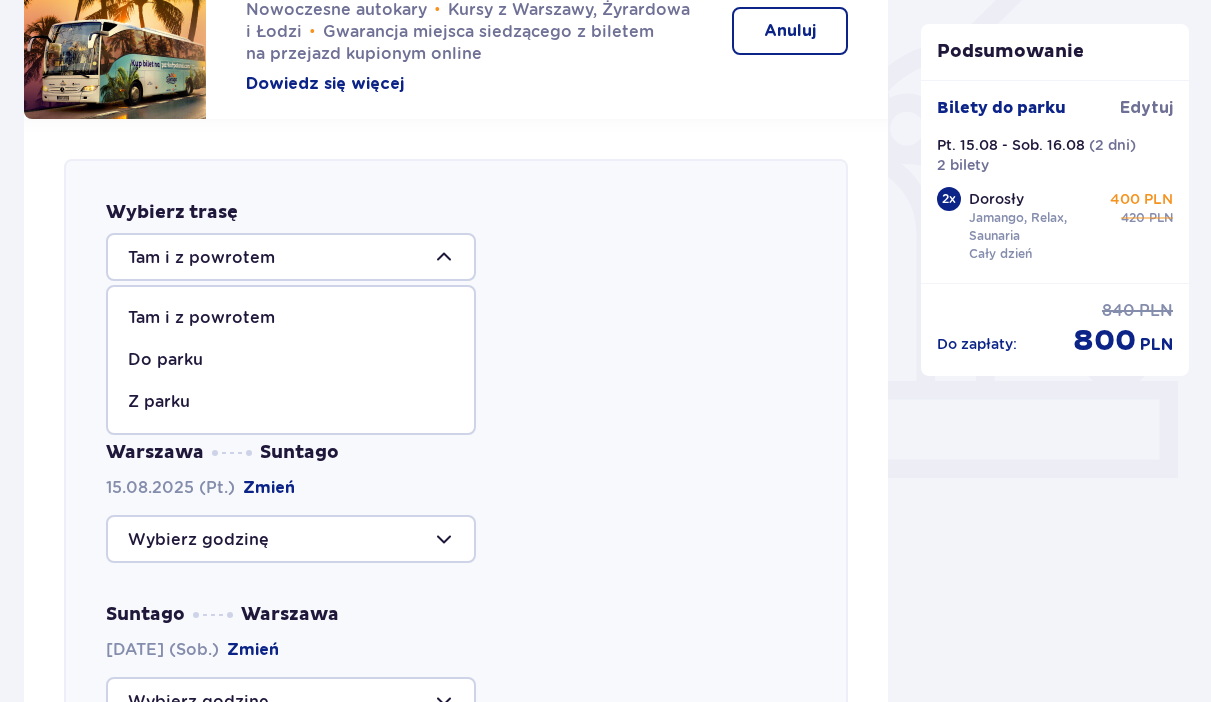 click at bounding box center [291, 257] 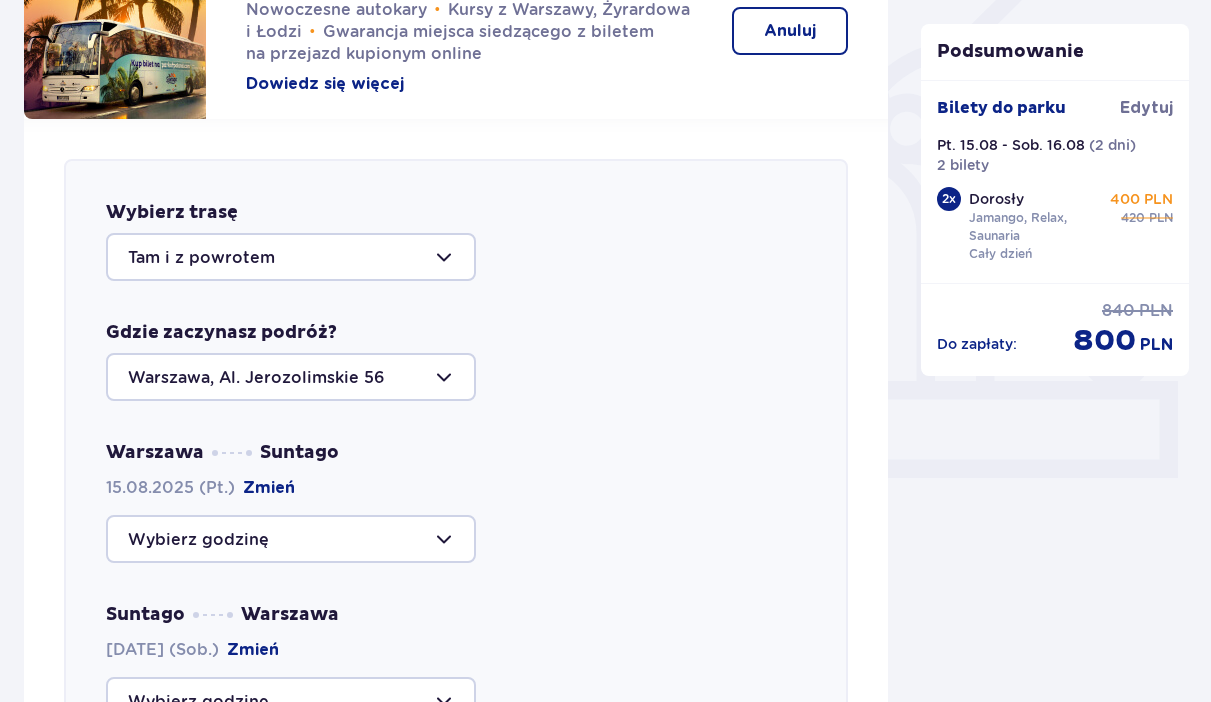 click at bounding box center (291, 257) 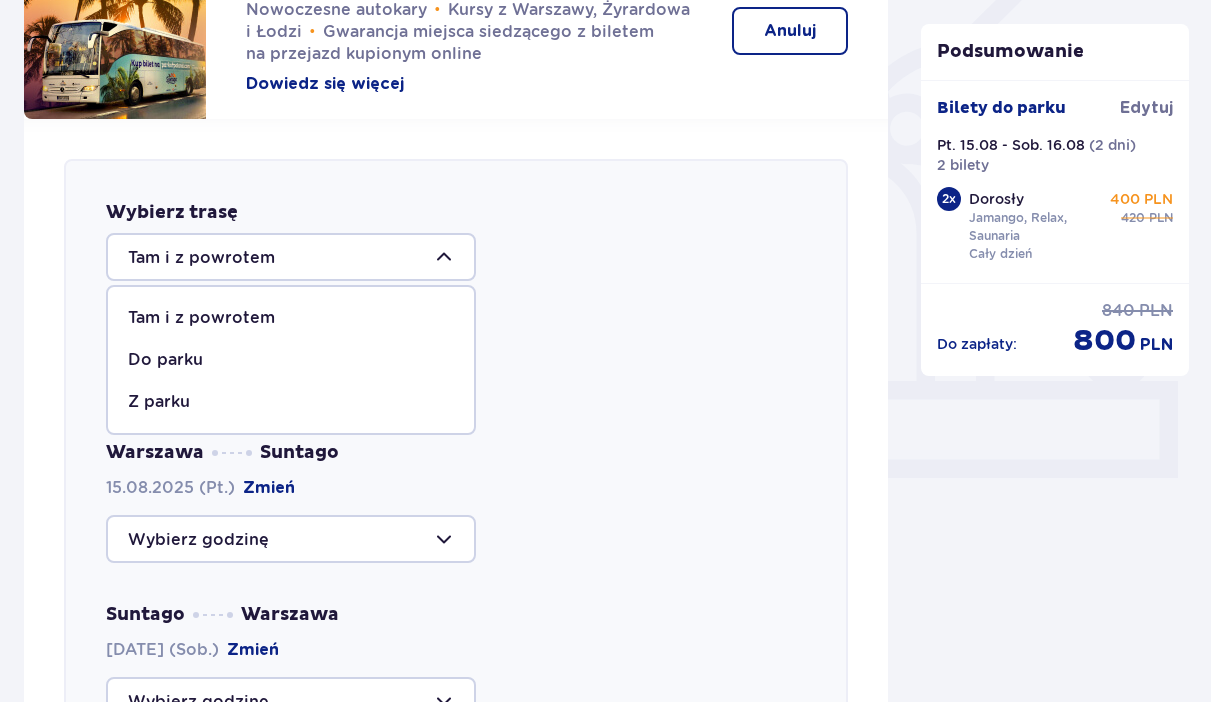 click on "Tam i z powrotem" at bounding box center (291, 318) 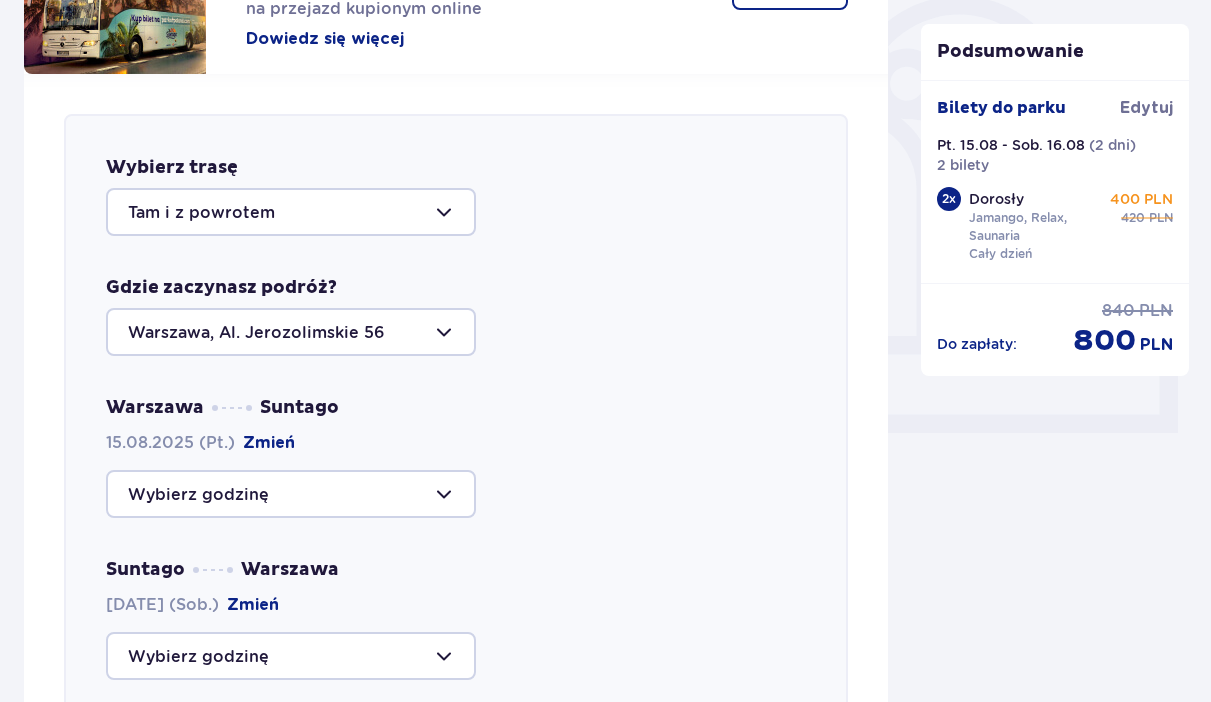 scroll, scrollTop: 619, scrollLeft: 0, axis: vertical 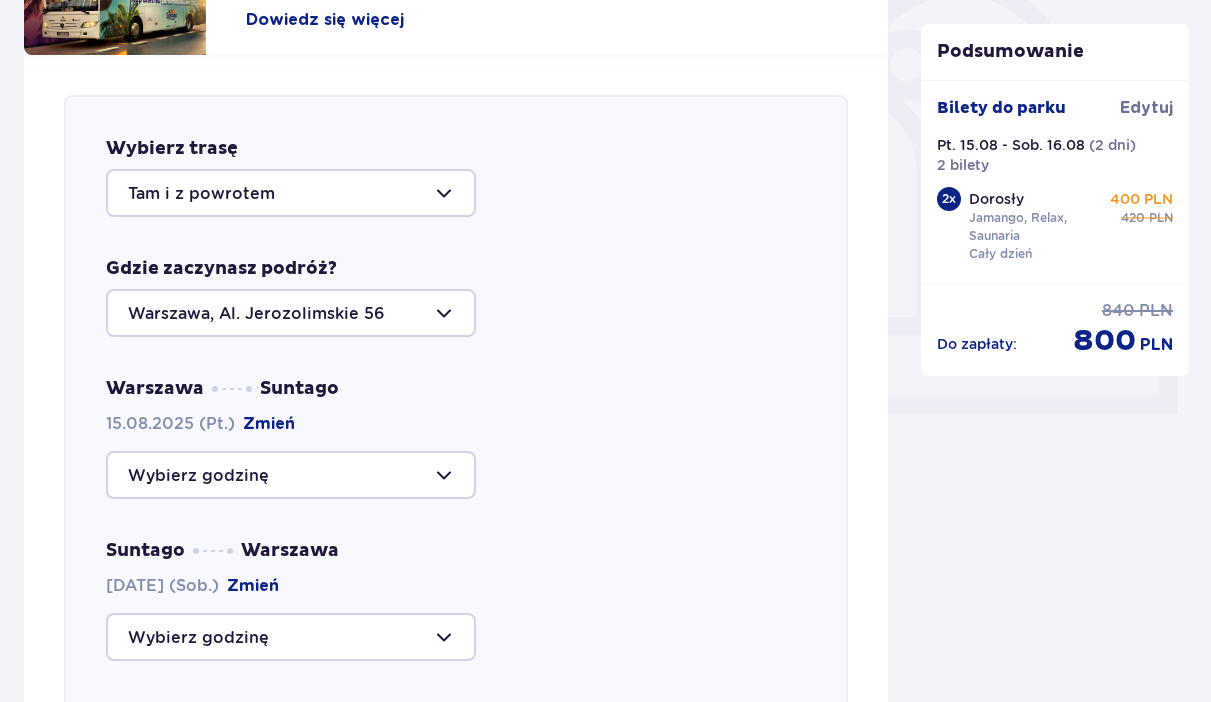 click at bounding box center [291, 313] 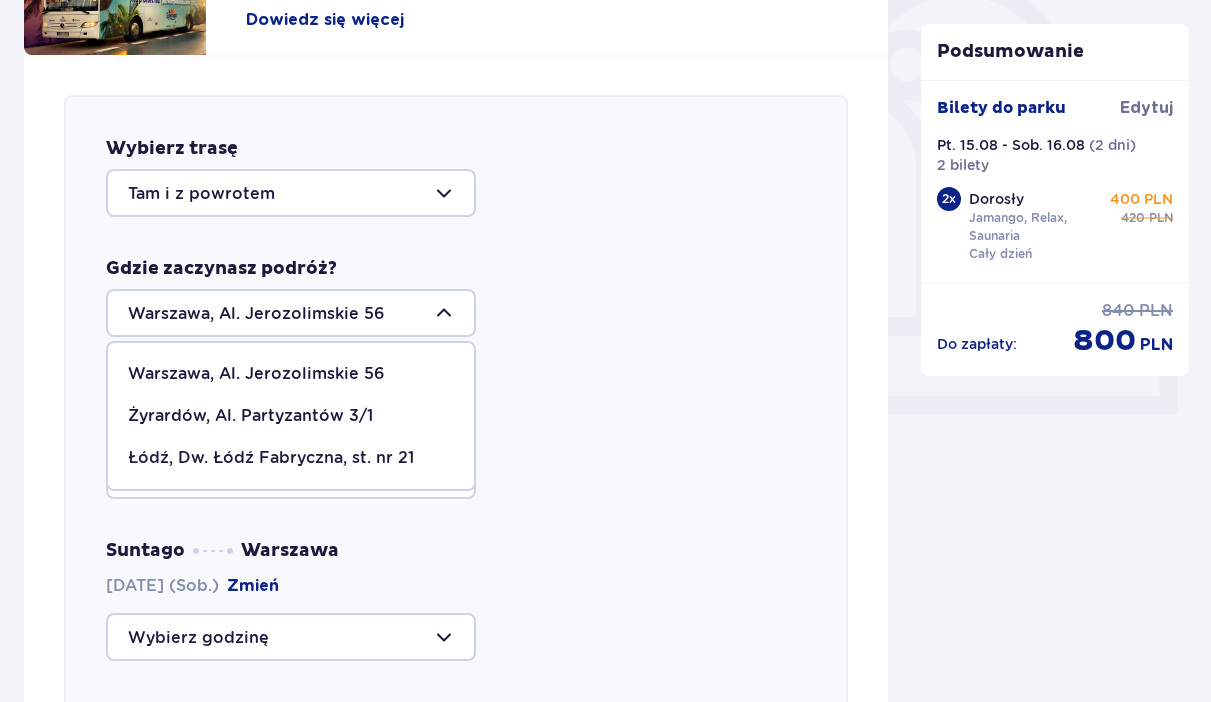 click on "Warszawa, Al. Jerozolimskie 56" at bounding box center (256, 374) 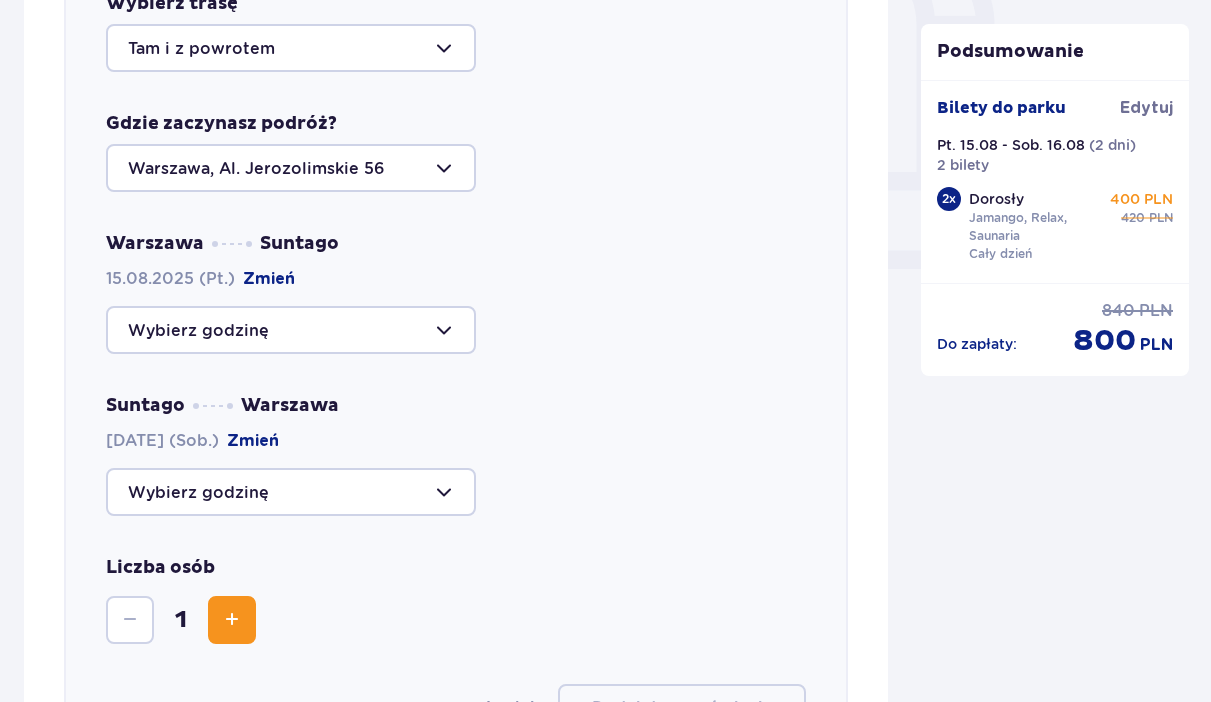 scroll, scrollTop: 791, scrollLeft: 0, axis: vertical 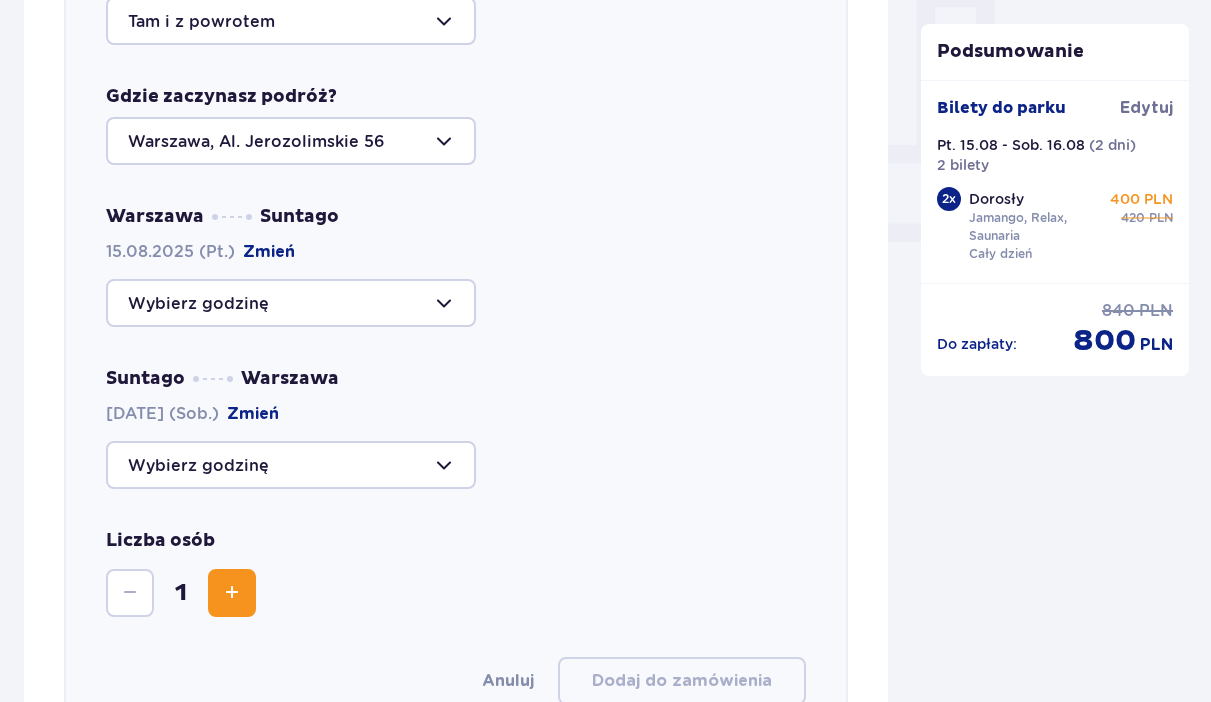 click at bounding box center (291, 303) 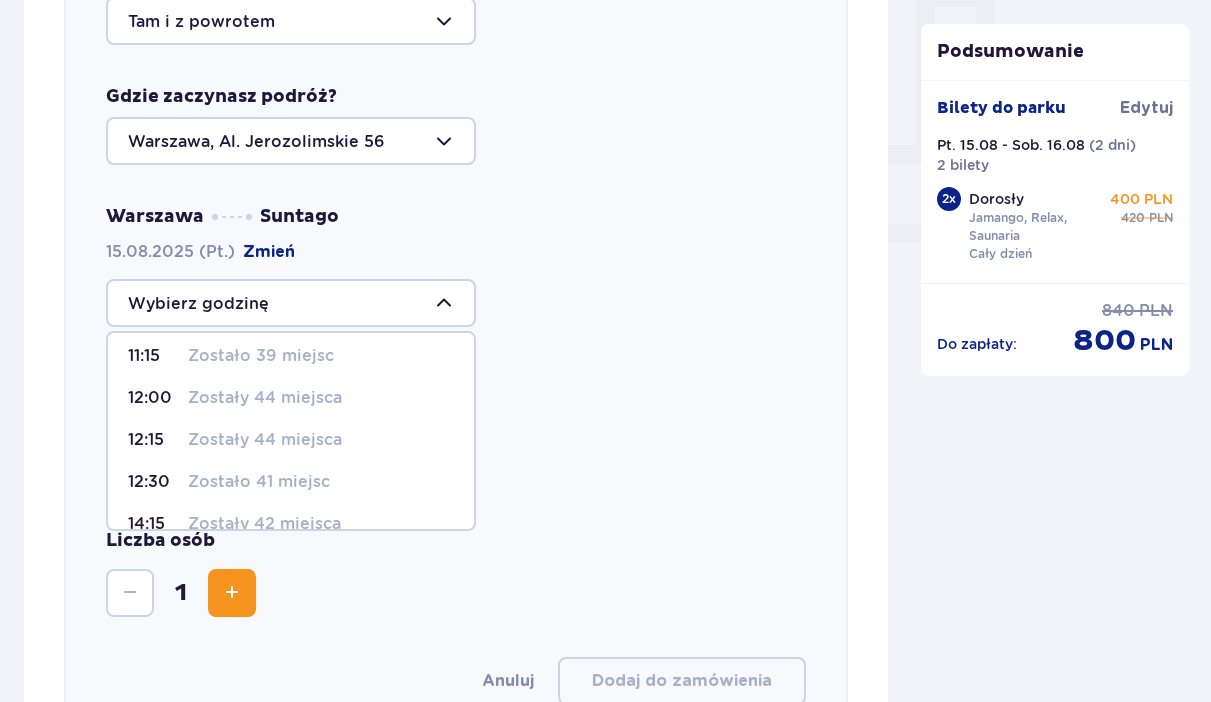 scroll, scrollTop: 180, scrollLeft: 0, axis: vertical 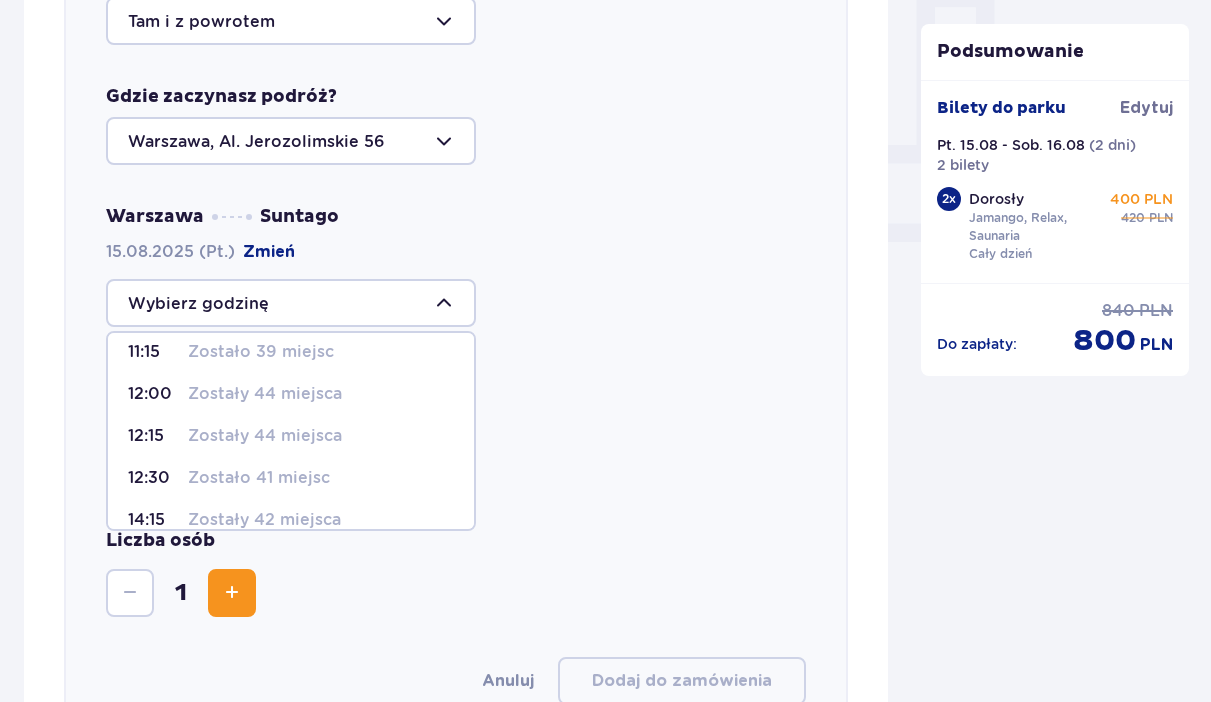 click on "Zostały 44 miejsca" at bounding box center [265, 436] 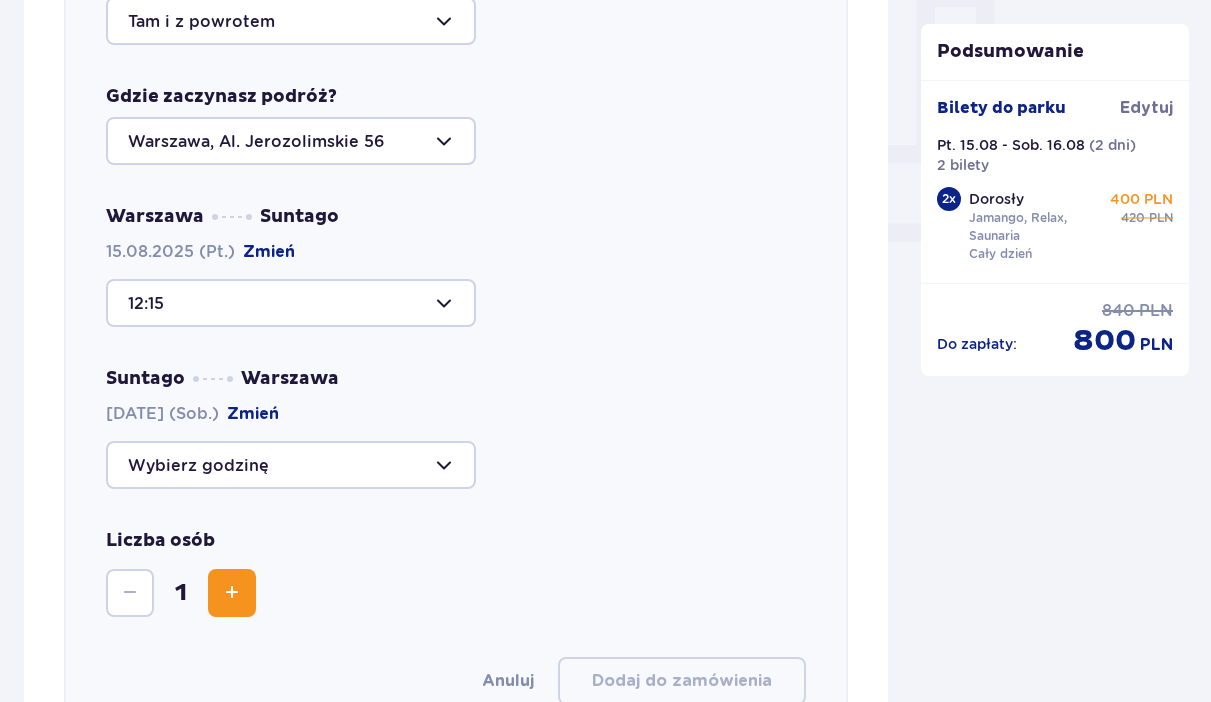 click at bounding box center [291, 465] 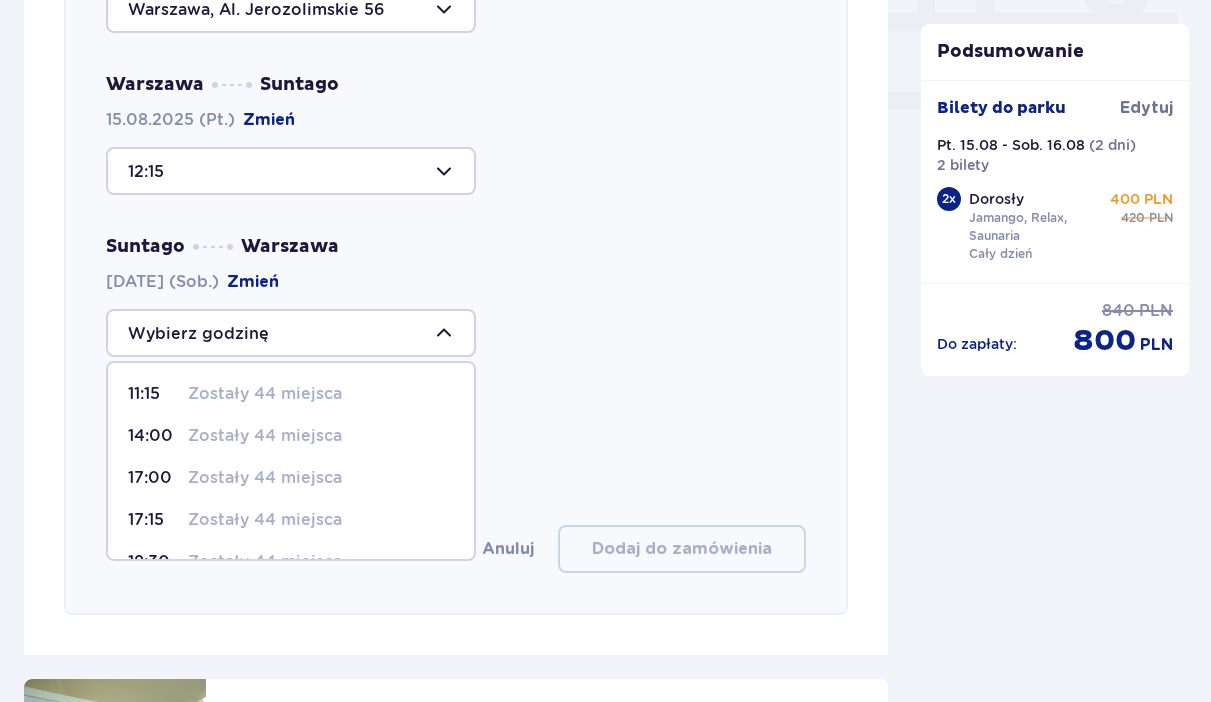 scroll, scrollTop: 926, scrollLeft: 0, axis: vertical 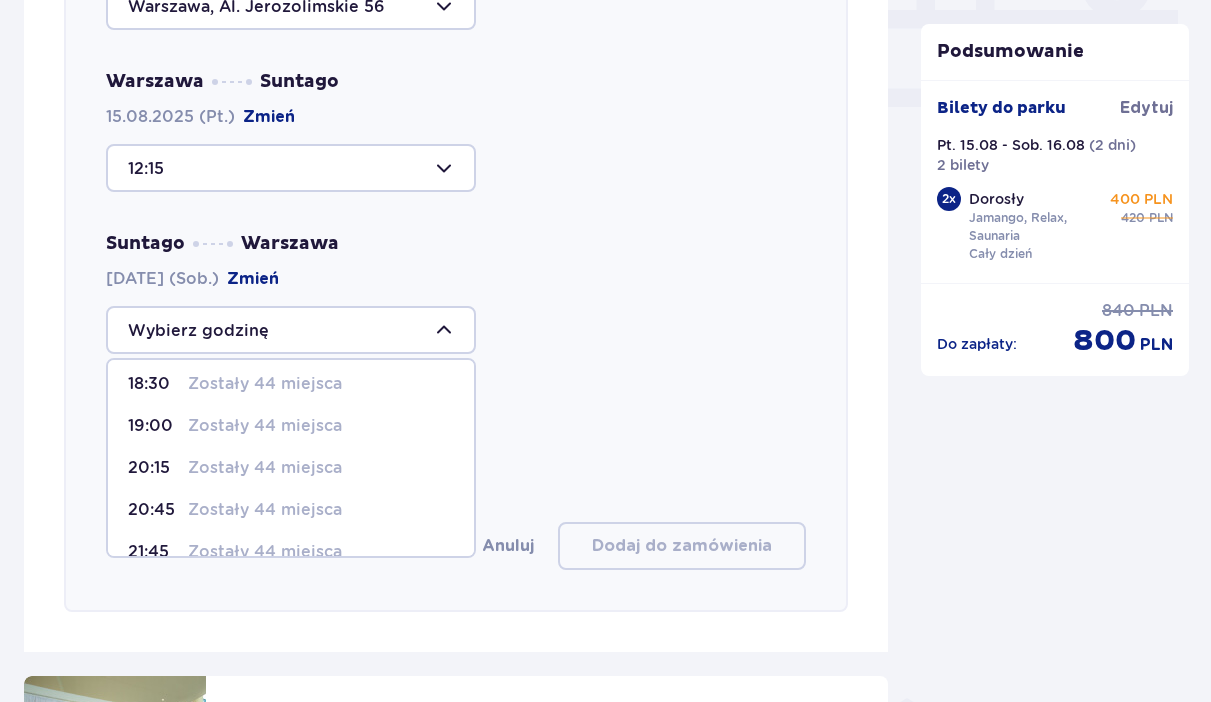 click on "Zostały 44 miejsca" at bounding box center [265, 426] 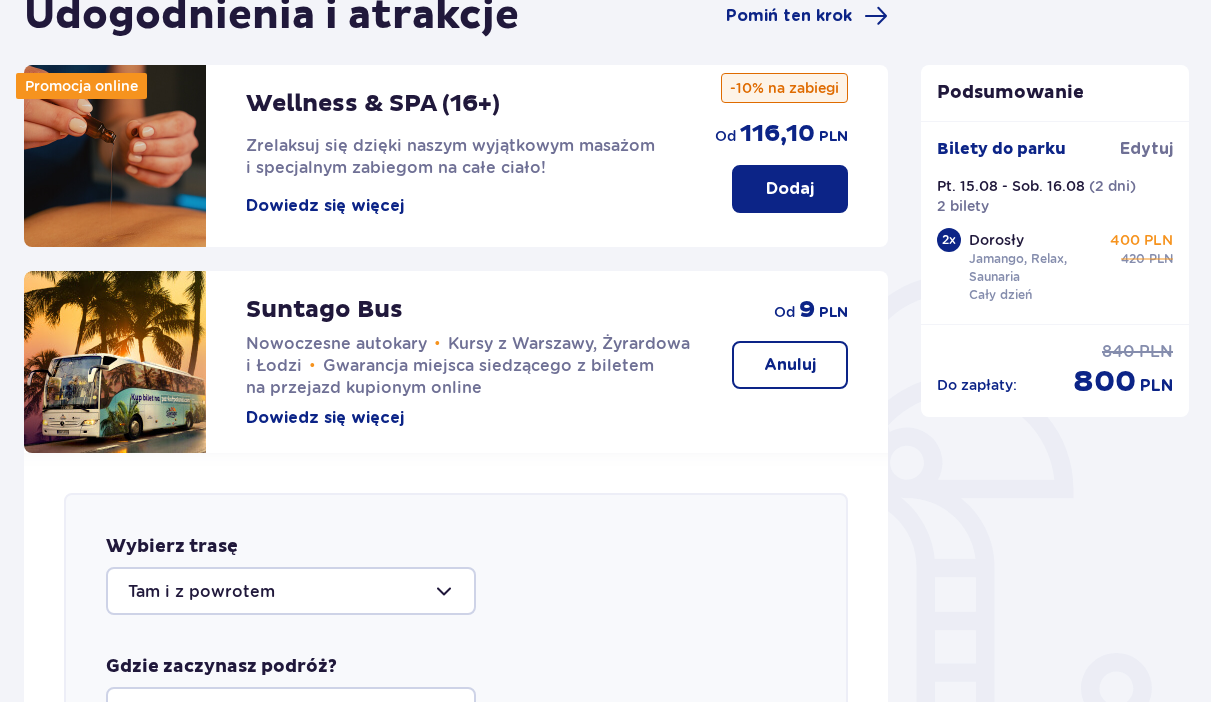 scroll, scrollTop: 217, scrollLeft: 0, axis: vertical 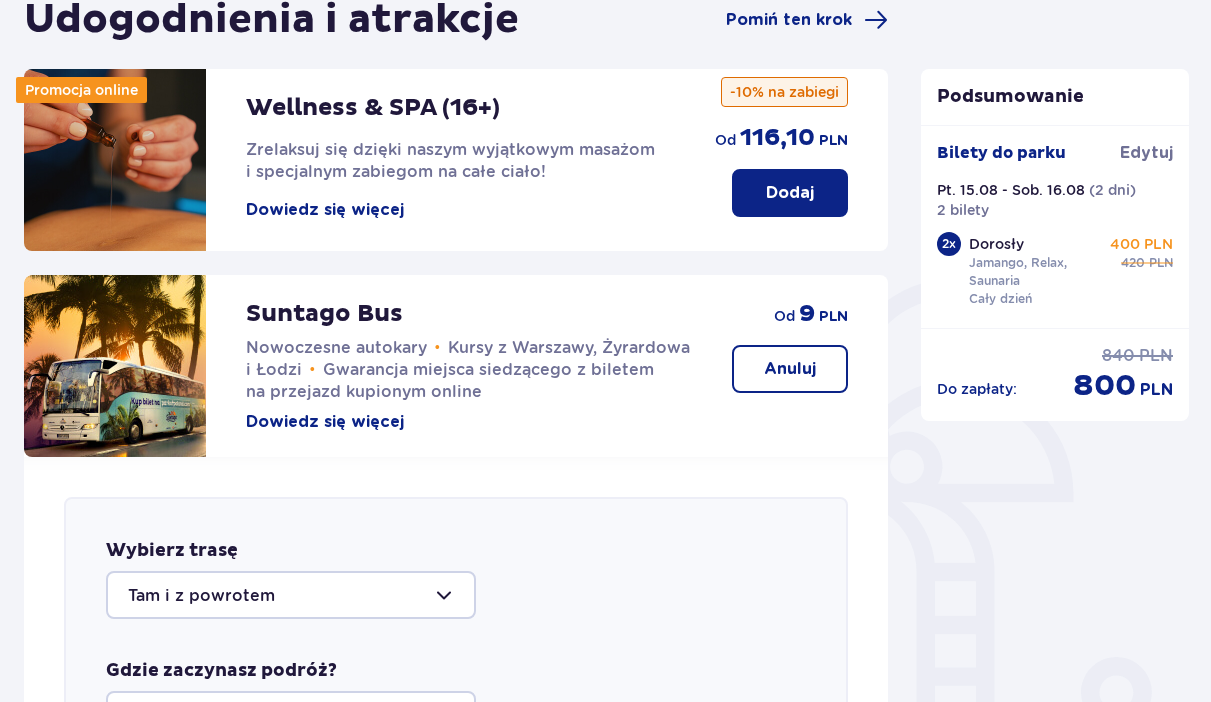 click on "Dodaj" at bounding box center [790, 193] 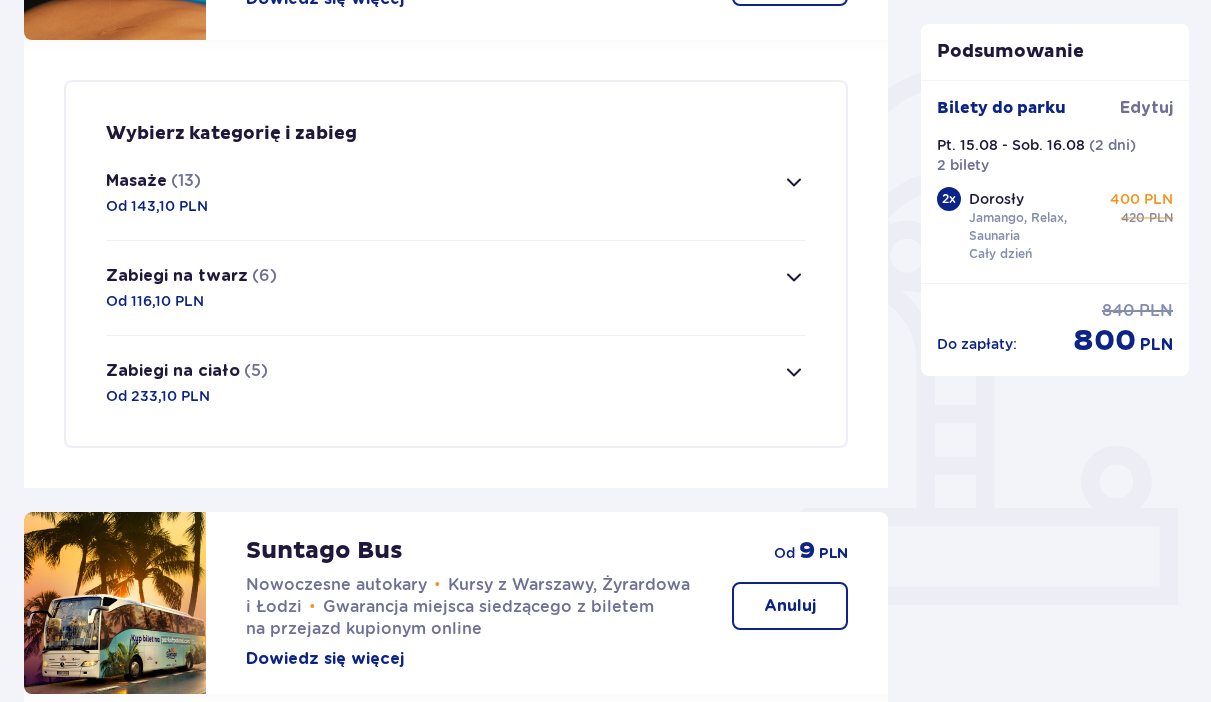 scroll, scrollTop: 415, scrollLeft: 0, axis: vertical 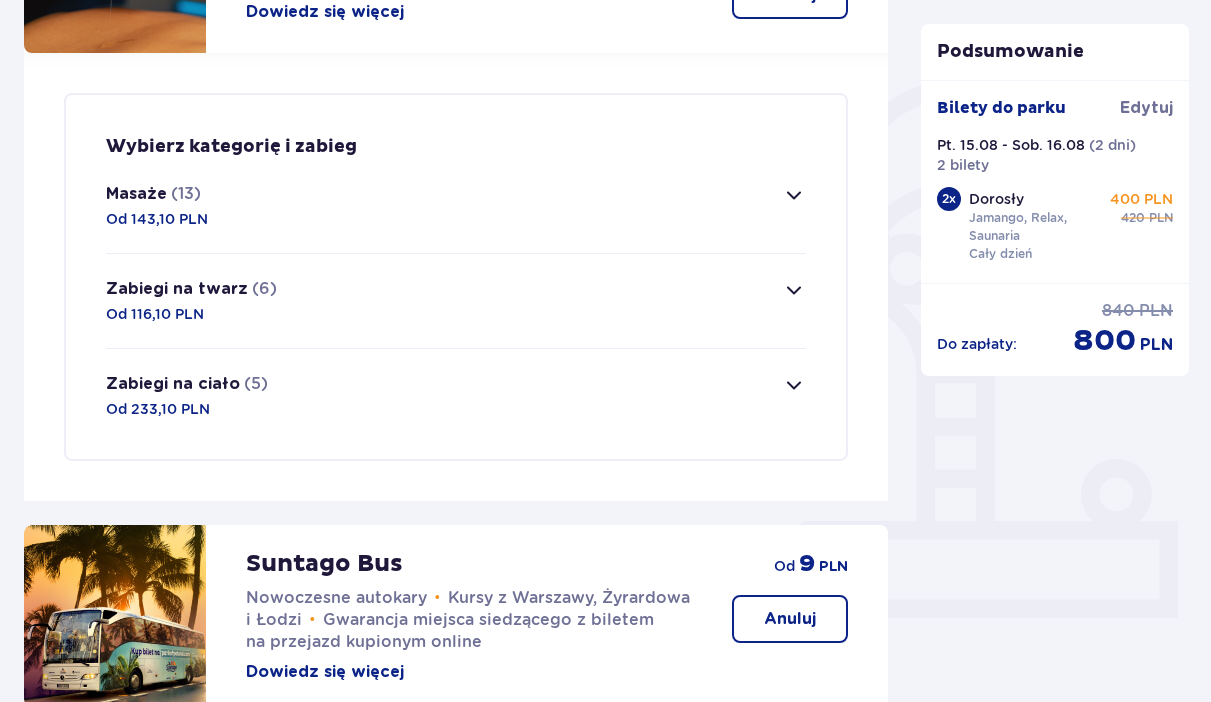 click at bounding box center [794, 195] 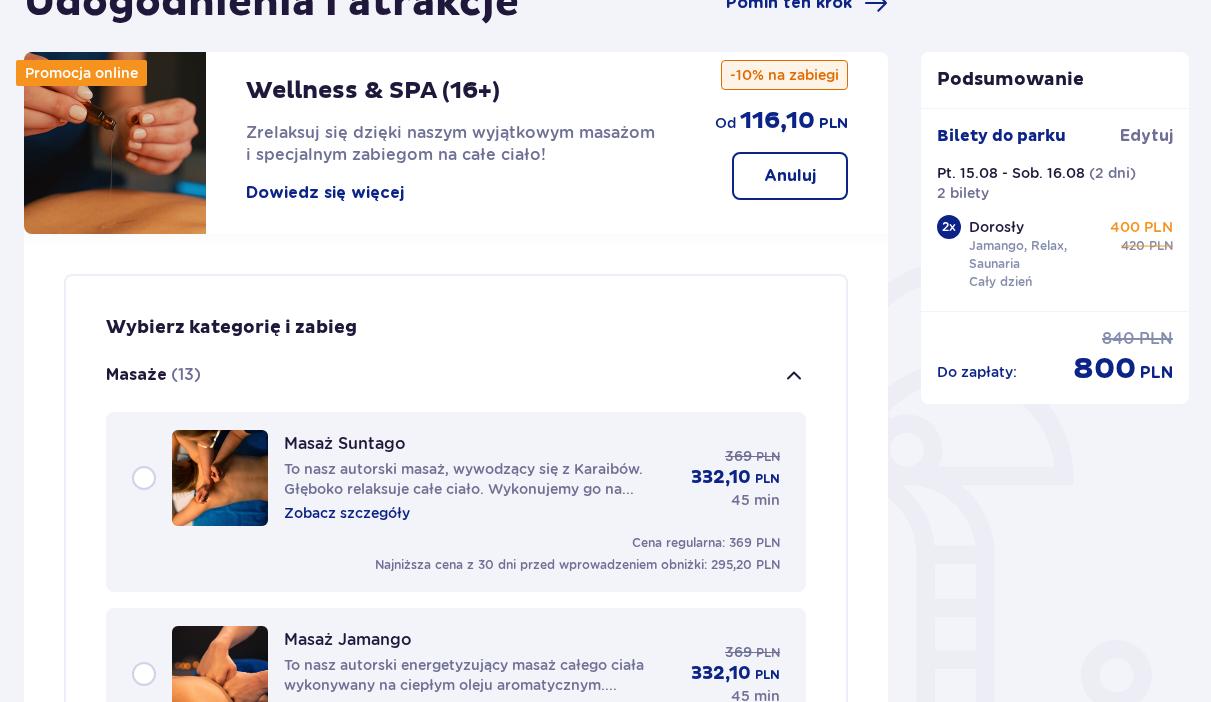 scroll, scrollTop: 0, scrollLeft: 0, axis: both 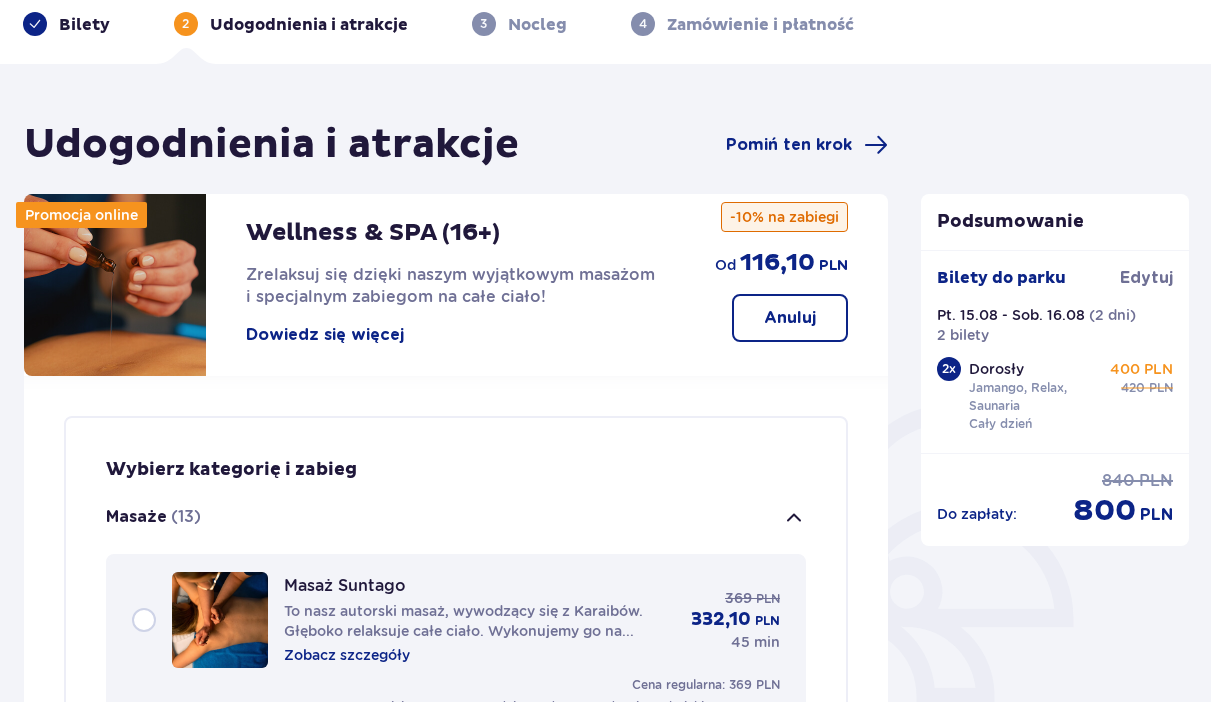 click at bounding box center [794, 518] 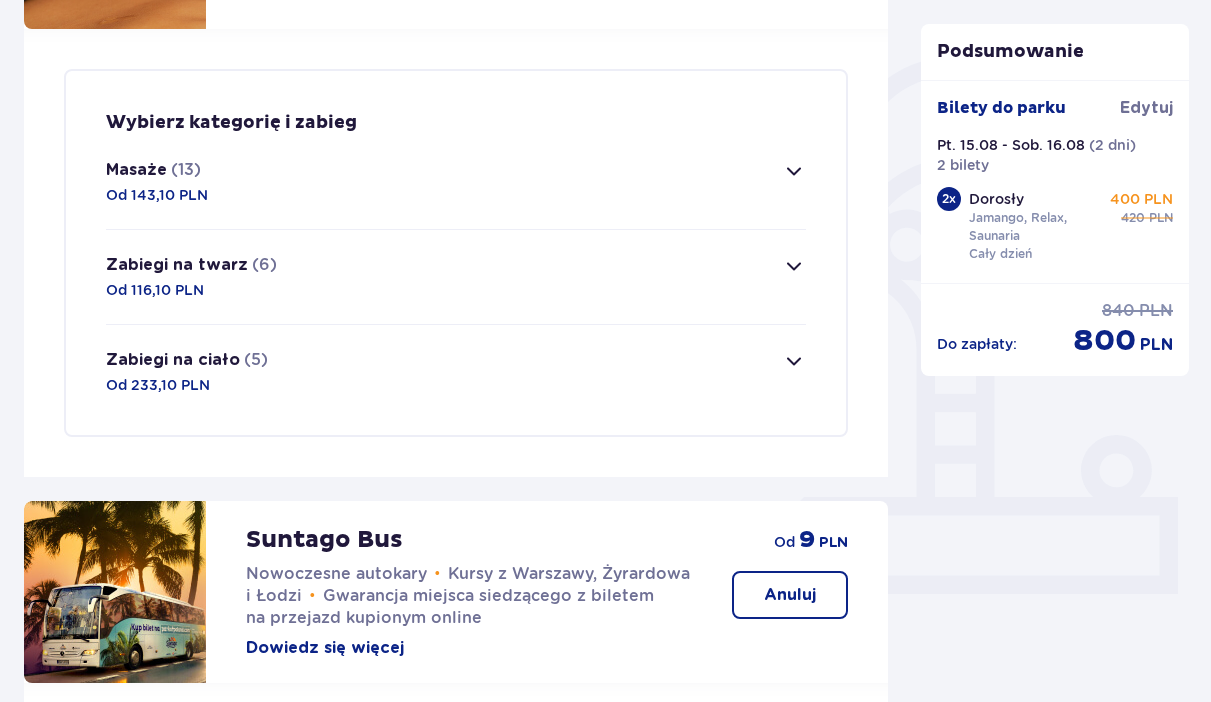 scroll, scrollTop: 442, scrollLeft: 0, axis: vertical 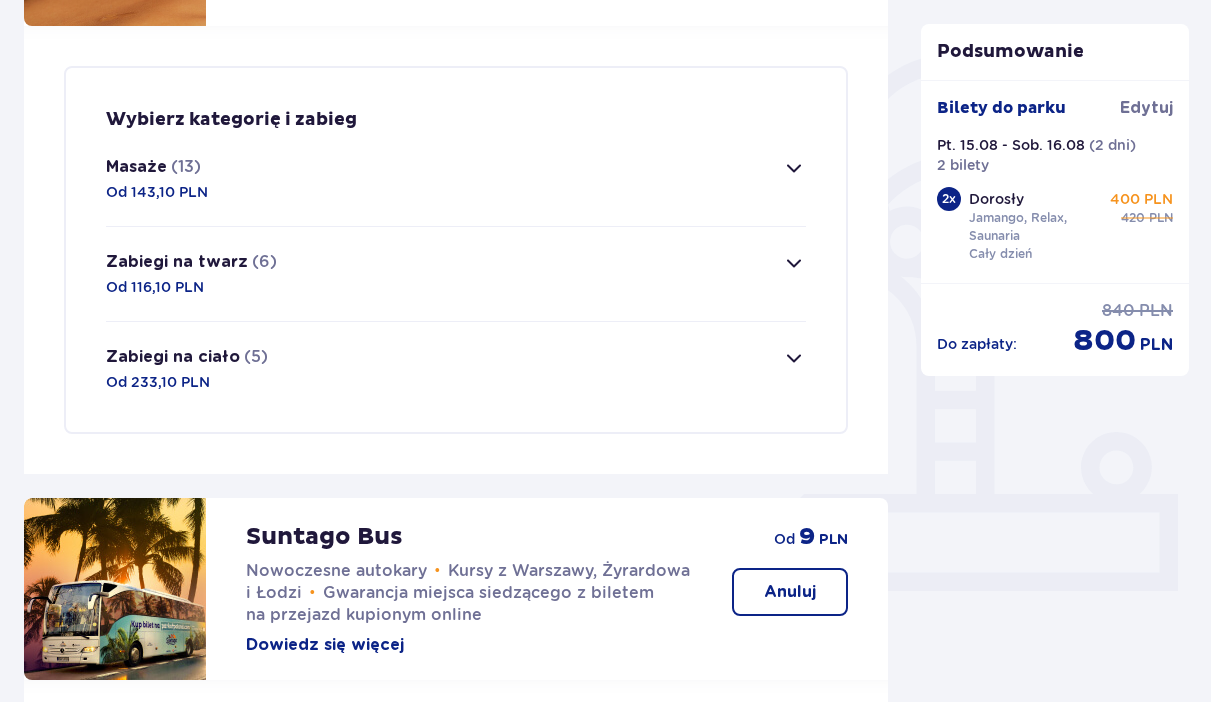 click on "Zabiegi na ciało (5) Od 233,10 PLN" at bounding box center [456, 369] 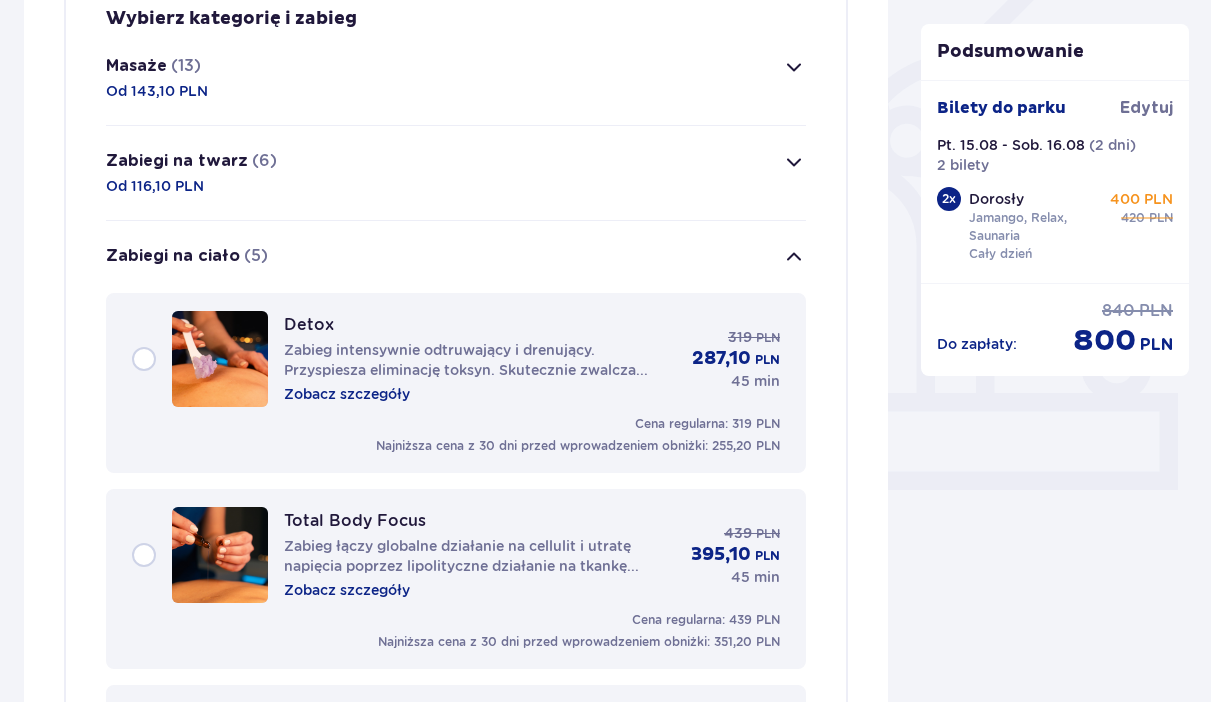 scroll, scrollTop: 482, scrollLeft: 0, axis: vertical 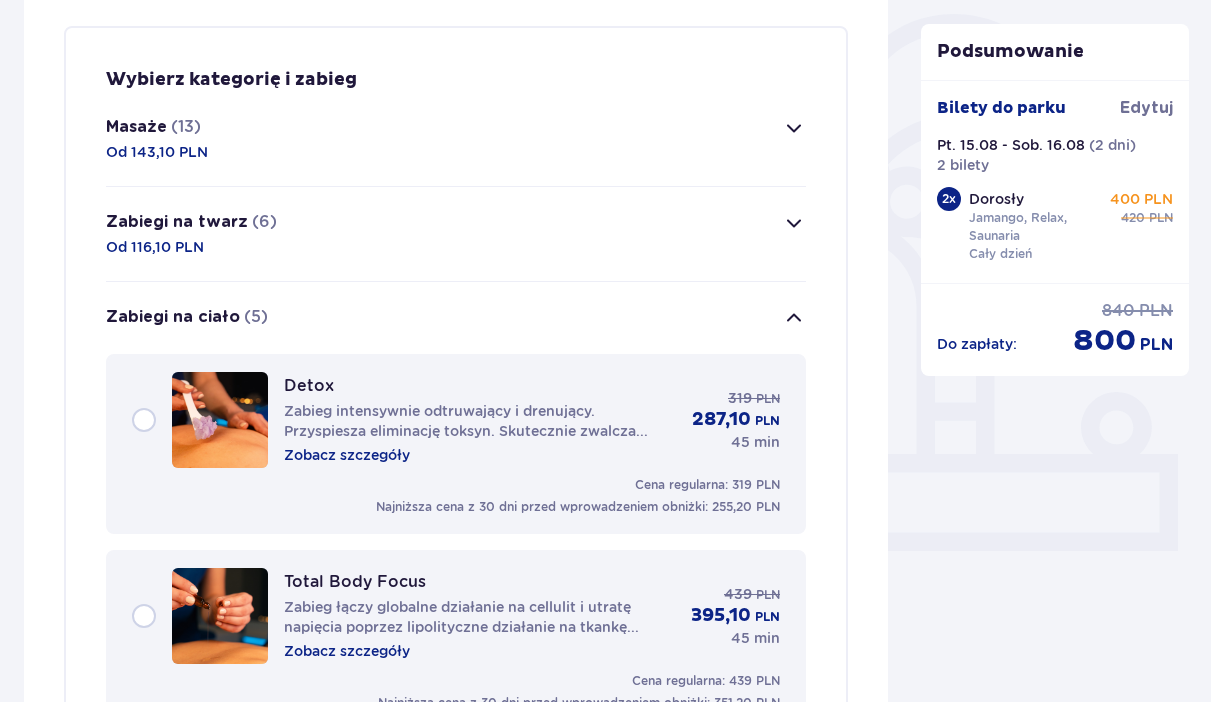 click at bounding box center [794, 318] 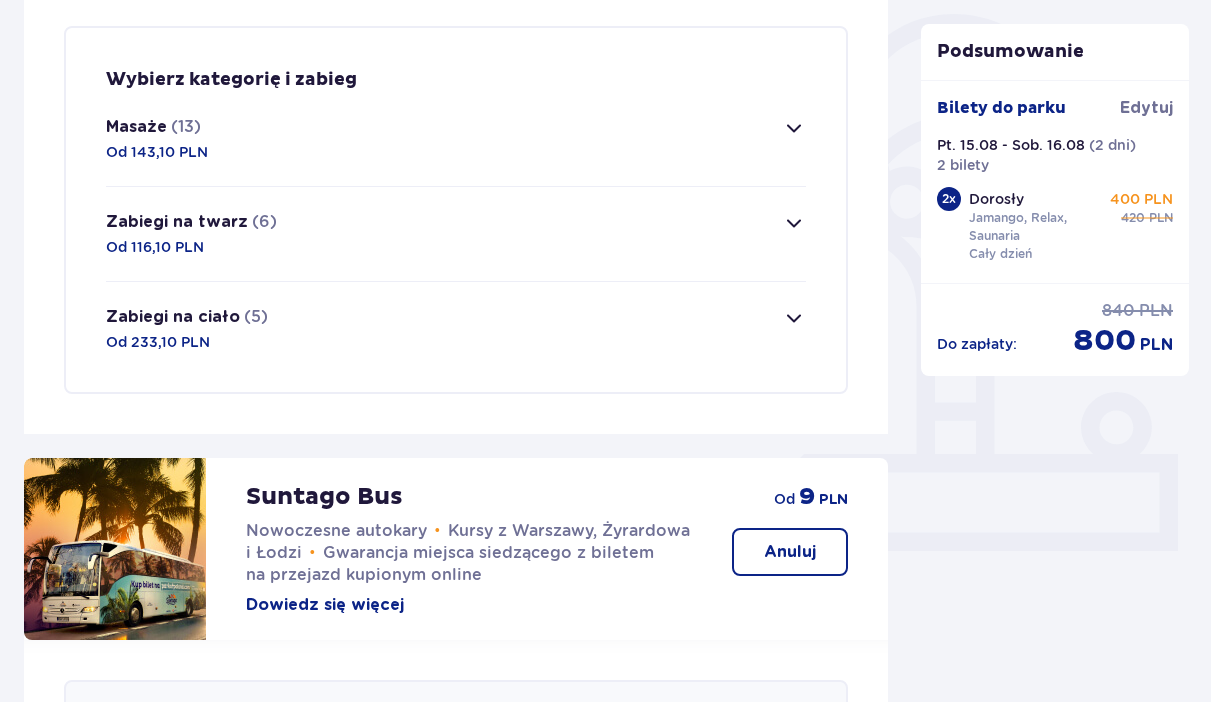 click on "Zabiegi na twarz (6) Od 116,10 PLN" at bounding box center (456, 234) 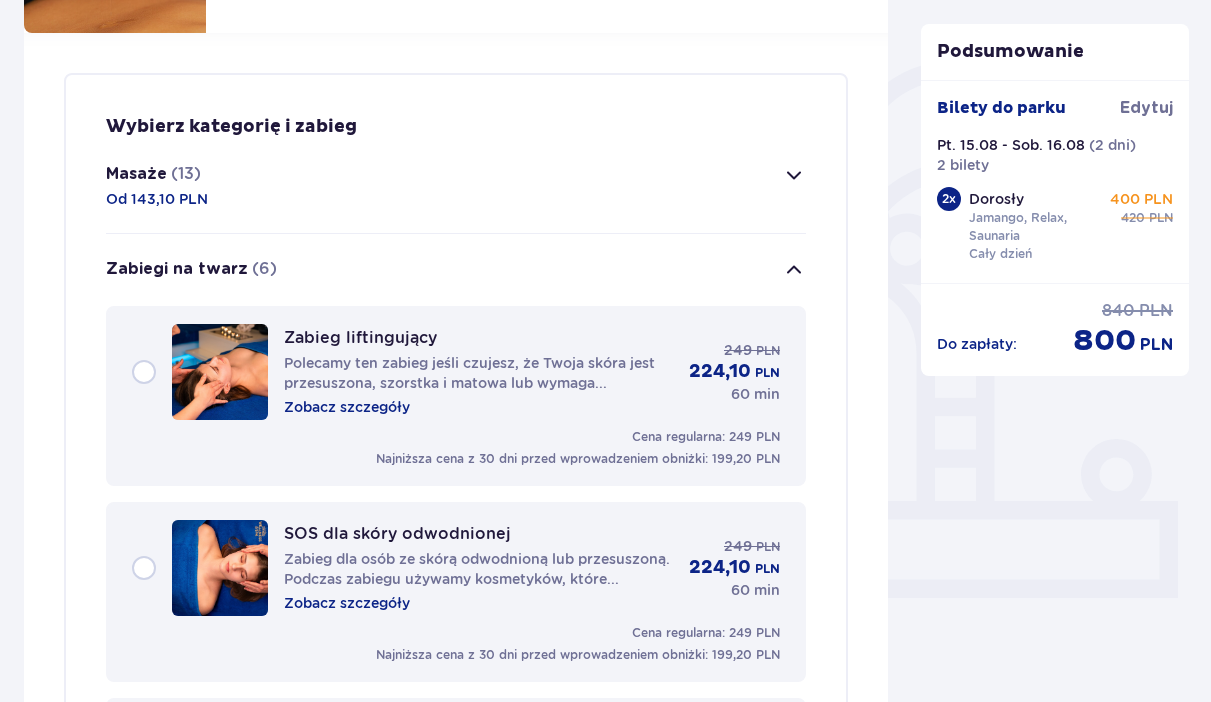 scroll, scrollTop: 300, scrollLeft: 0, axis: vertical 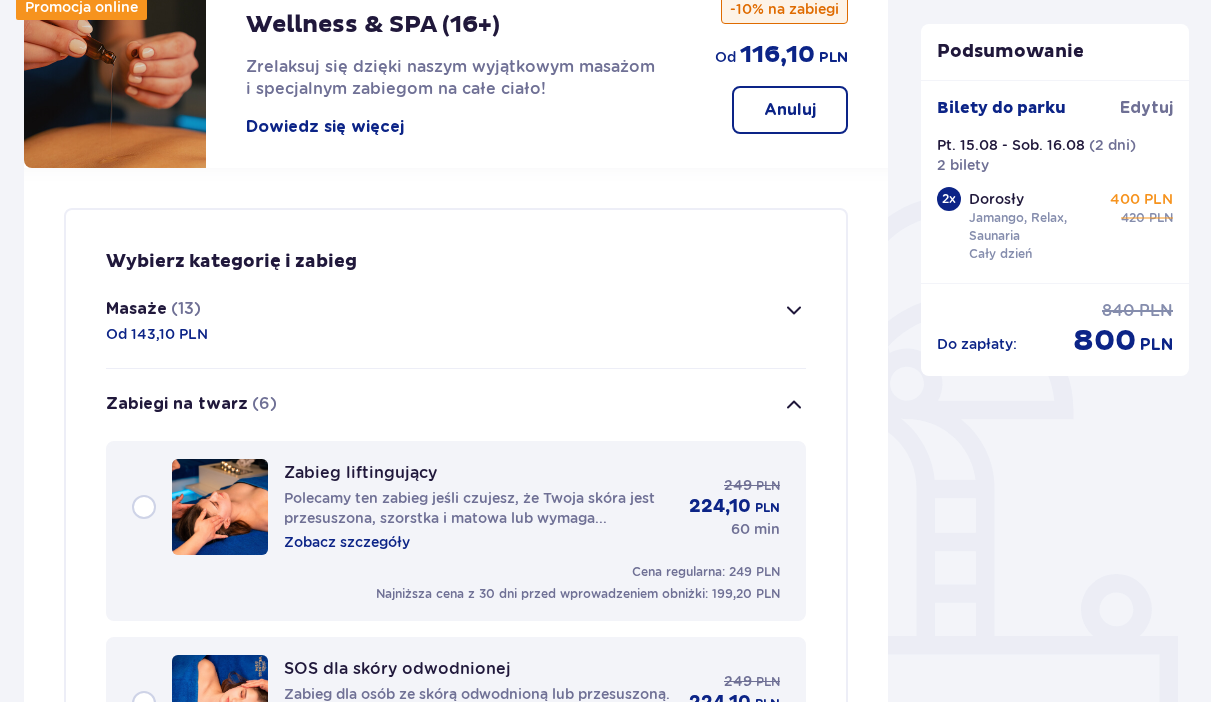 click on "Zabiegi na twarz (6)" at bounding box center [456, 405] 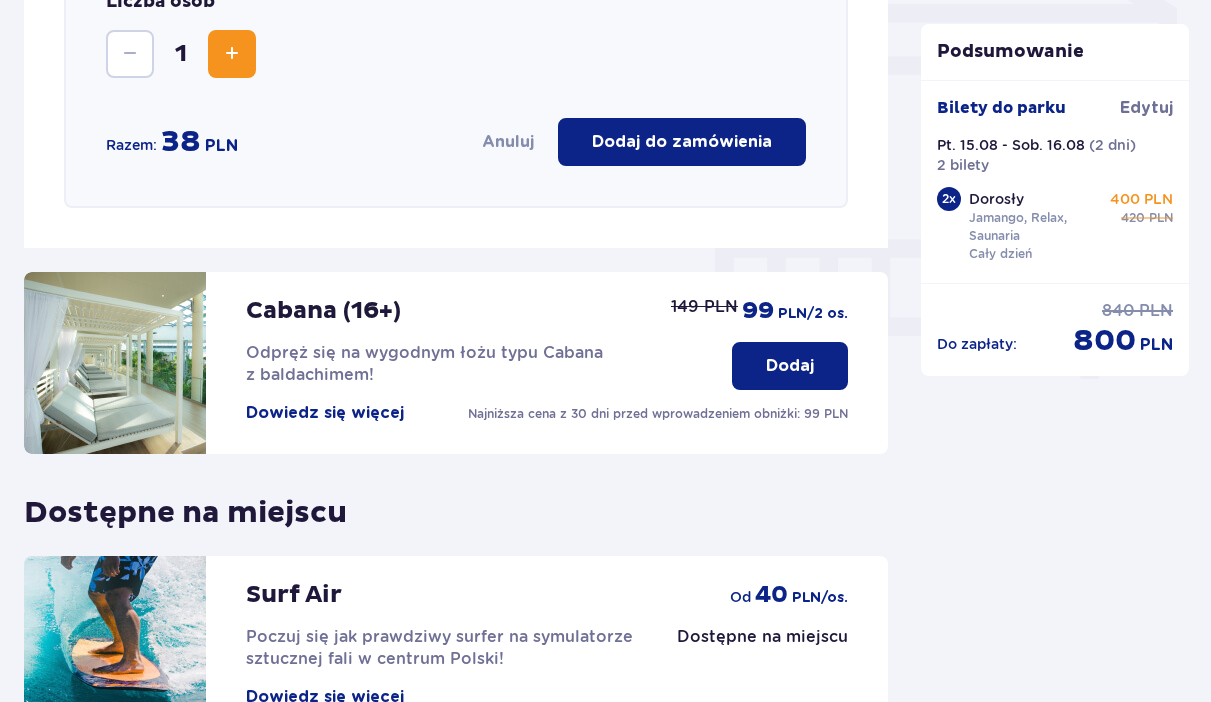 scroll, scrollTop: 1781, scrollLeft: 0, axis: vertical 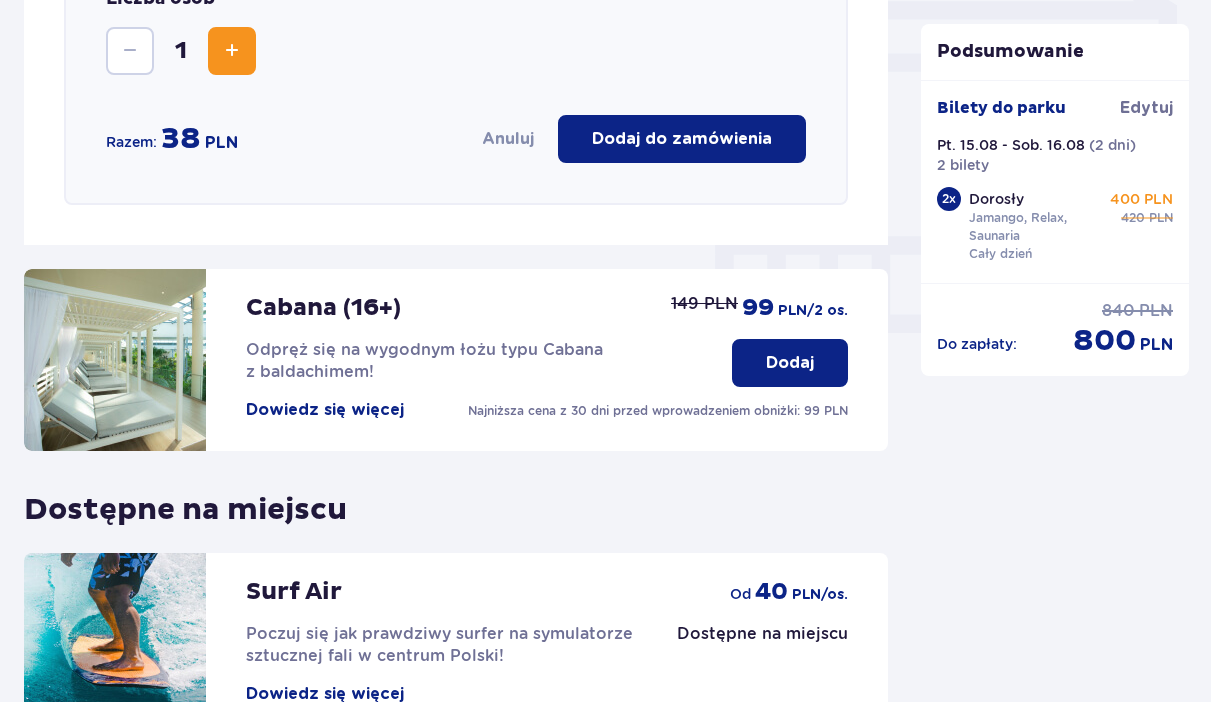 click on "Dodaj" at bounding box center (790, 363) 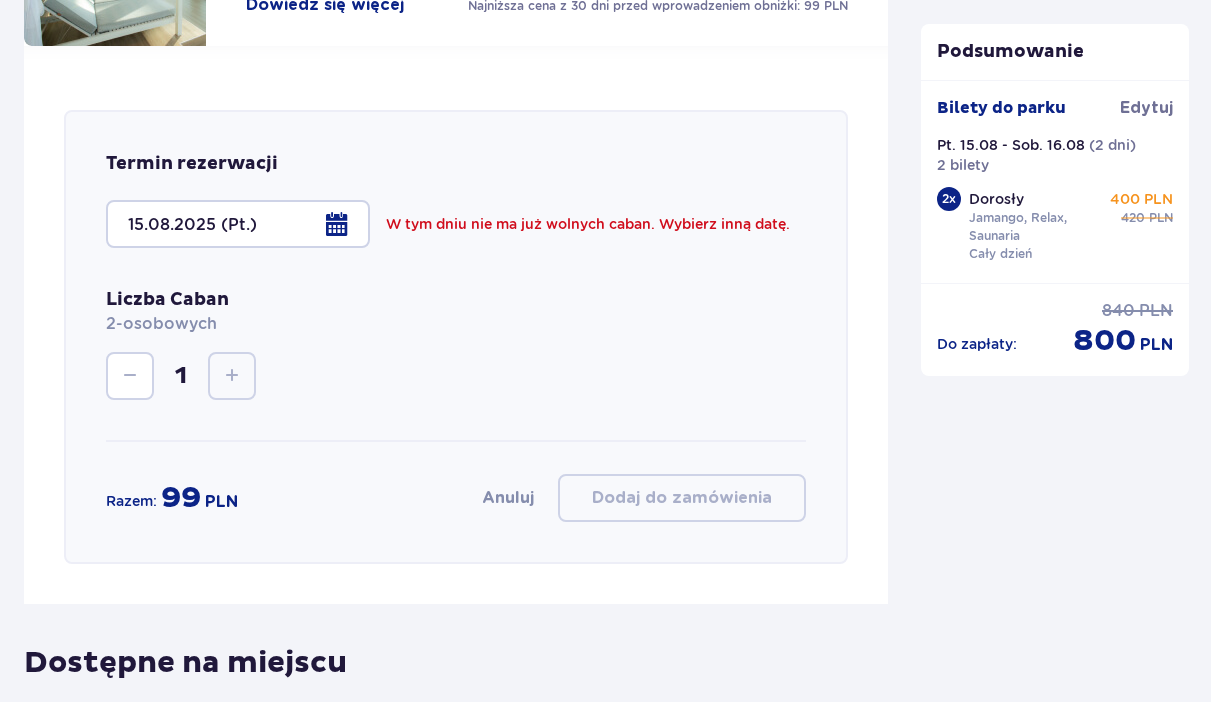 scroll, scrollTop: 2274, scrollLeft: 0, axis: vertical 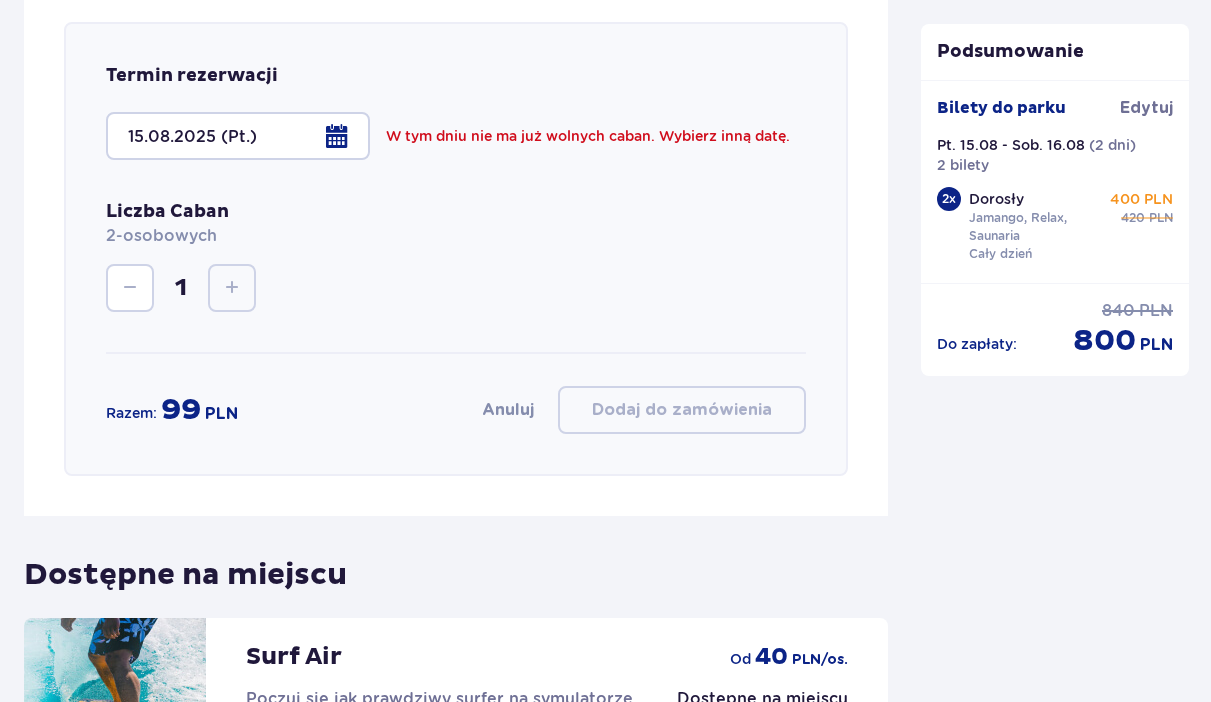 click at bounding box center (238, 136) 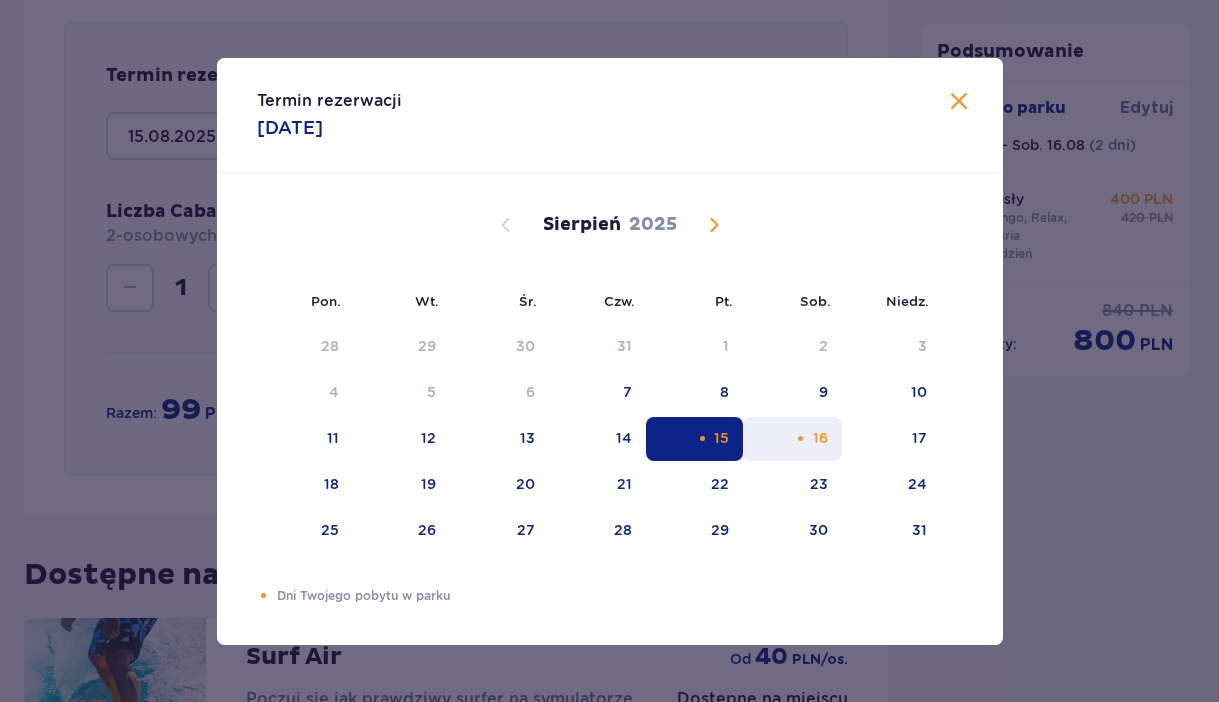 click at bounding box center (800, 438) 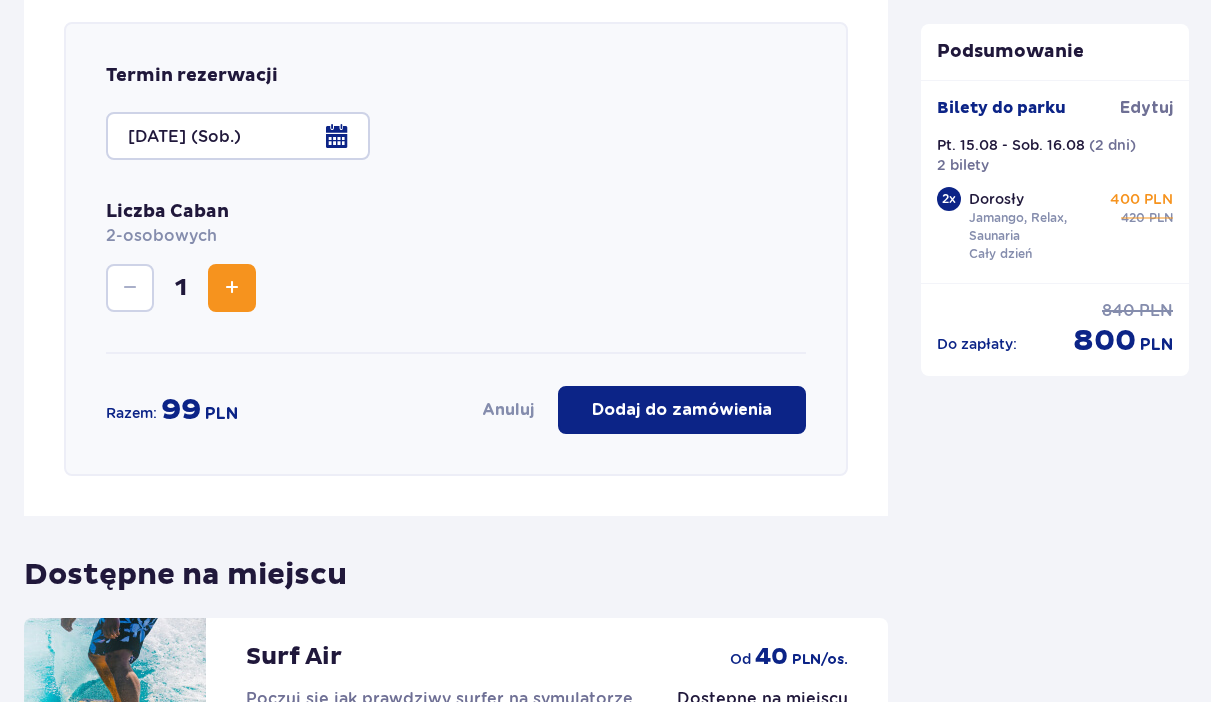 click at bounding box center [238, 136] 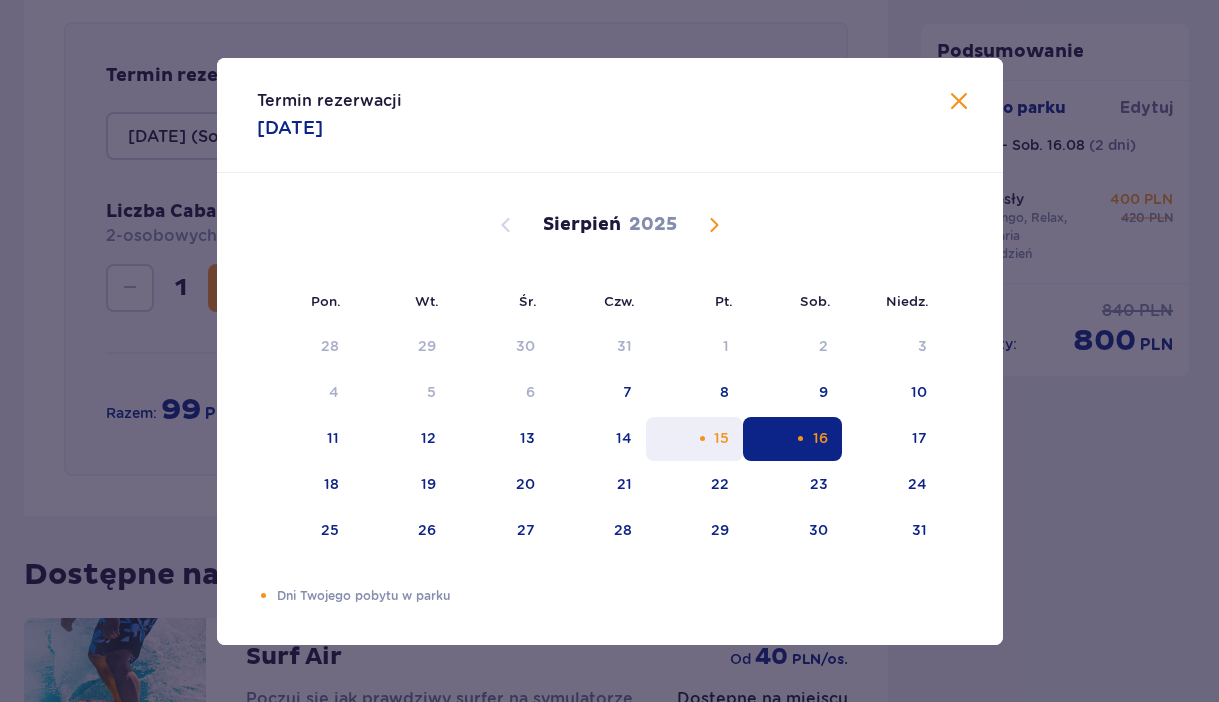 click at bounding box center (702, 438) 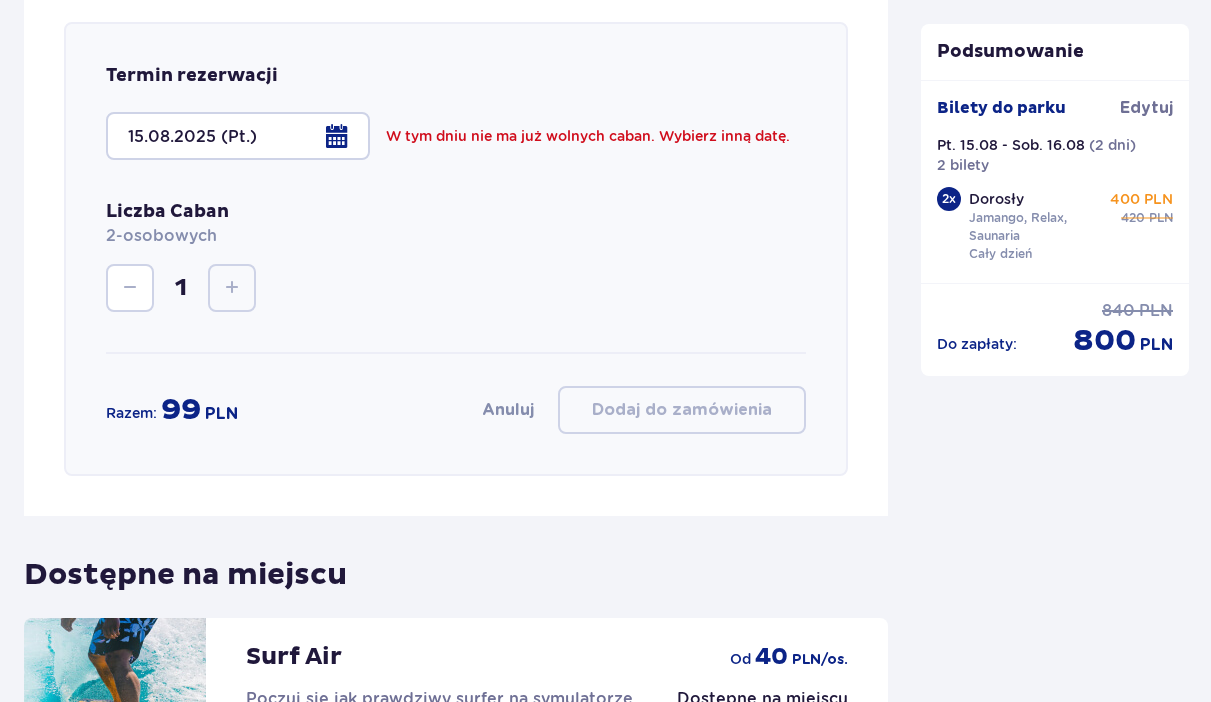 click at bounding box center (238, 136) 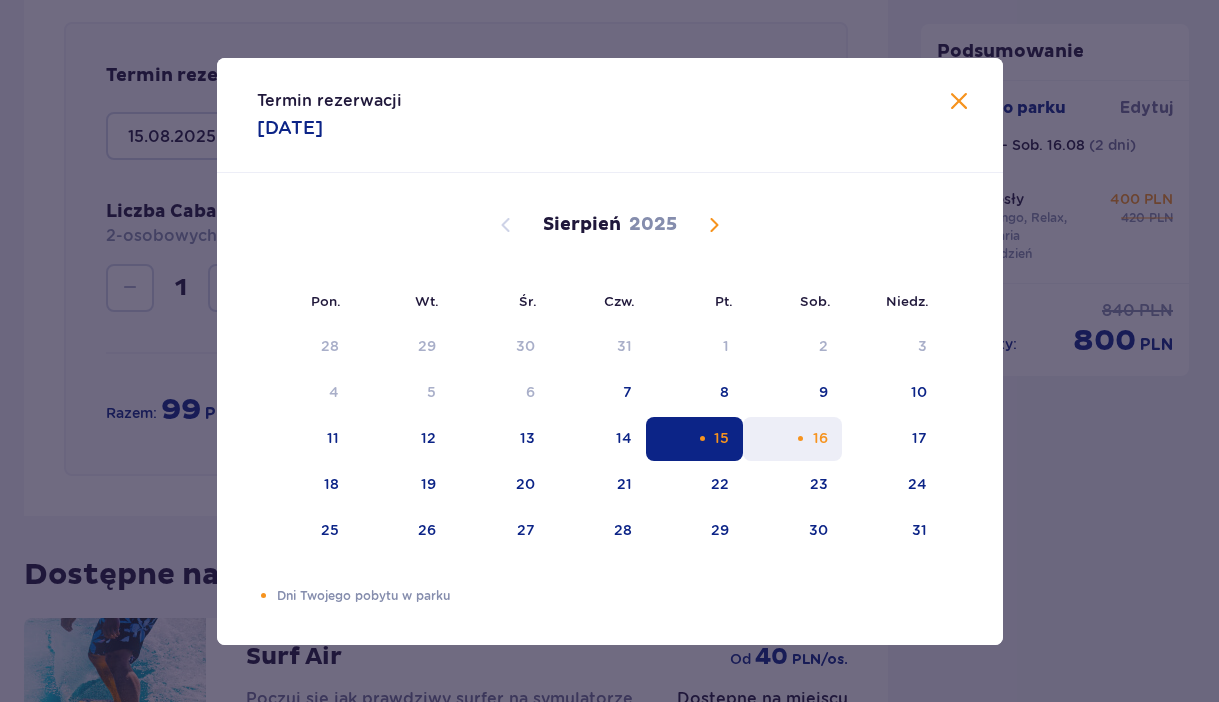 click on "16" at bounding box center (792, 439) 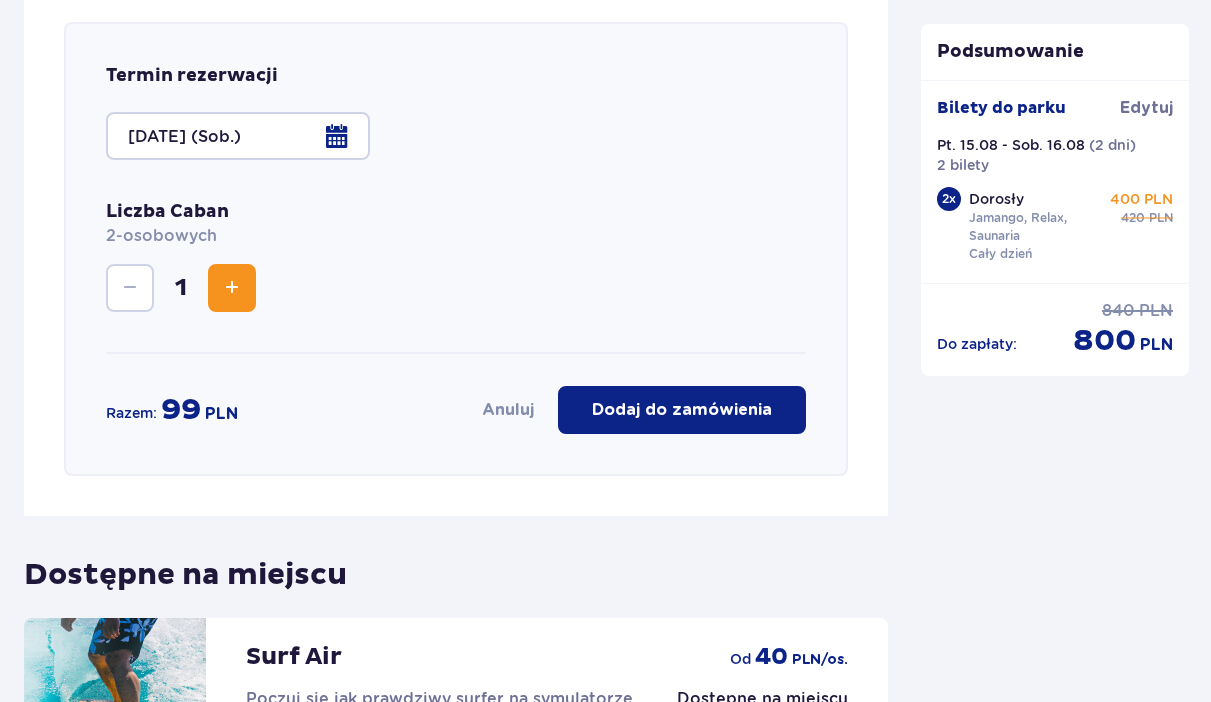 scroll, scrollTop: 2260, scrollLeft: 0, axis: vertical 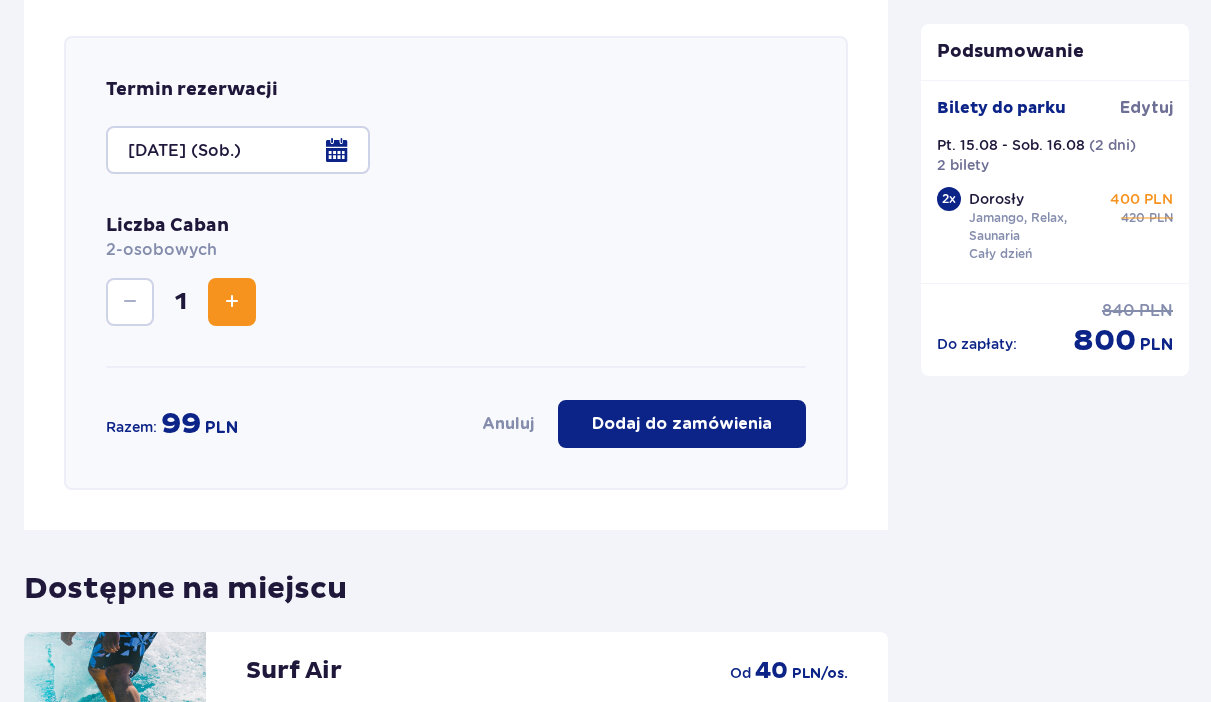 click on "Dodaj do zamówienia" at bounding box center (682, 424) 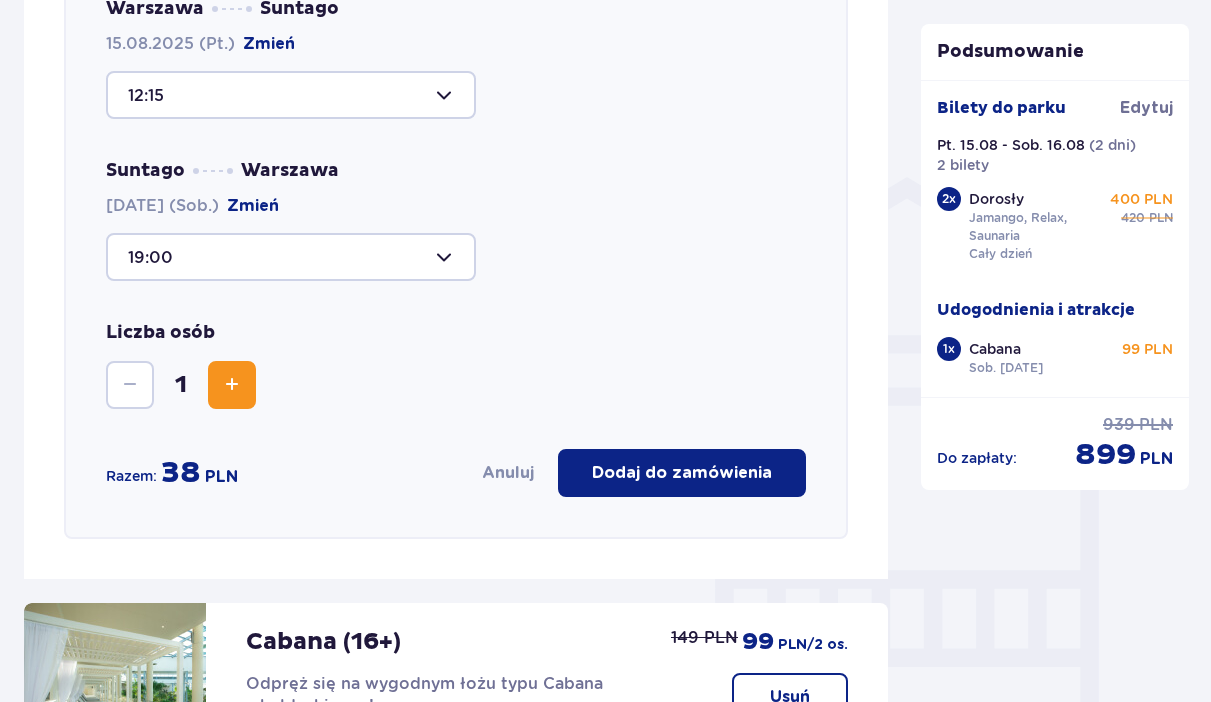 scroll, scrollTop: 1489, scrollLeft: 0, axis: vertical 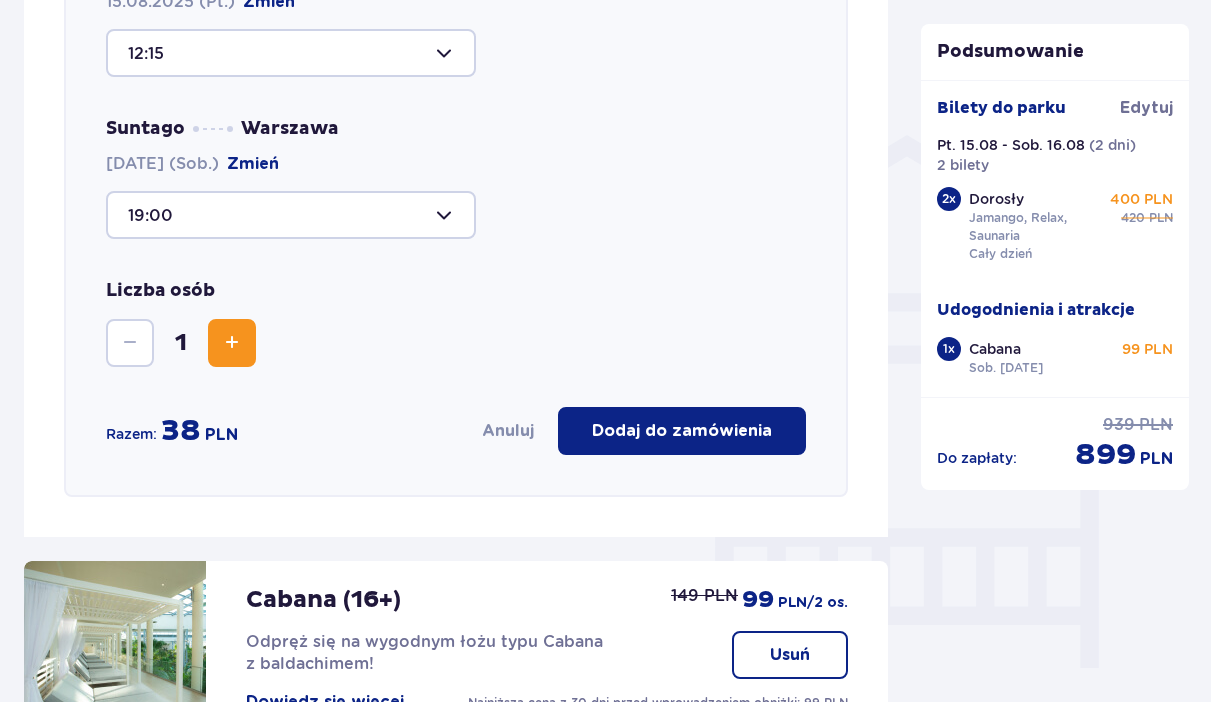 click on "Dodaj do zamówienia" at bounding box center [682, 431] 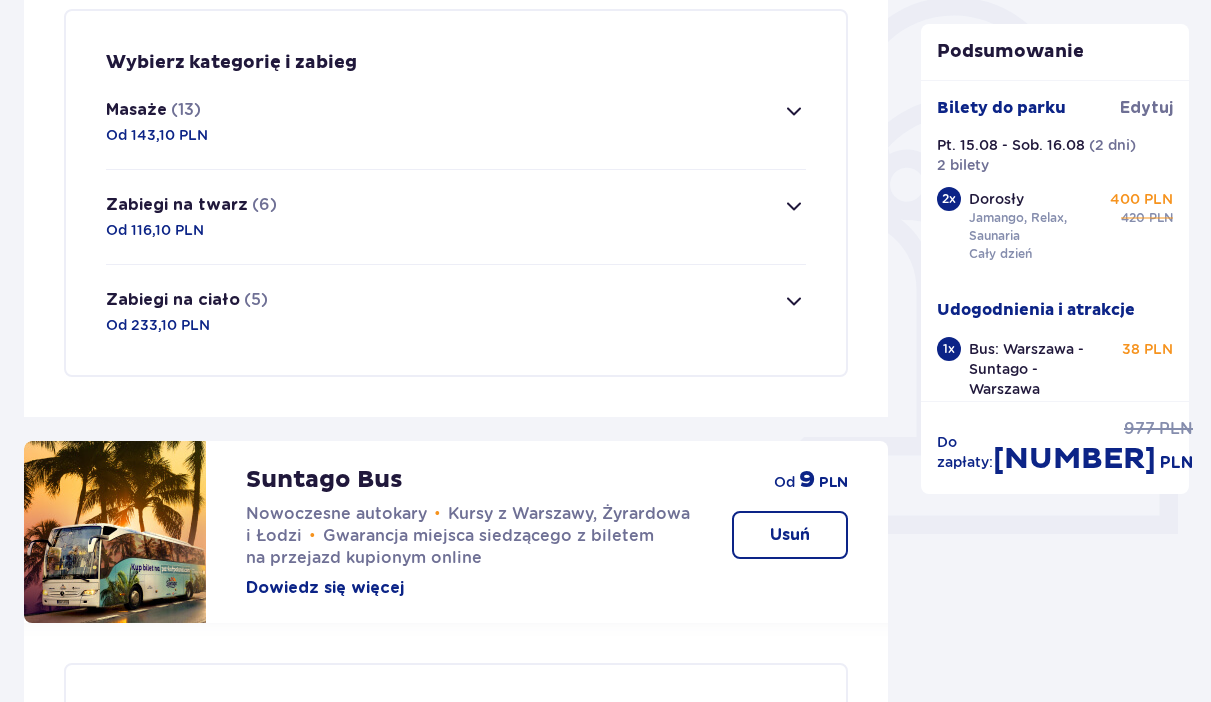 scroll, scrollTop: 748, scrollLeft: 0, axis: vertical 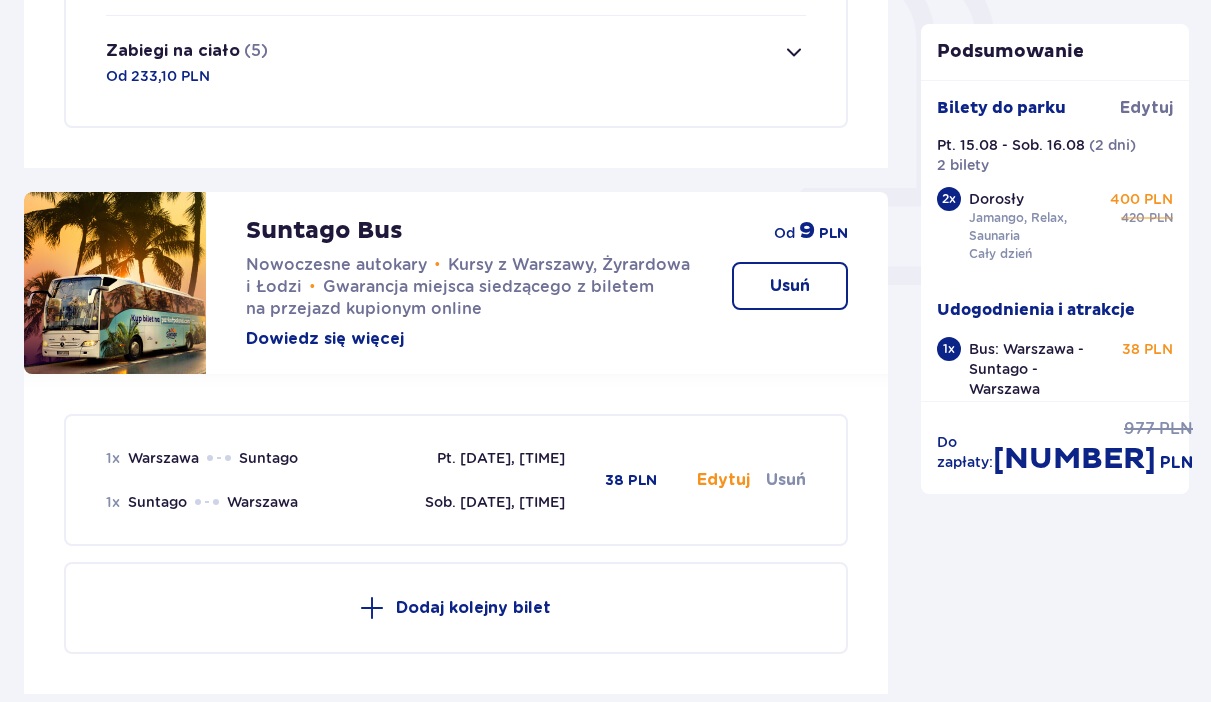click on "Edytuj" at bounding box center (723, 480) 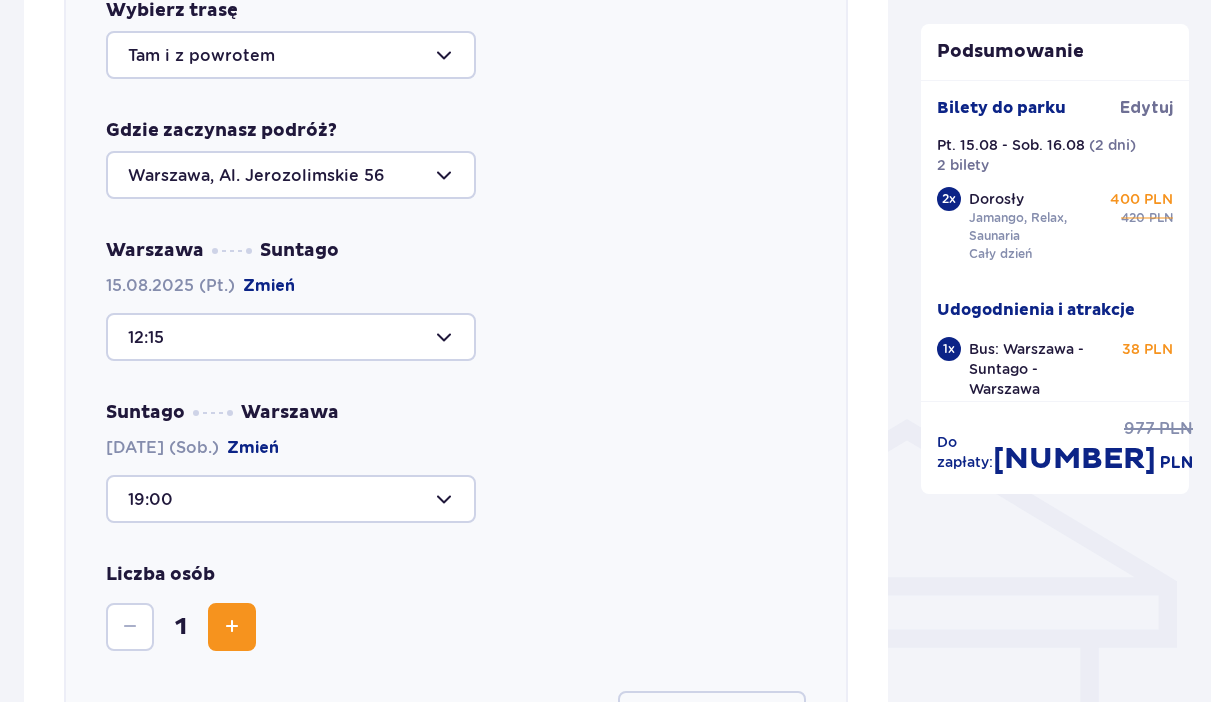 scroll, scrollTop: 1326, scrollLeft: 0, axis: vertical 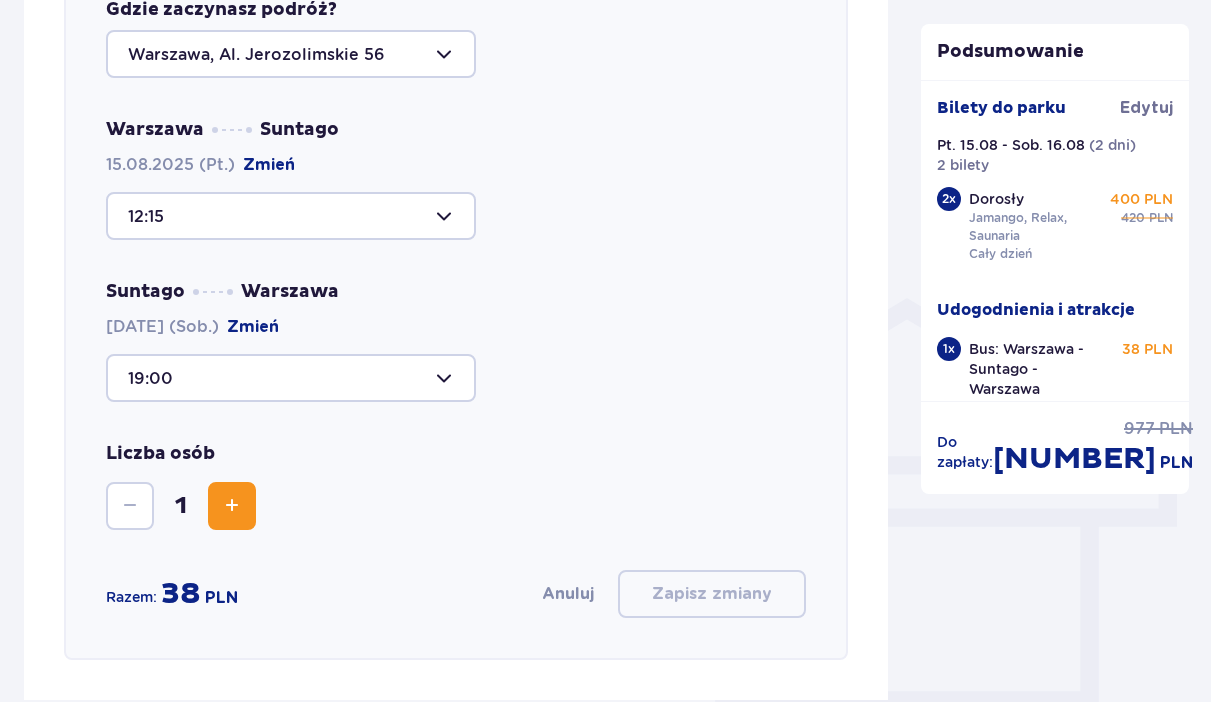click at bounding box center [232, 506] 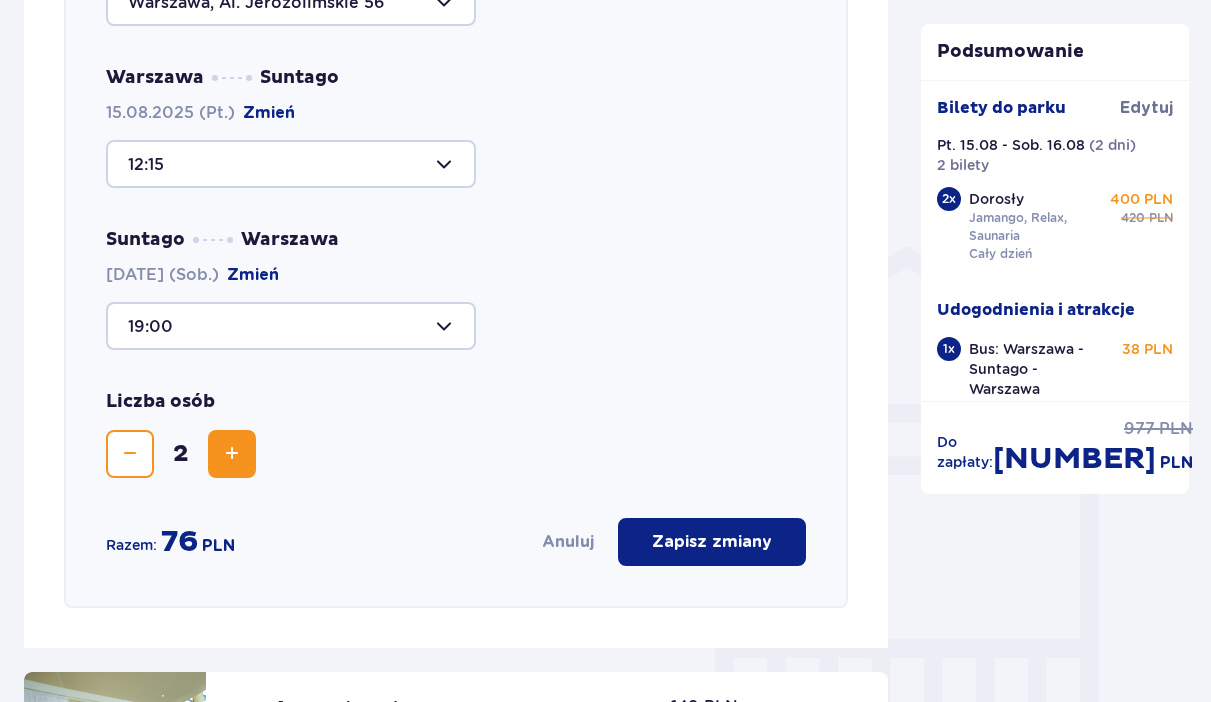 scroll, scrollTop: 1454, scrollLeft: 0, axis: vertical 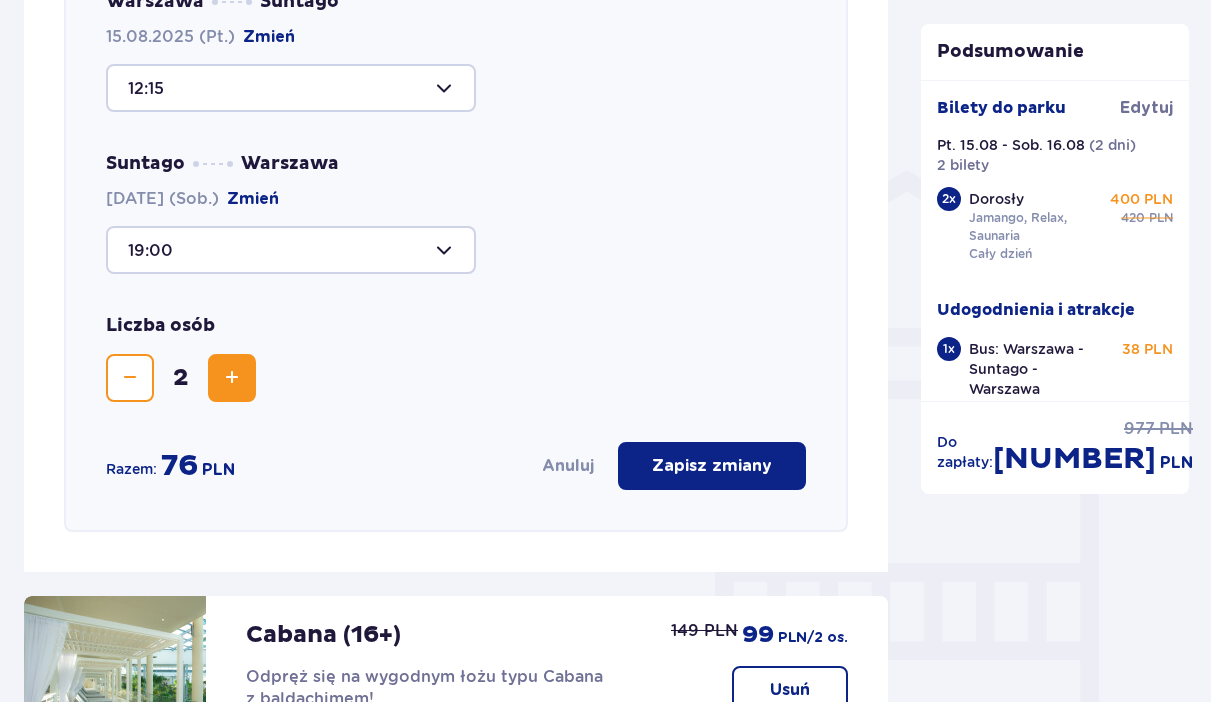 click on "Zapisz zmiany" at bounding box center [712, 466] 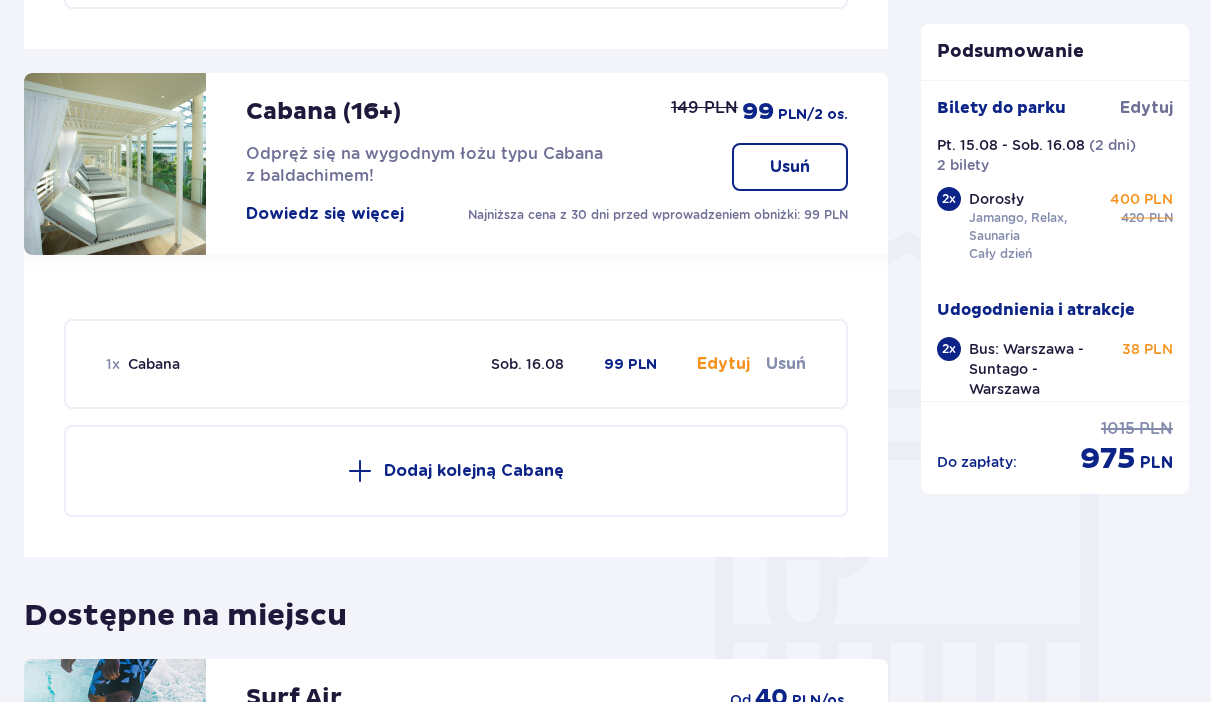 scroll, scrollTop: 1395, scrollLeft: 0, axis: vertical 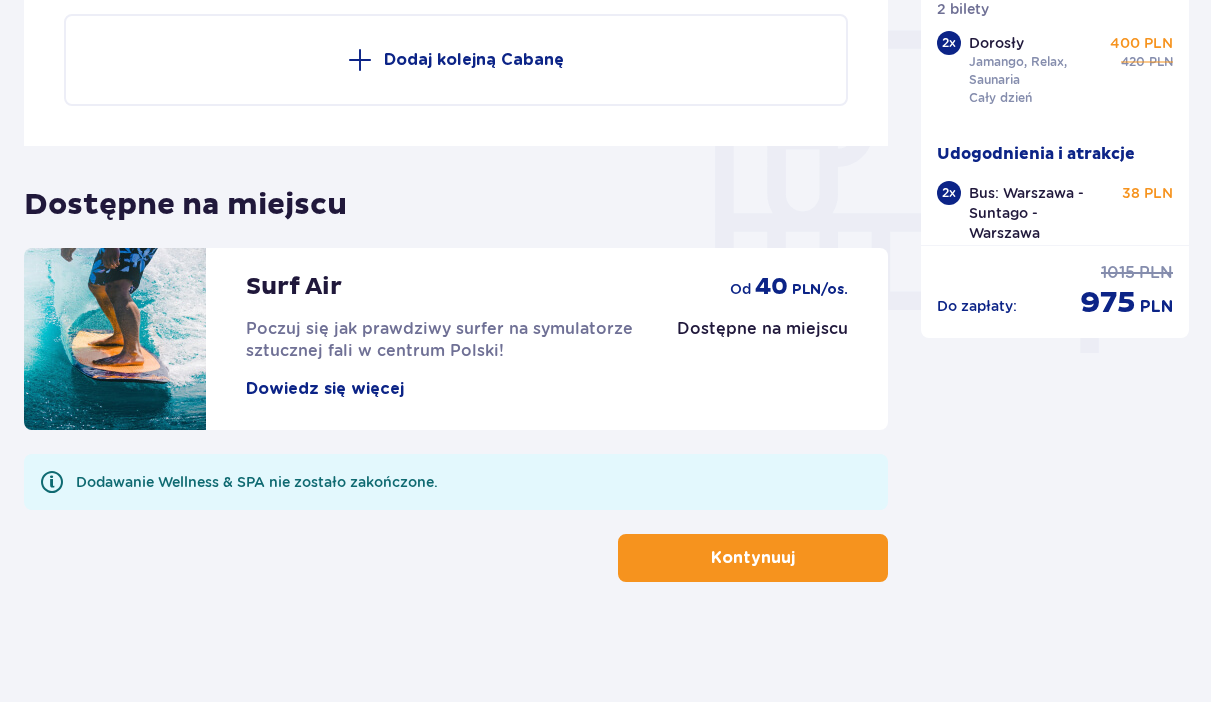 click on "Kontynuuj" at bounding box center (753, 558) 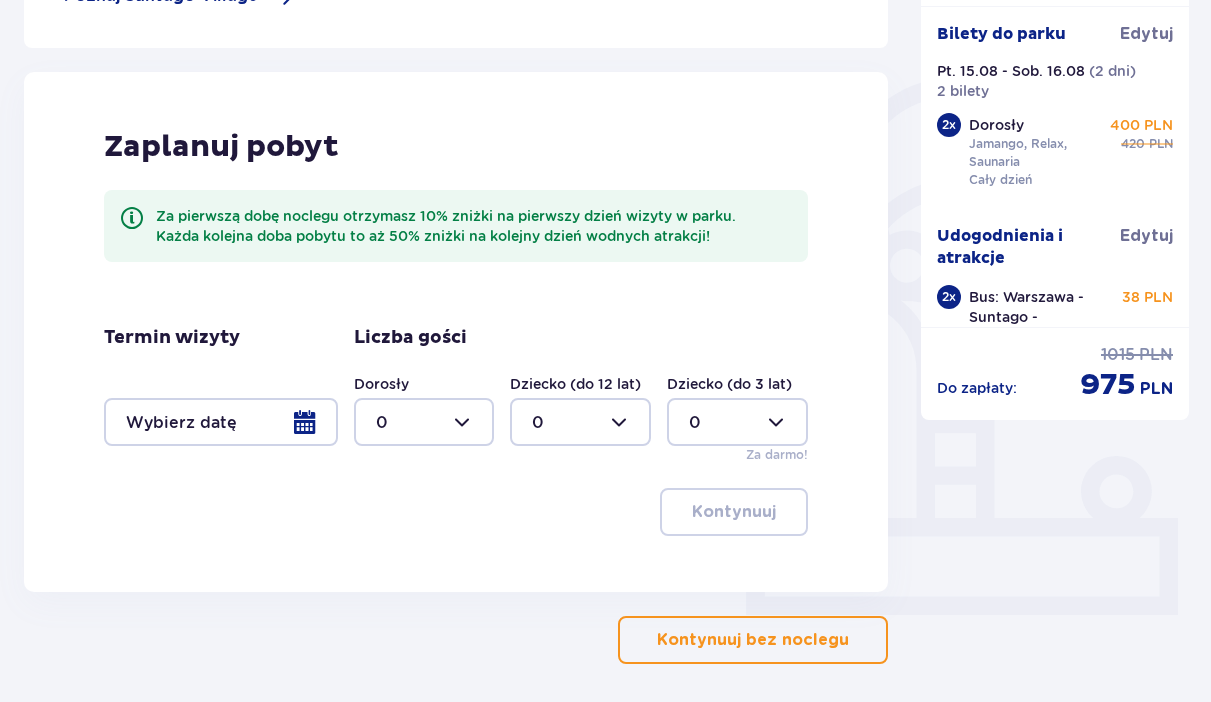 scroll, scrollTop: 446, scrollLeft: 0, axis: vertical 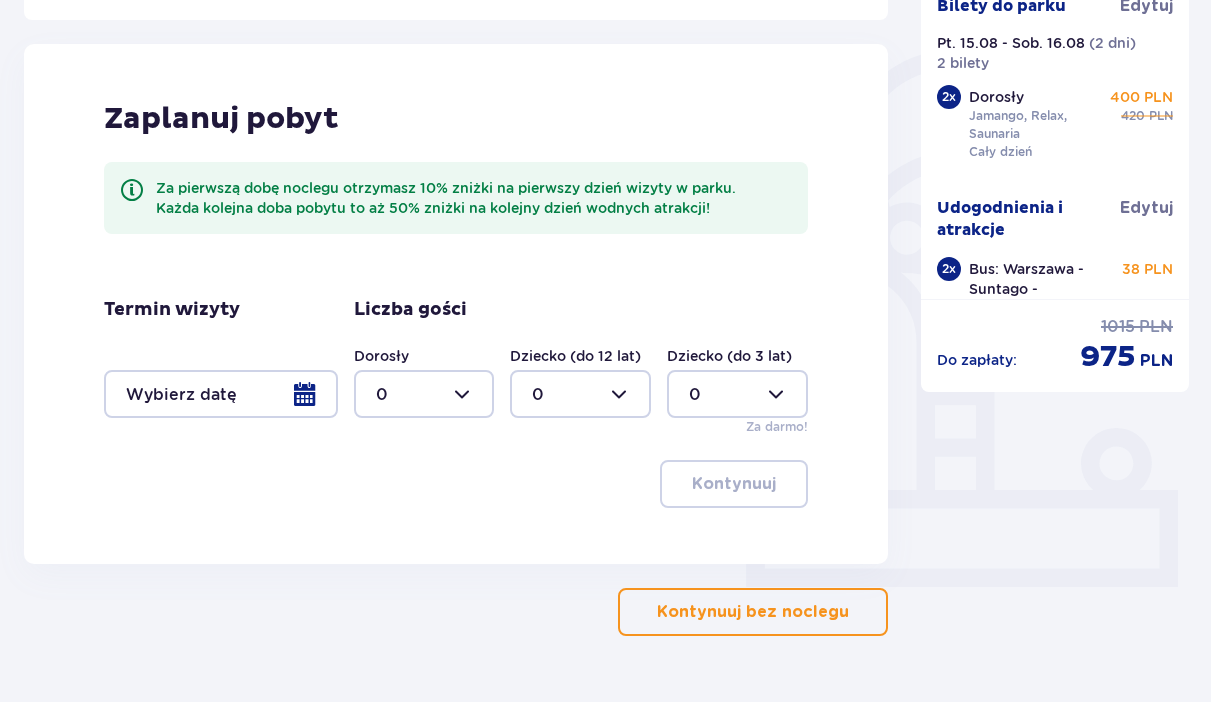 click at bounding box center (221, 394) 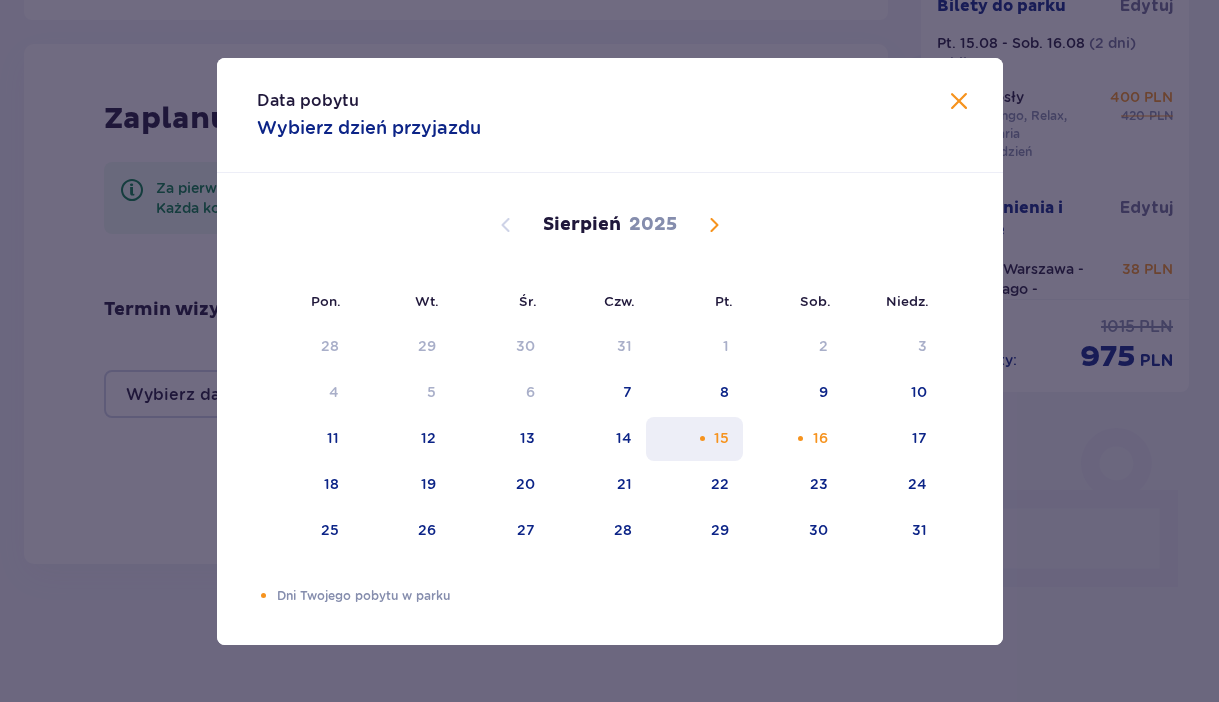 click on "15" at bounding box center (721, 438) 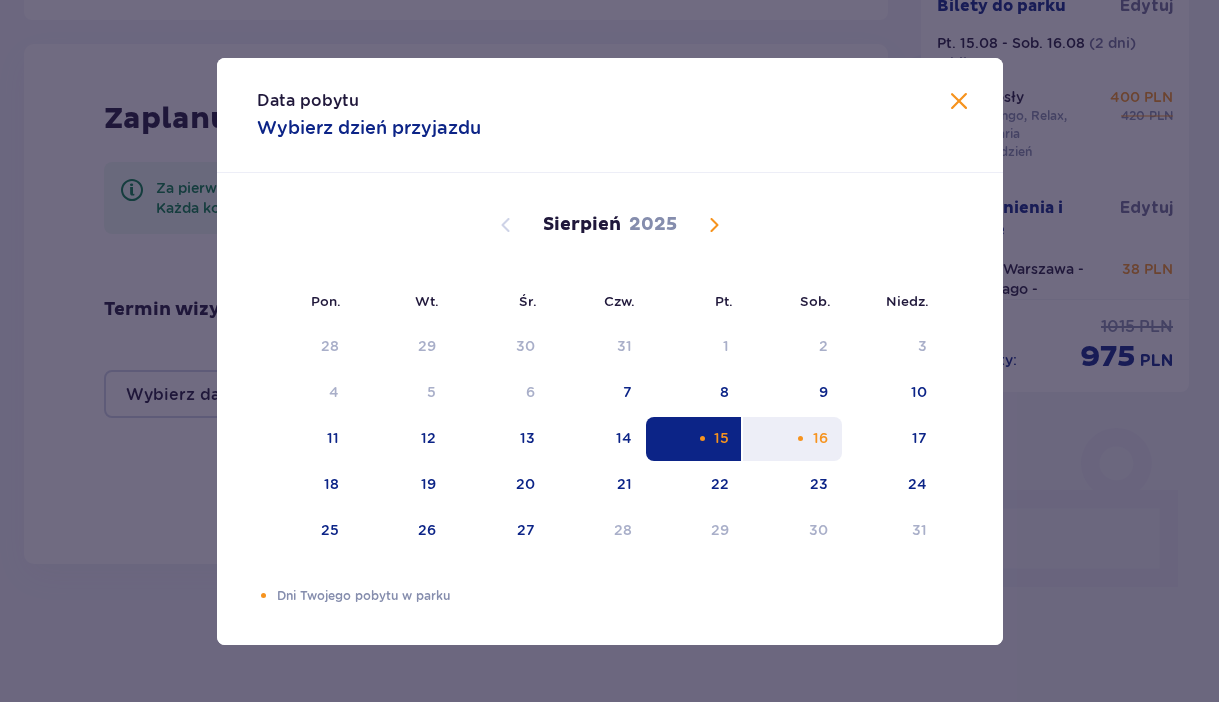 click at bounding box center [800, 438] 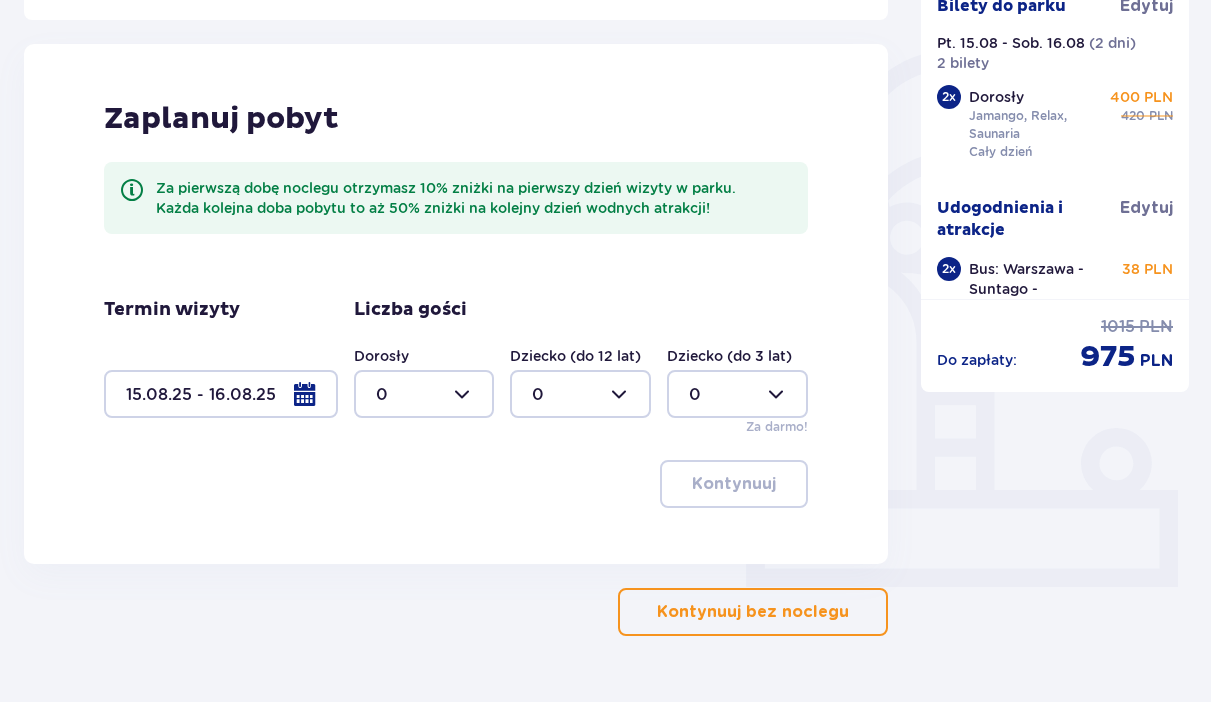 click at bounding box center [424, 394] 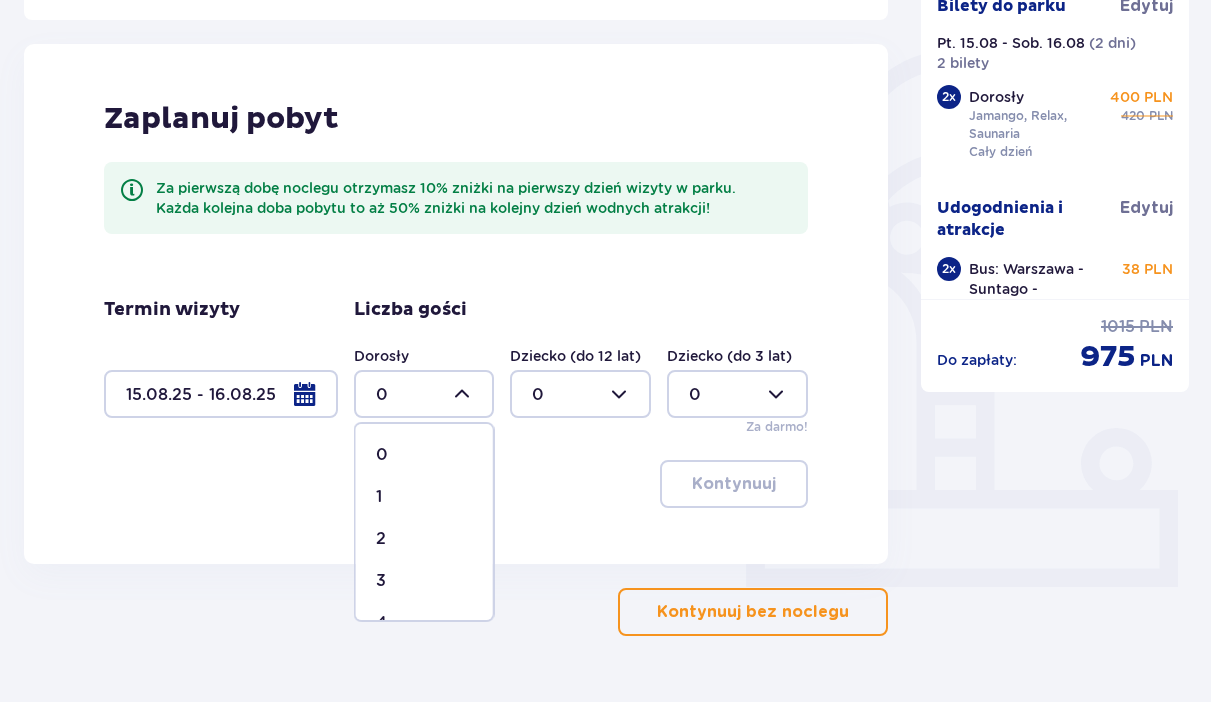 click on "2" at bounding box center [424, 539] 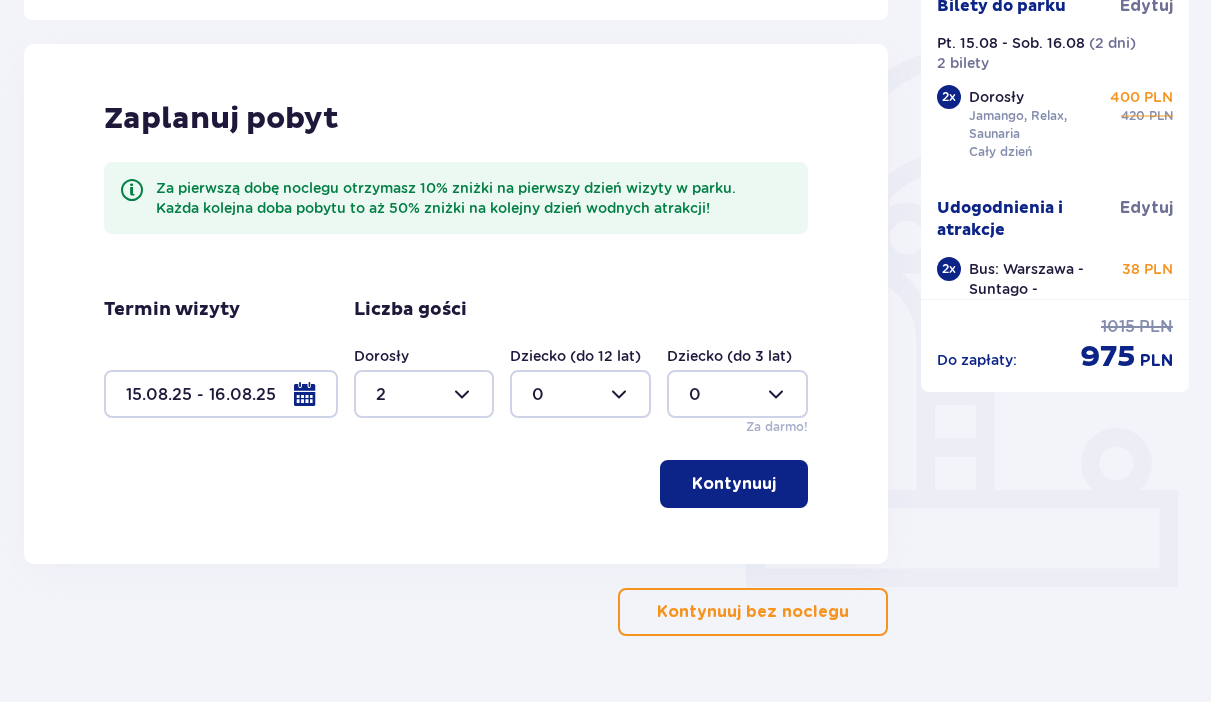 click on "Kontynuuj" at bounding box center (734, 484) 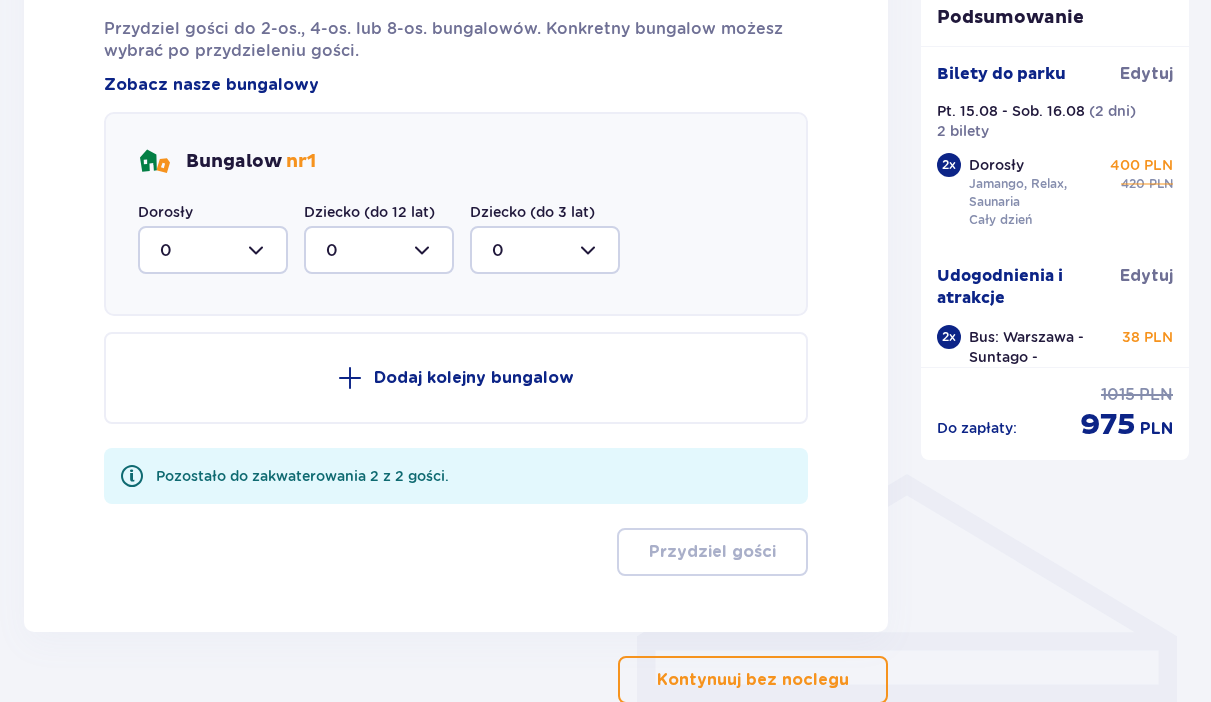 scroll, scrollTop: 1163, scrollLeft: 0, axis: vertical 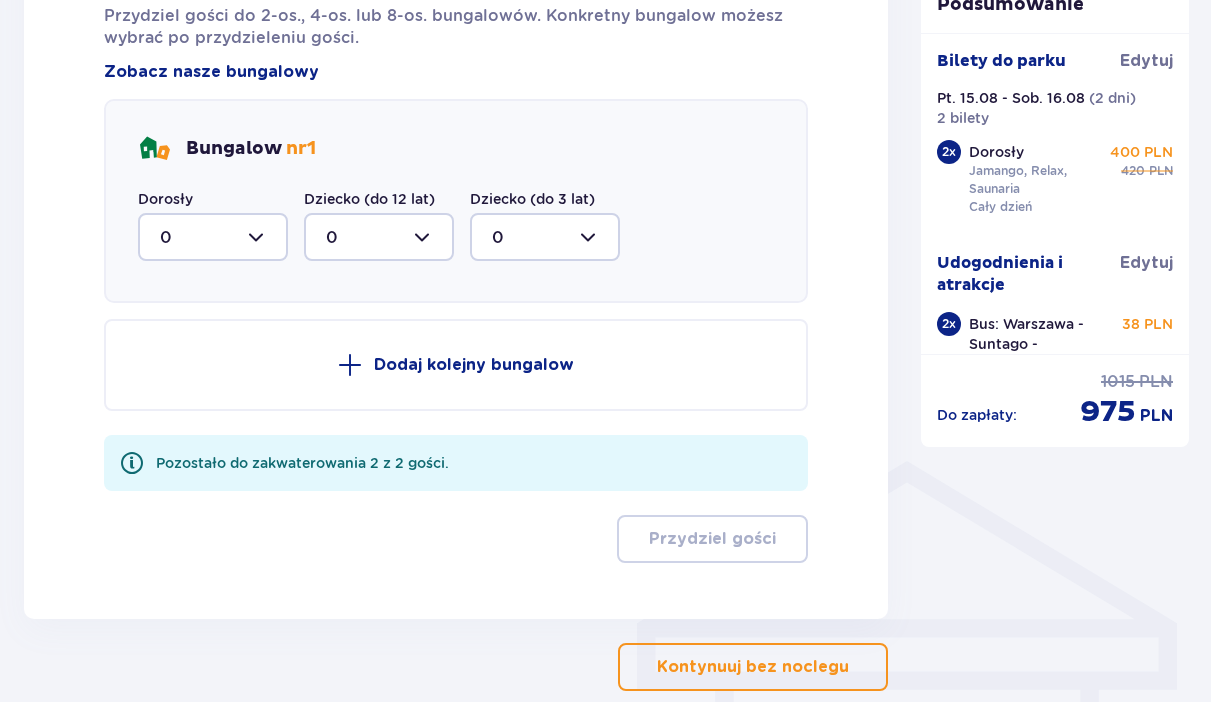 click at bounding box center (213, 237) 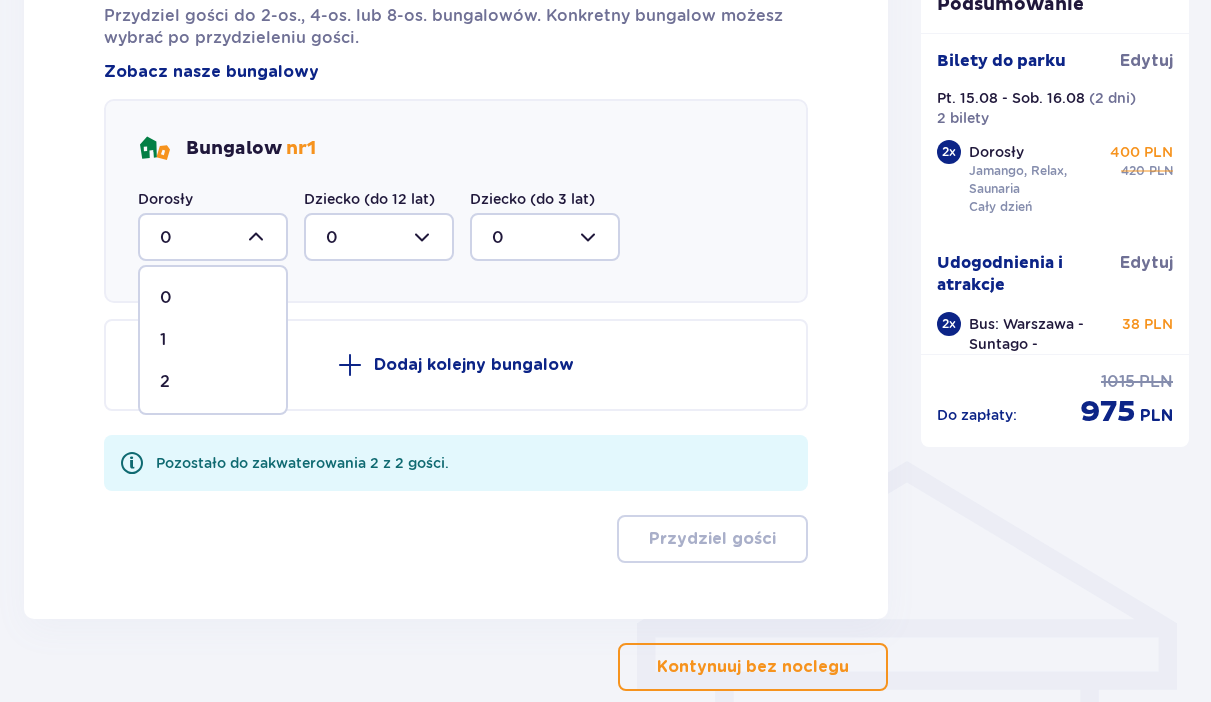 click on "2" at bounding box center (213, 382) 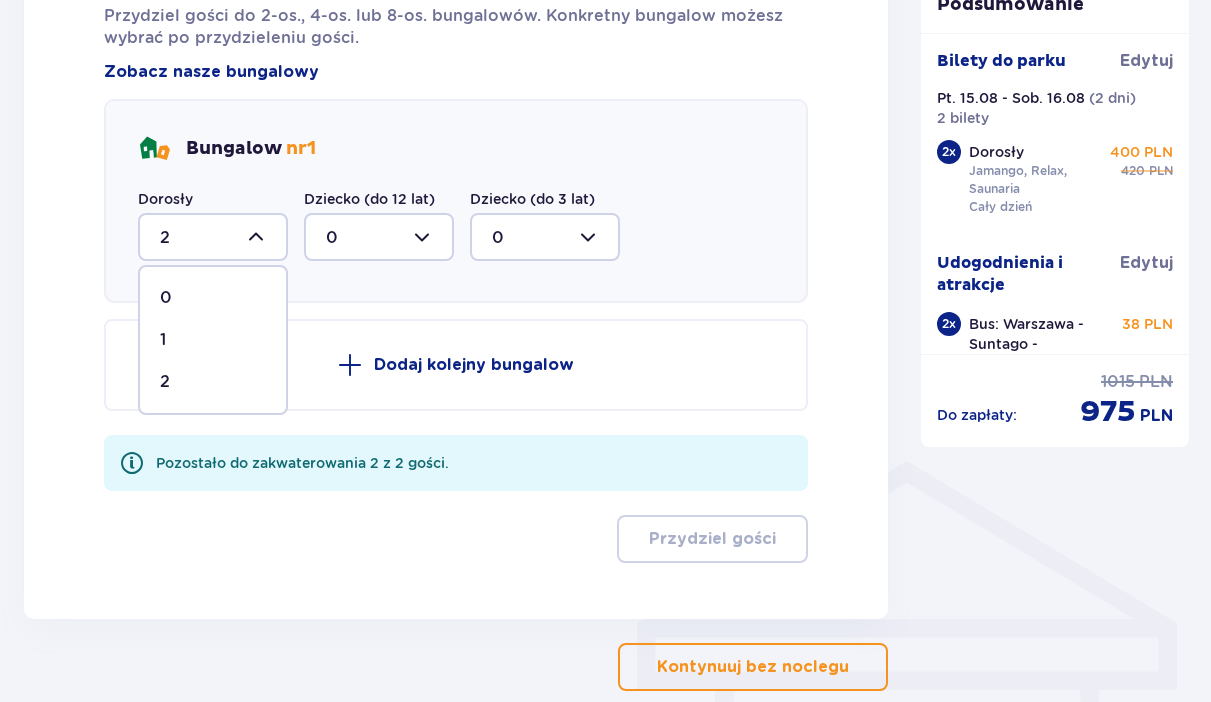 scroll, scrollTop: 1076, scrollLeft: 0, axis: vertical 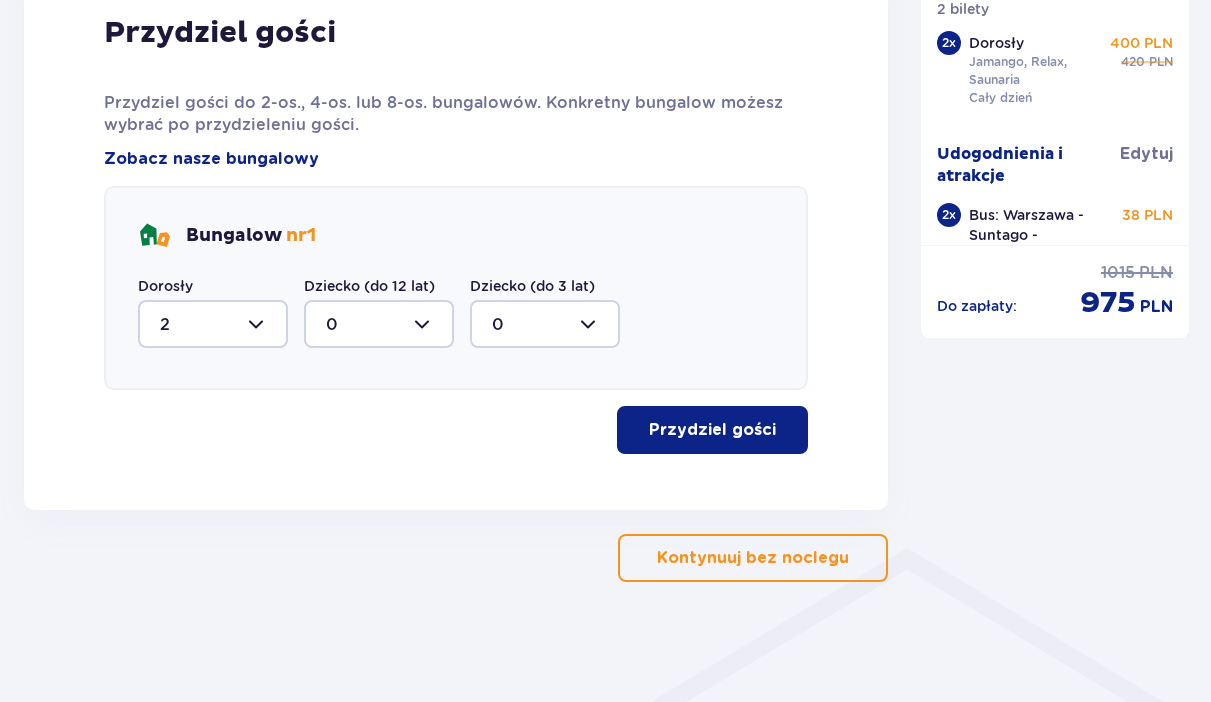 click on "Przydziel gości" at bounding box center (712, 430) 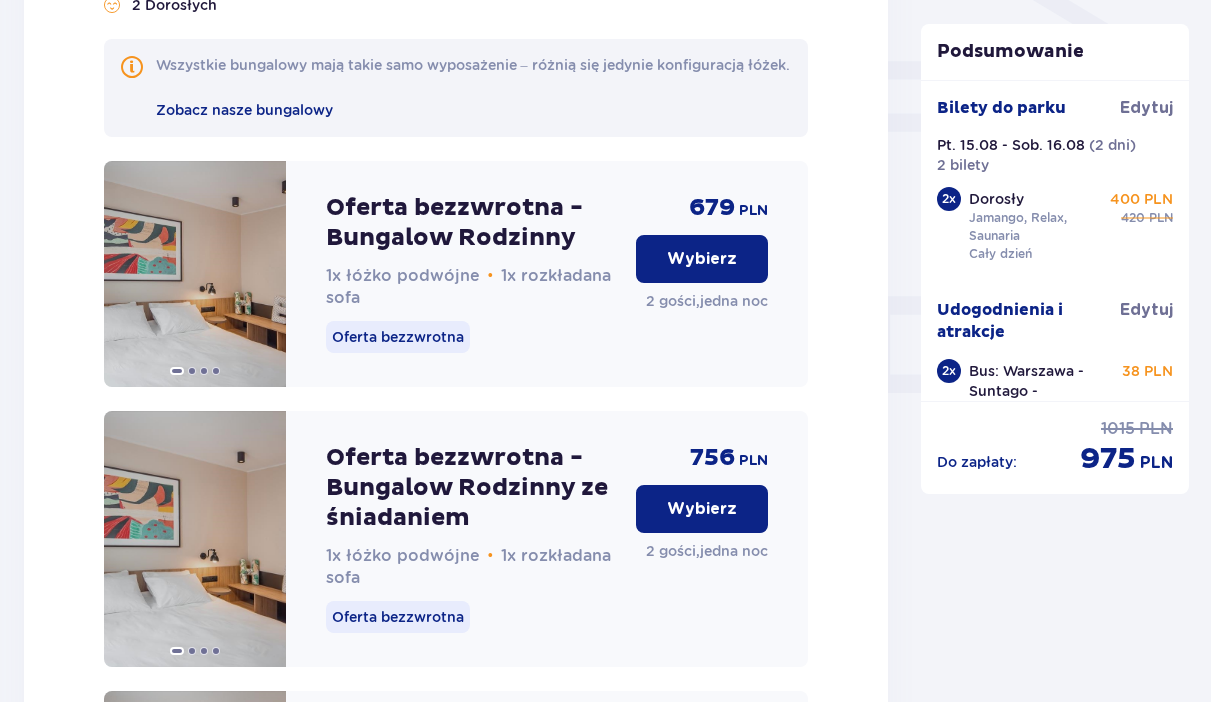 scroll, scrollTop: 1715, scrollLeft: 0, axis: vertical 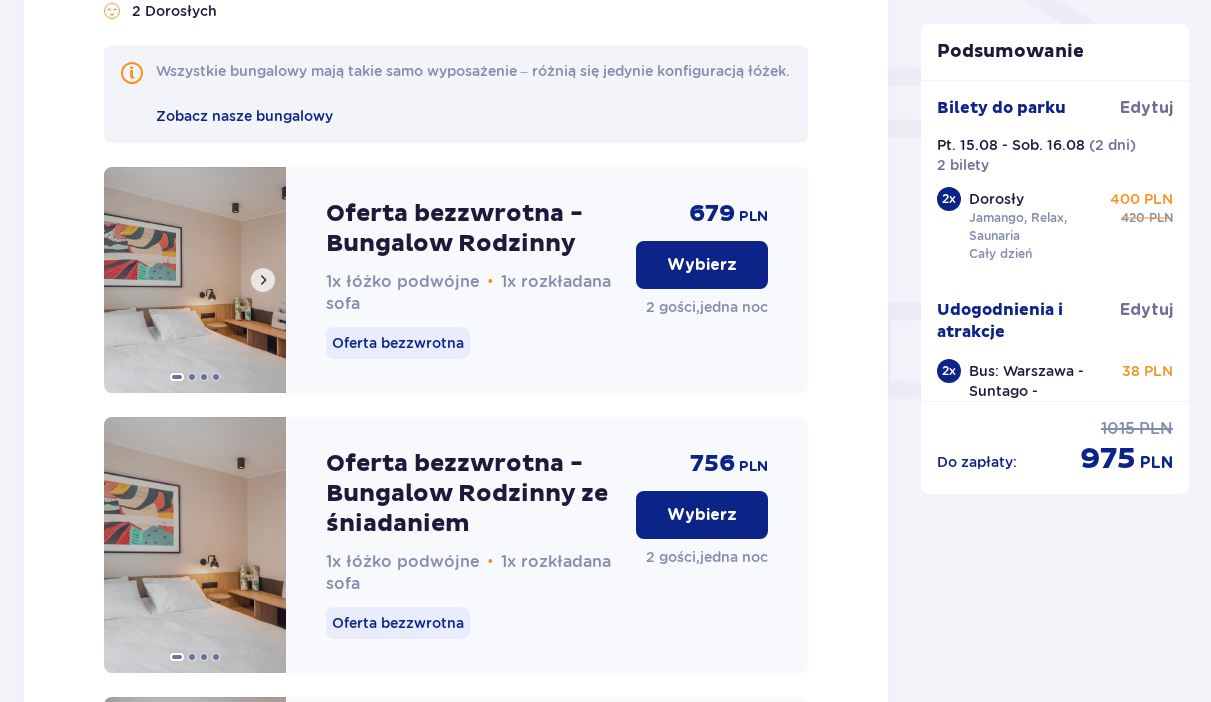 click at bounding box center (263, 280) 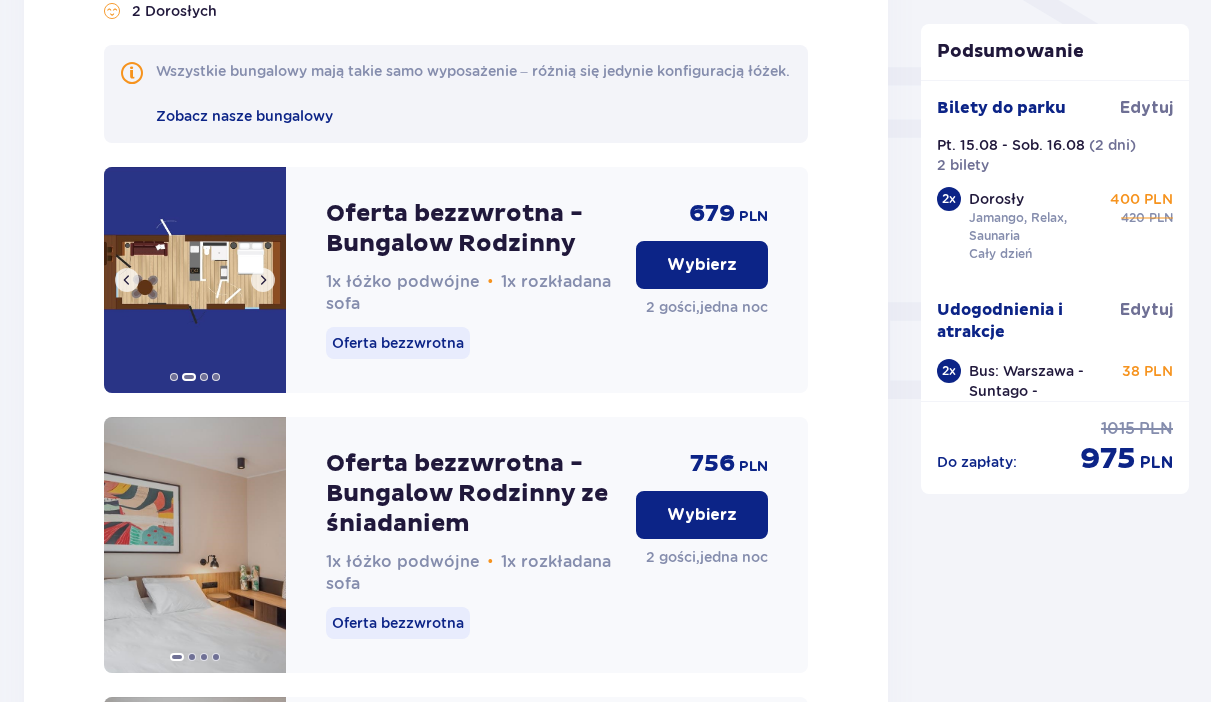 click at bounding box center (263, 280) 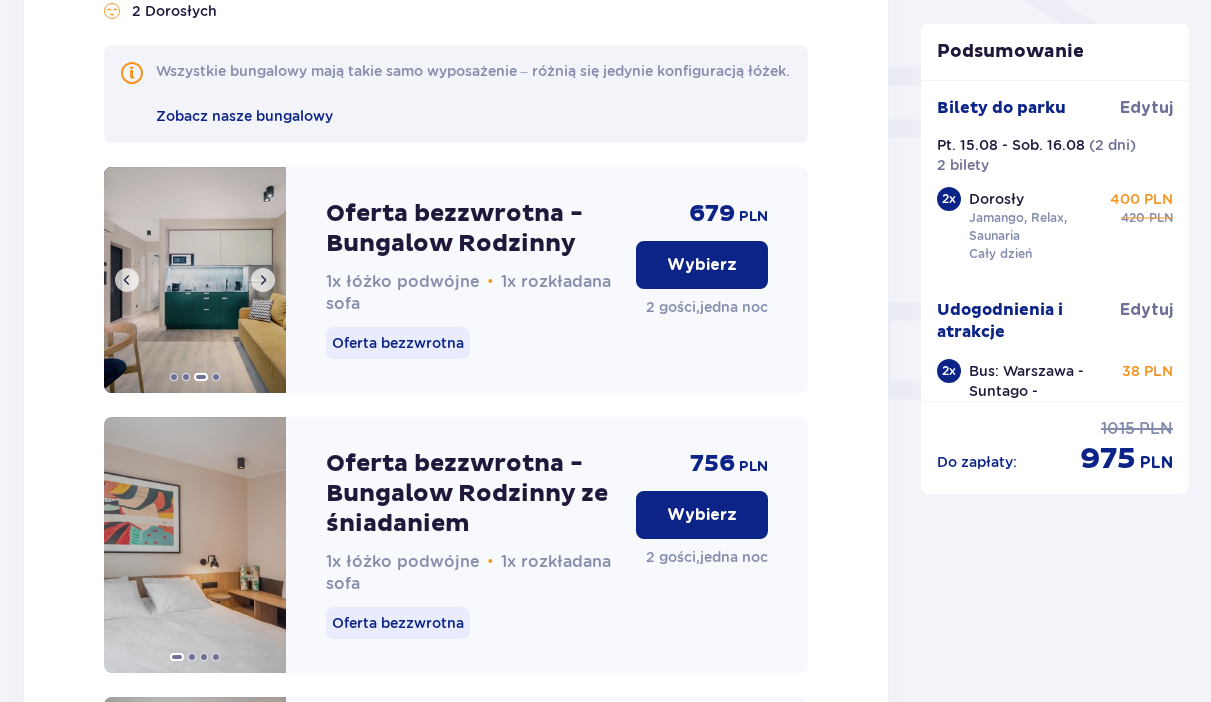 click at bounding box center [263, 280] 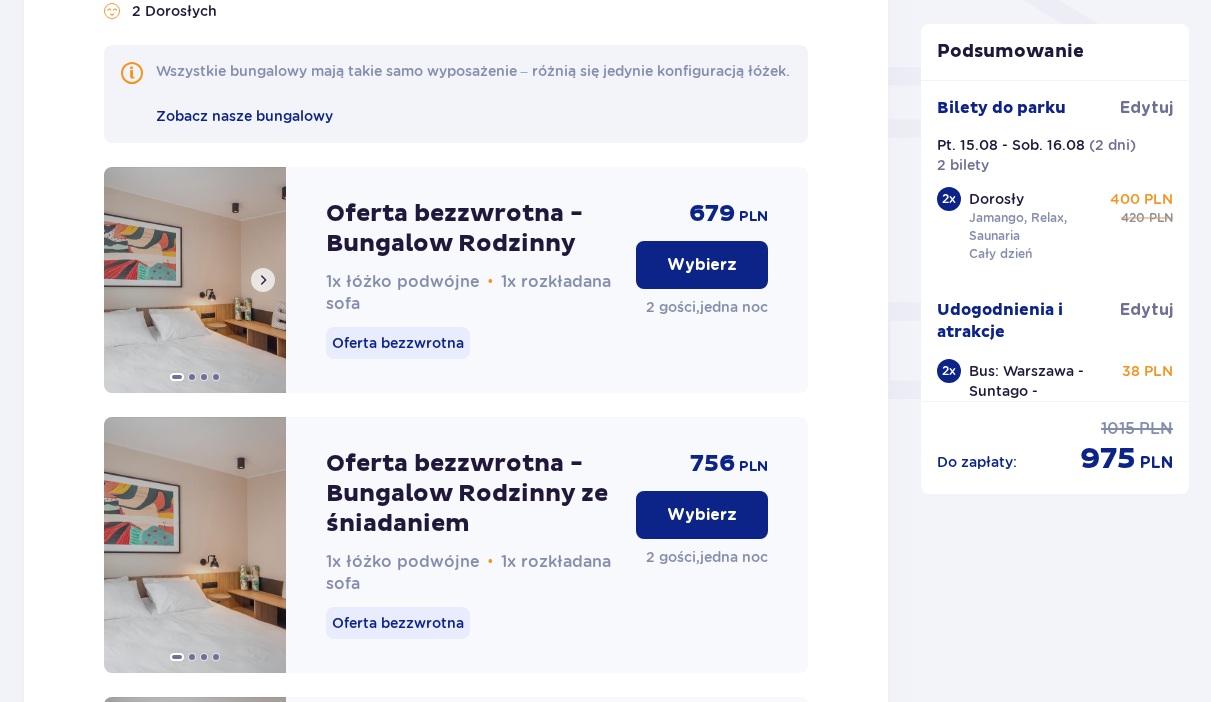 click at bounding box center [263, 280] 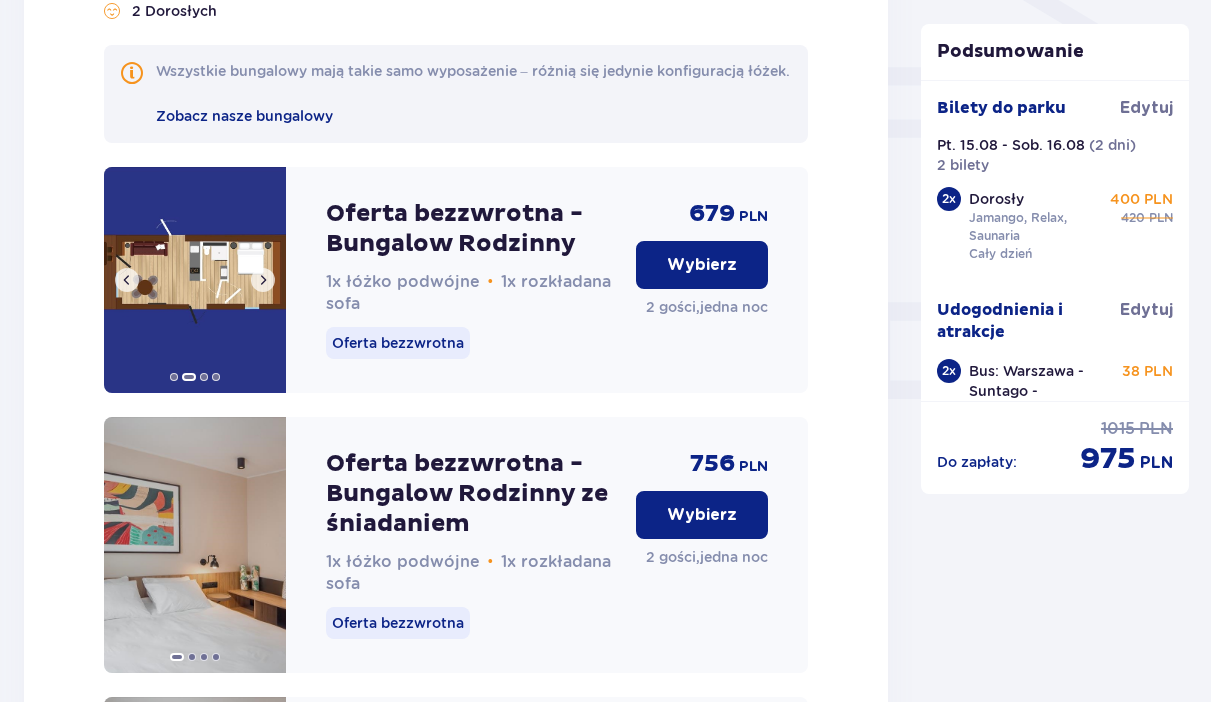 click at bounding box center [263, 280] 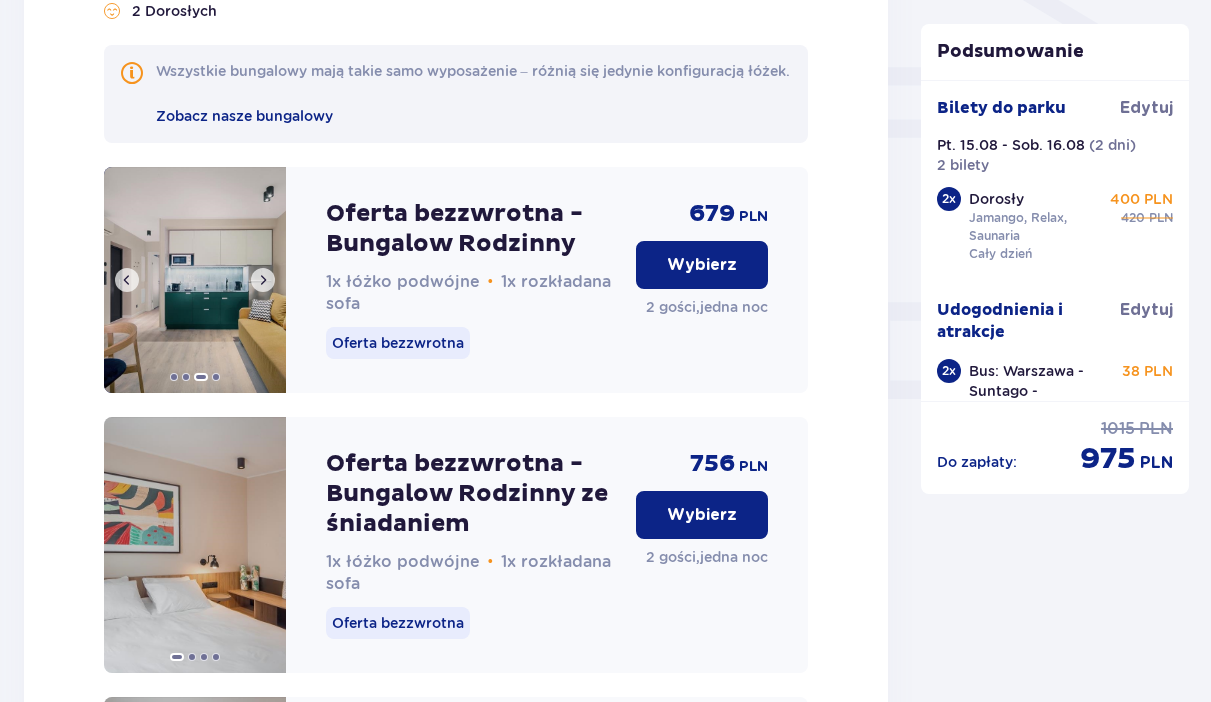 click at bounding box center [263, 280] 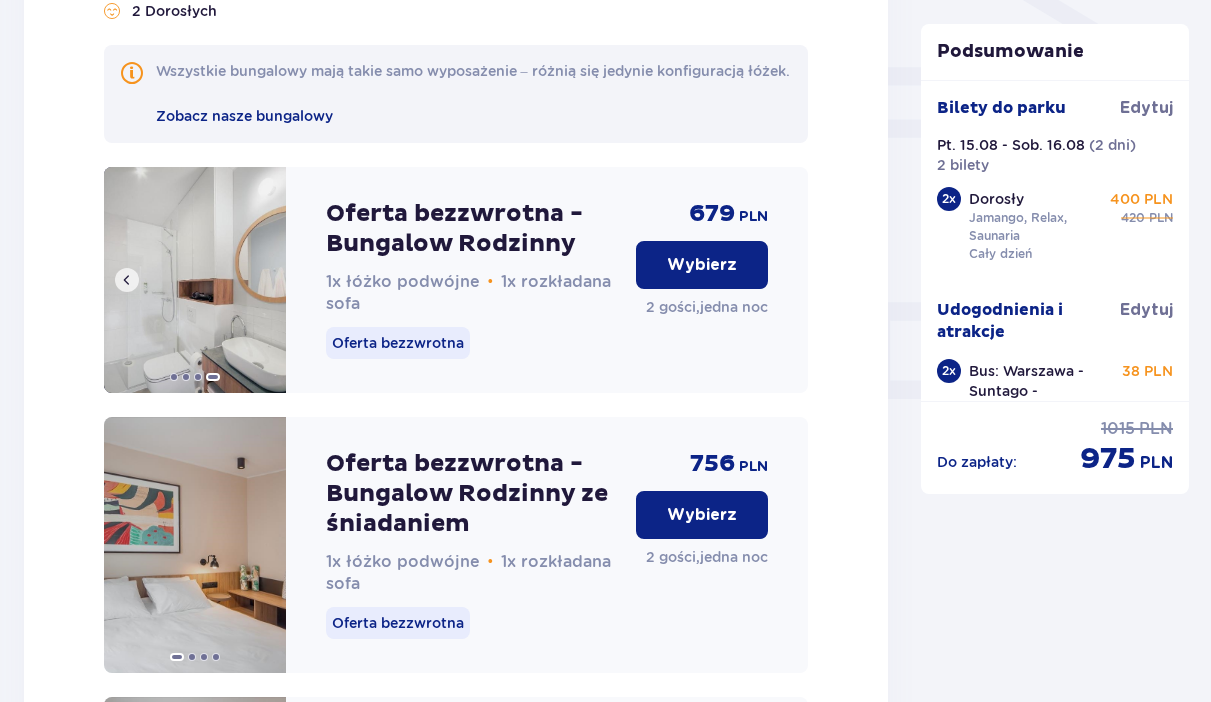 click at bounding box center (127, 280) 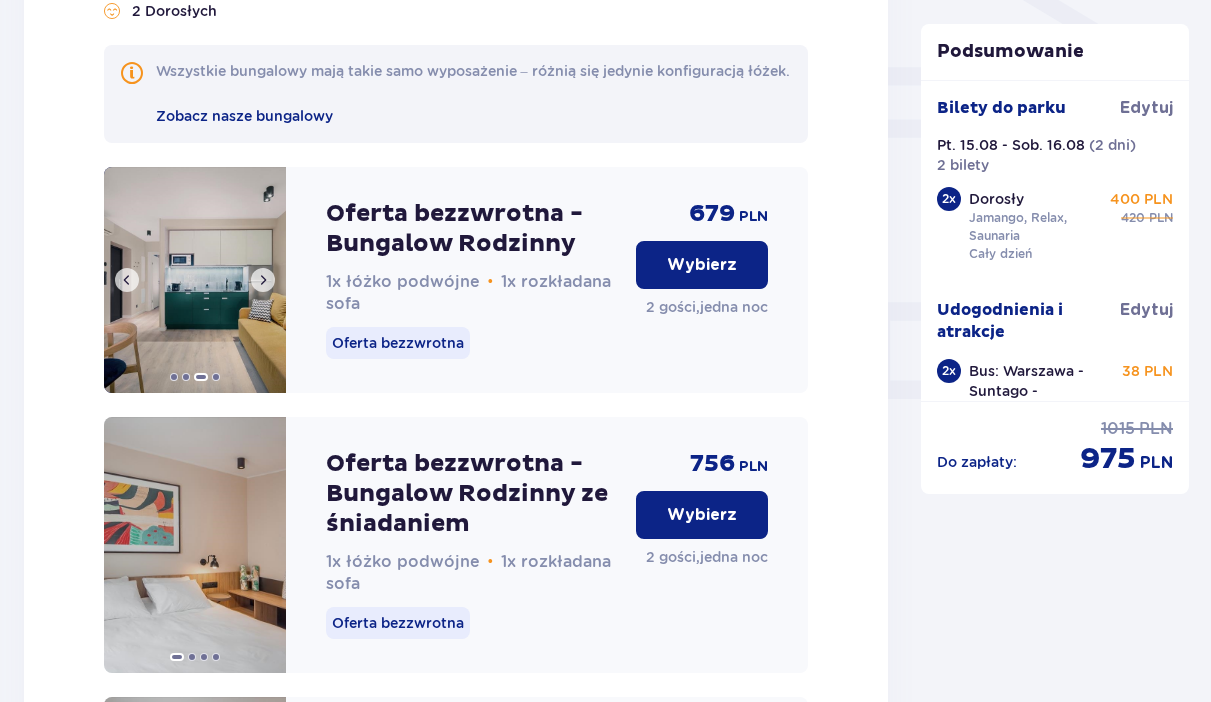 click at bounding box center [127, 280] 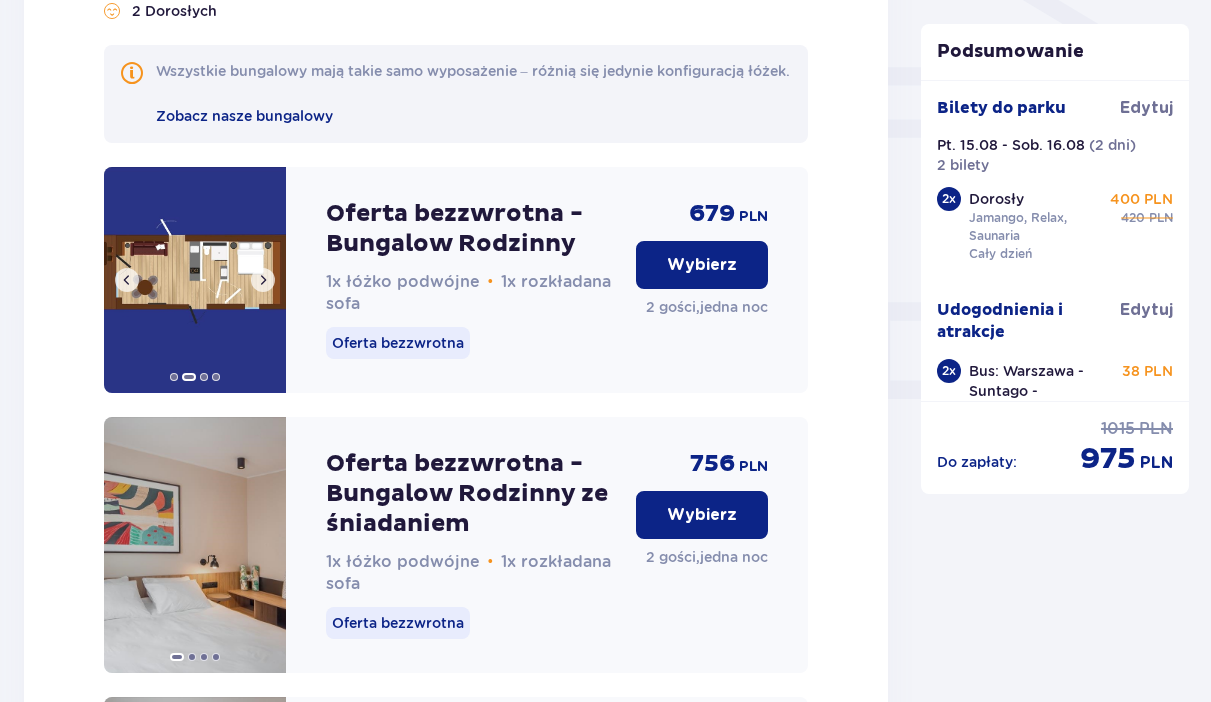 click at bounding box center [127, 280] 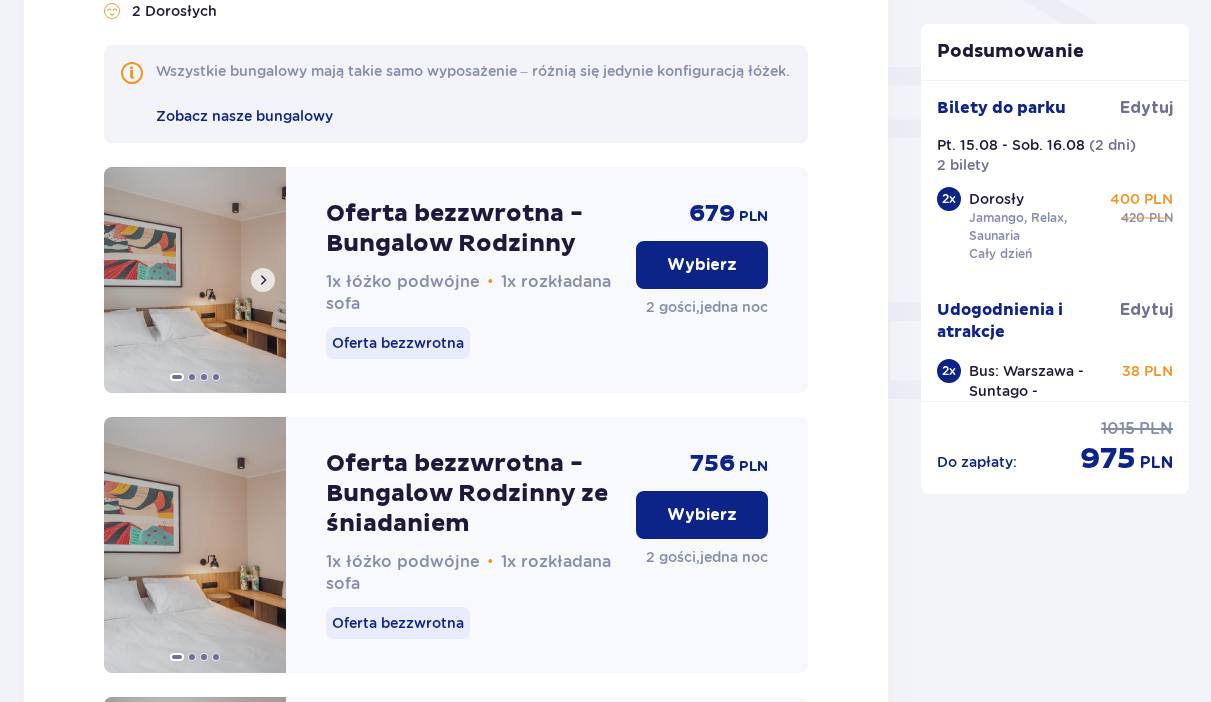 click at bounding box center [263, 280] 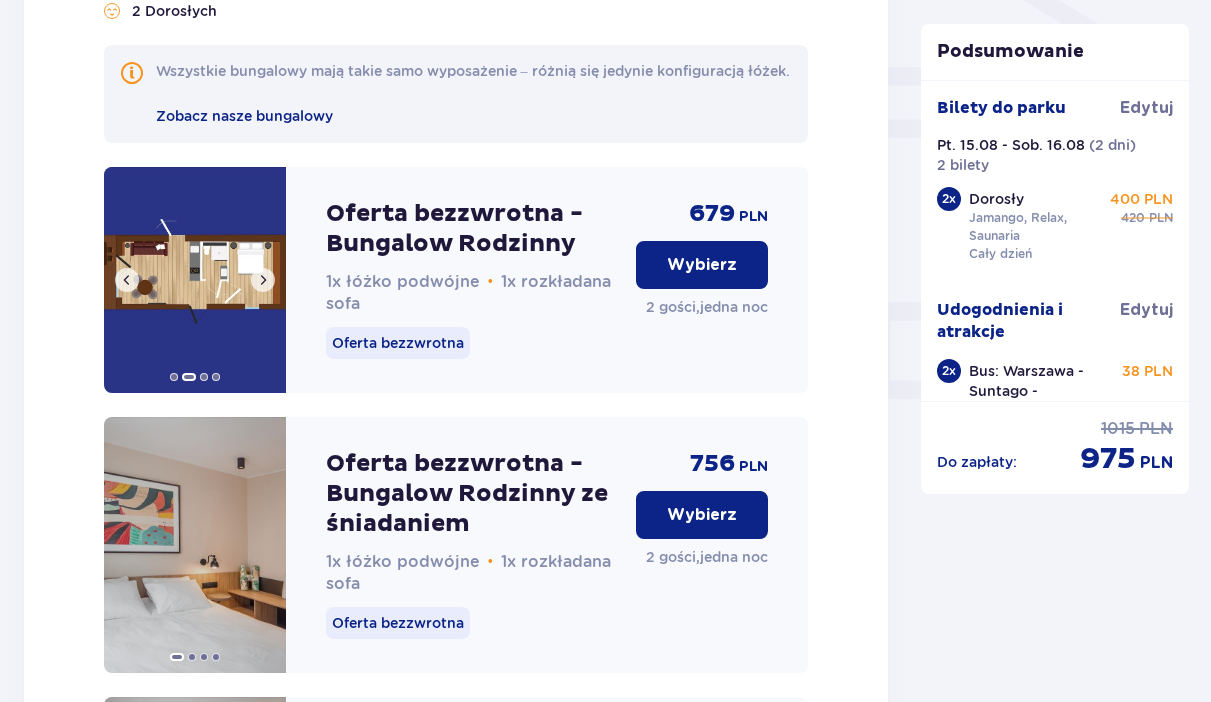 click at bounding box center (263, 280) 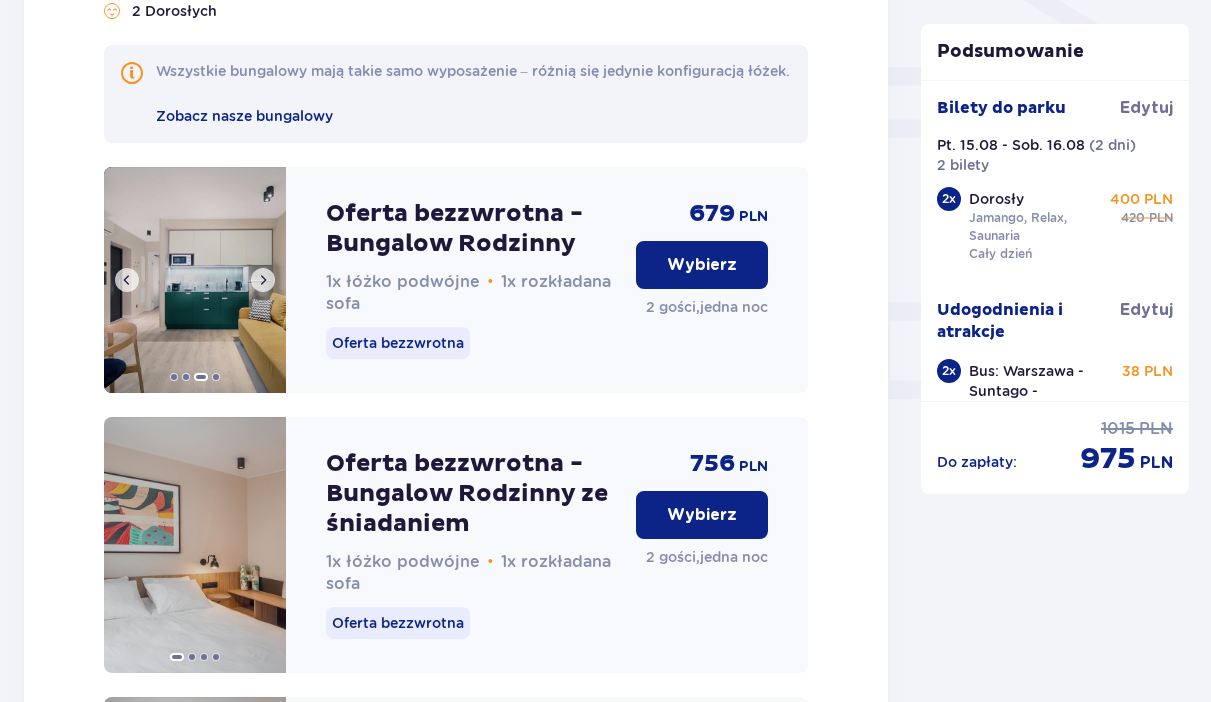 click at bounding box center (263, 280) 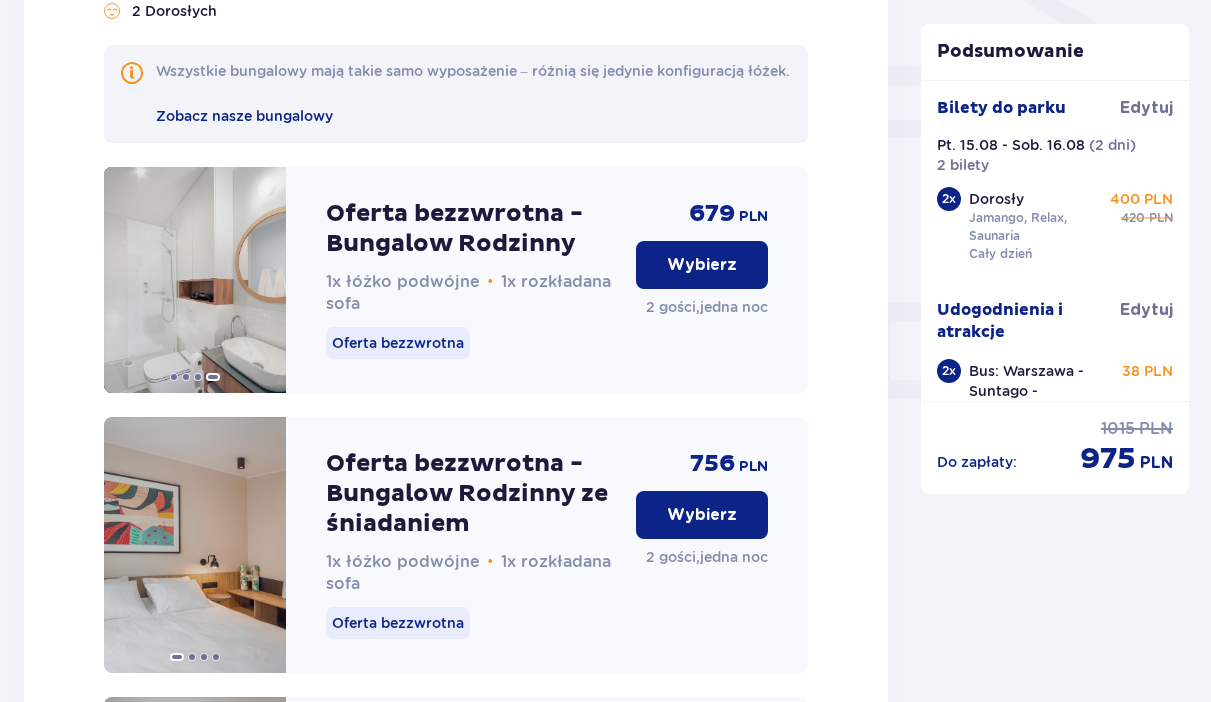 click on "Wybierz" at bounding box center [702, 265] 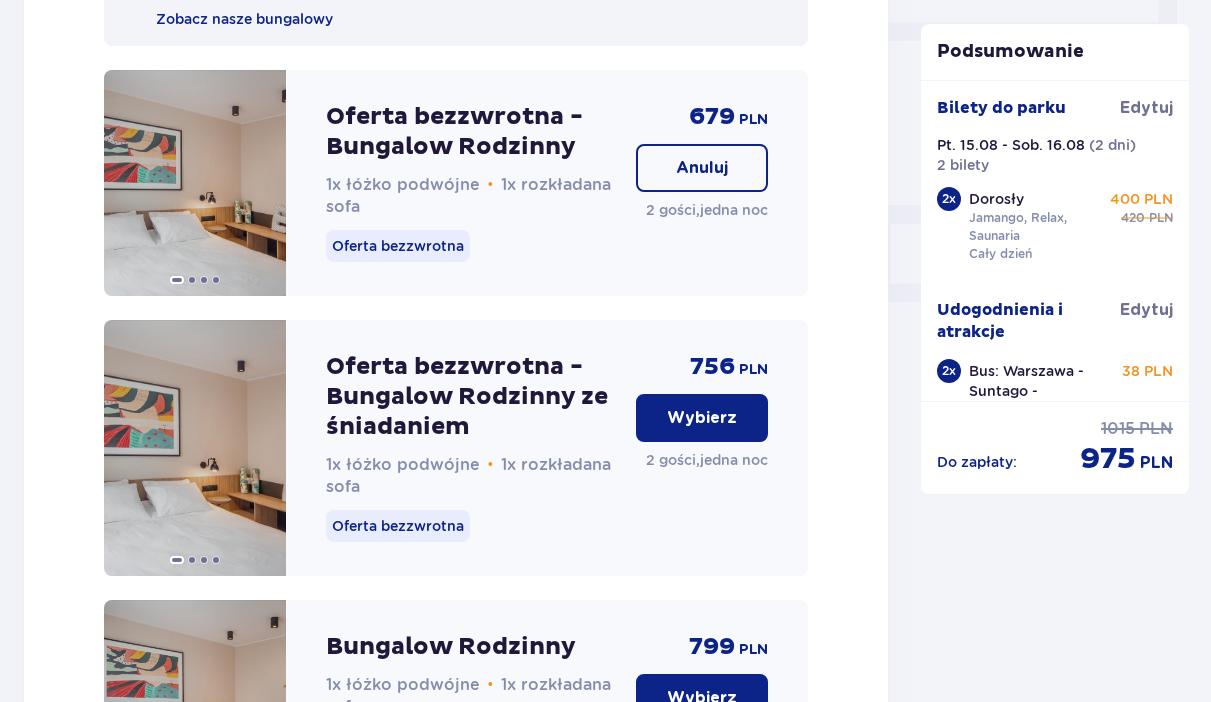 scroll, scrollTop: 1813, scrollLeft: 0, axis: vertical 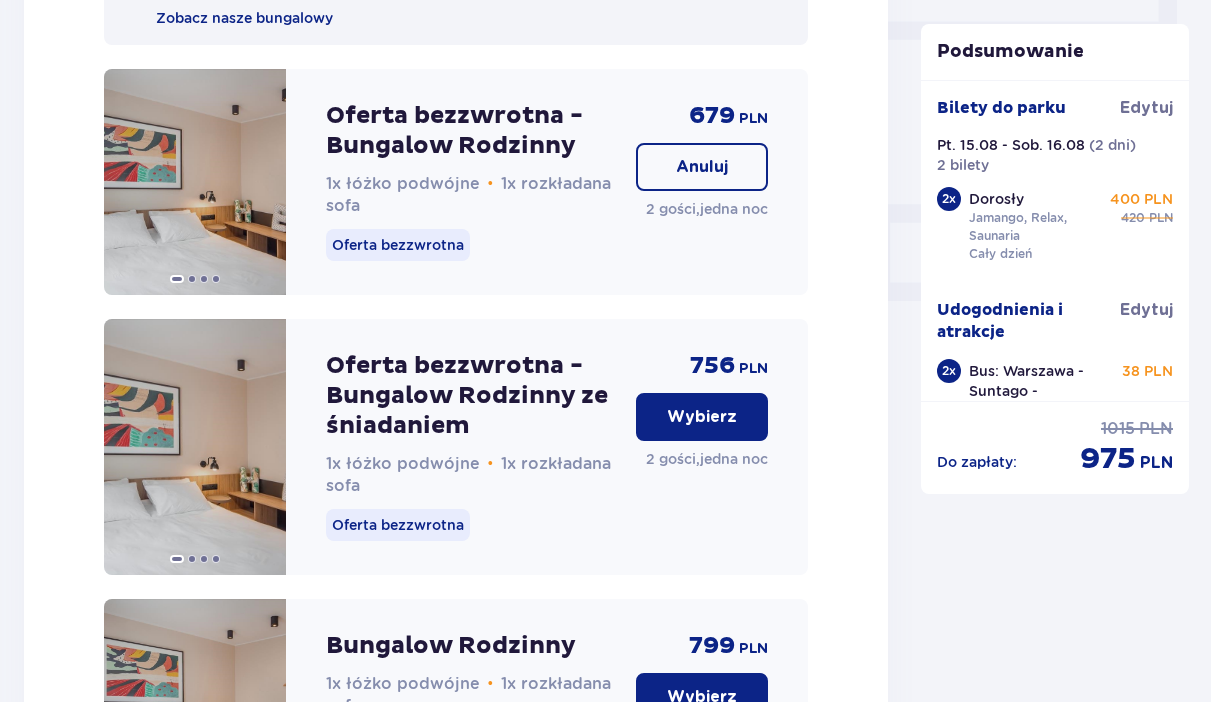 click on "Wybierz" at bounding box center (702, 417) 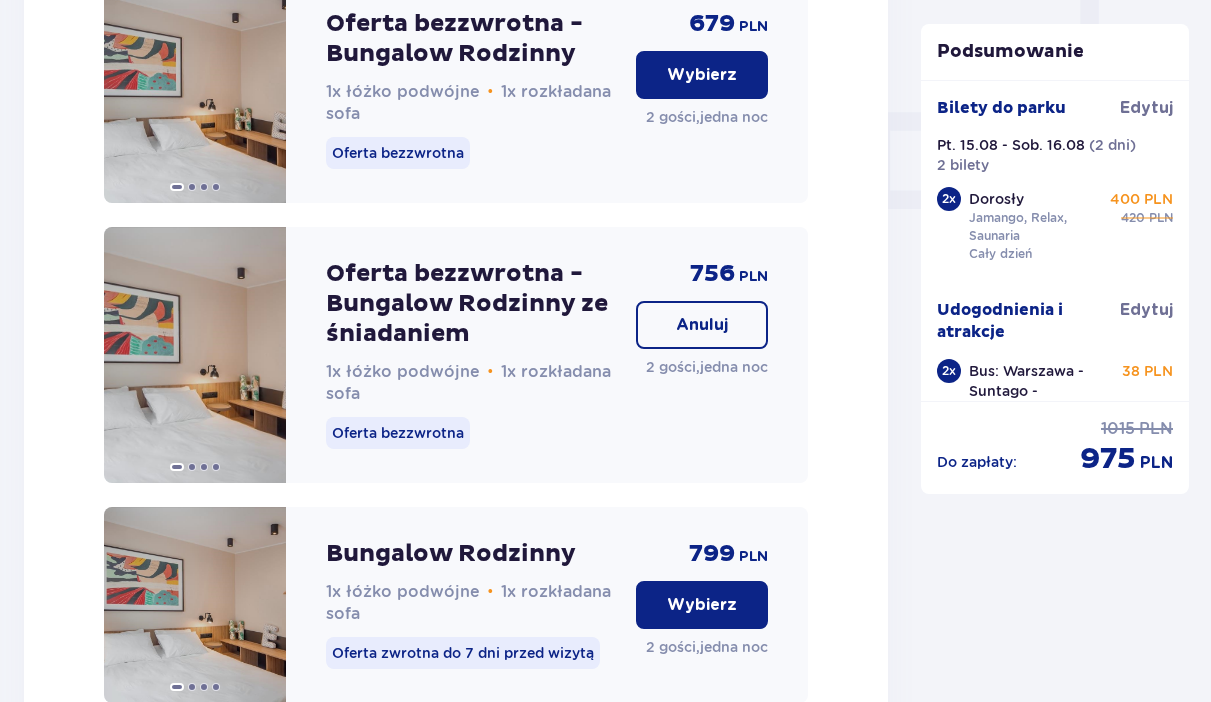 scroll, scrollTop: 1909, scrollLeft: 0, axis: vertical 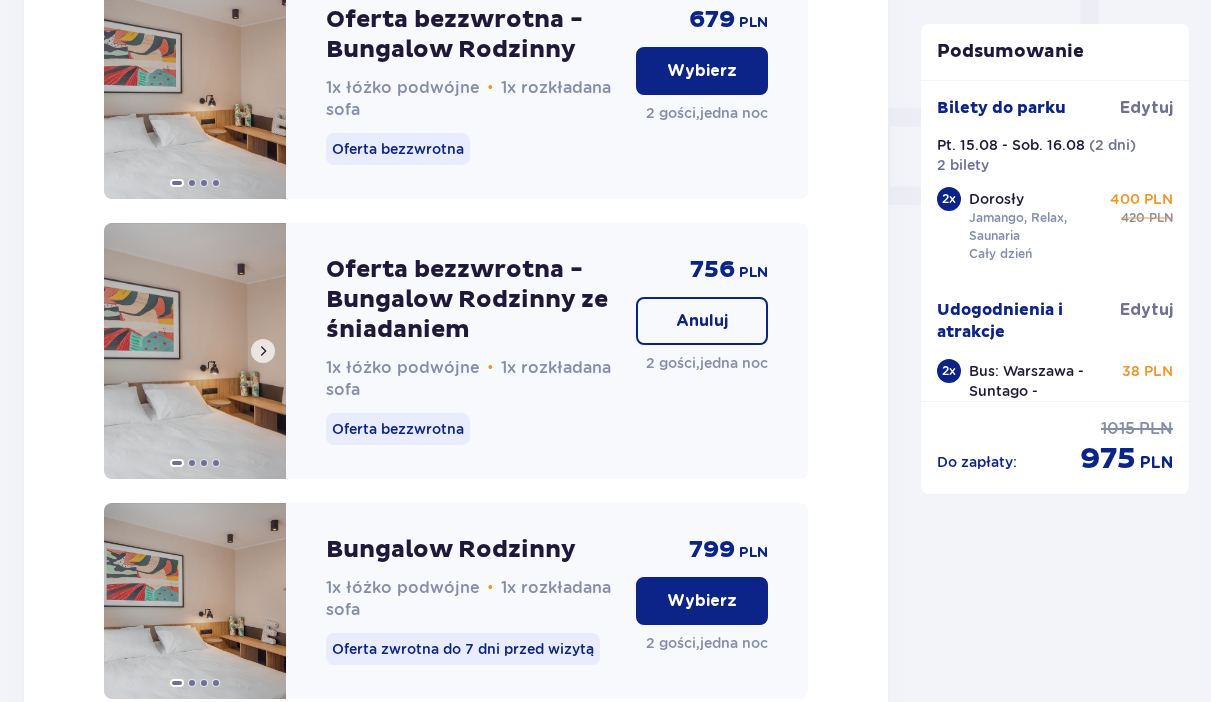 click at bounding box center [263, 351] 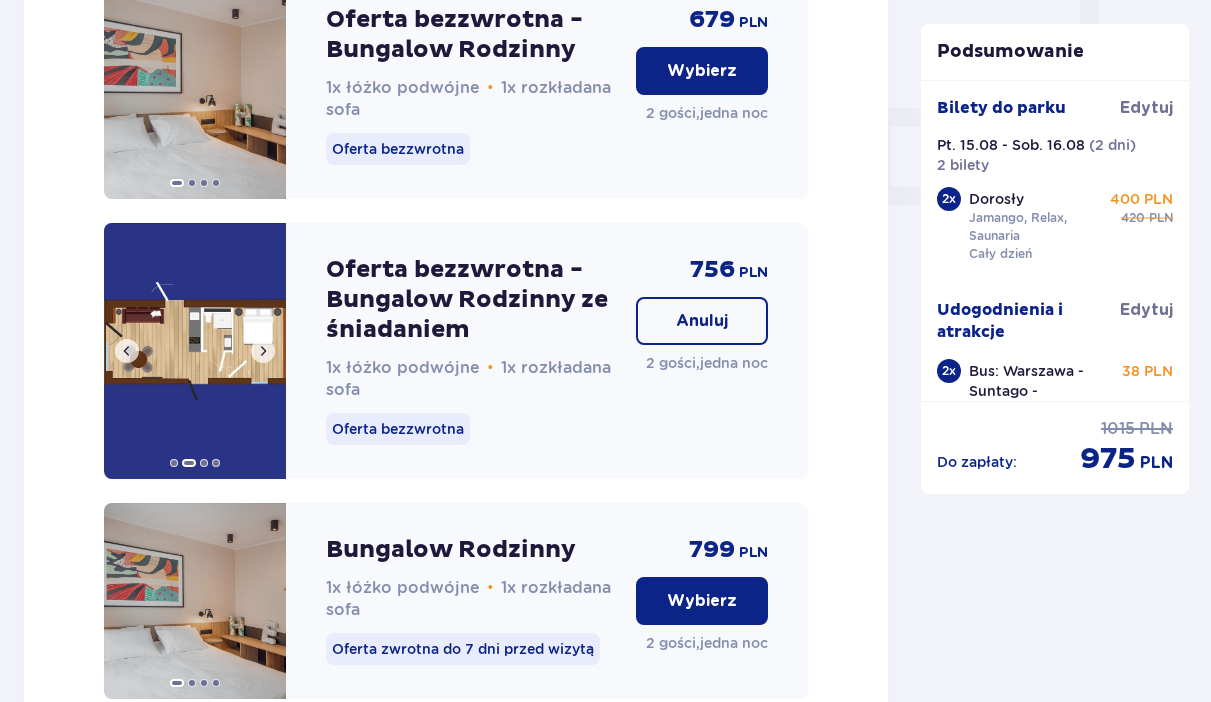 click at bounding box center (263, 351) 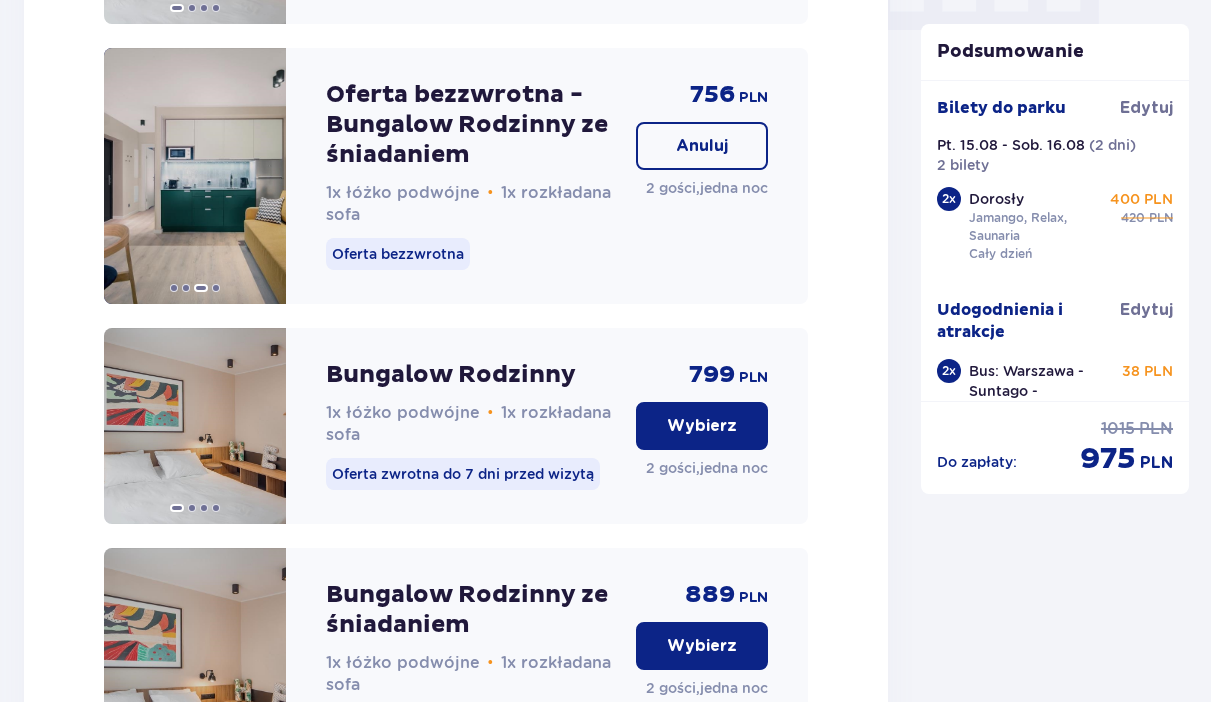 scroll, scrollTop: 2083, scrollLeft: 0, axis: vertical 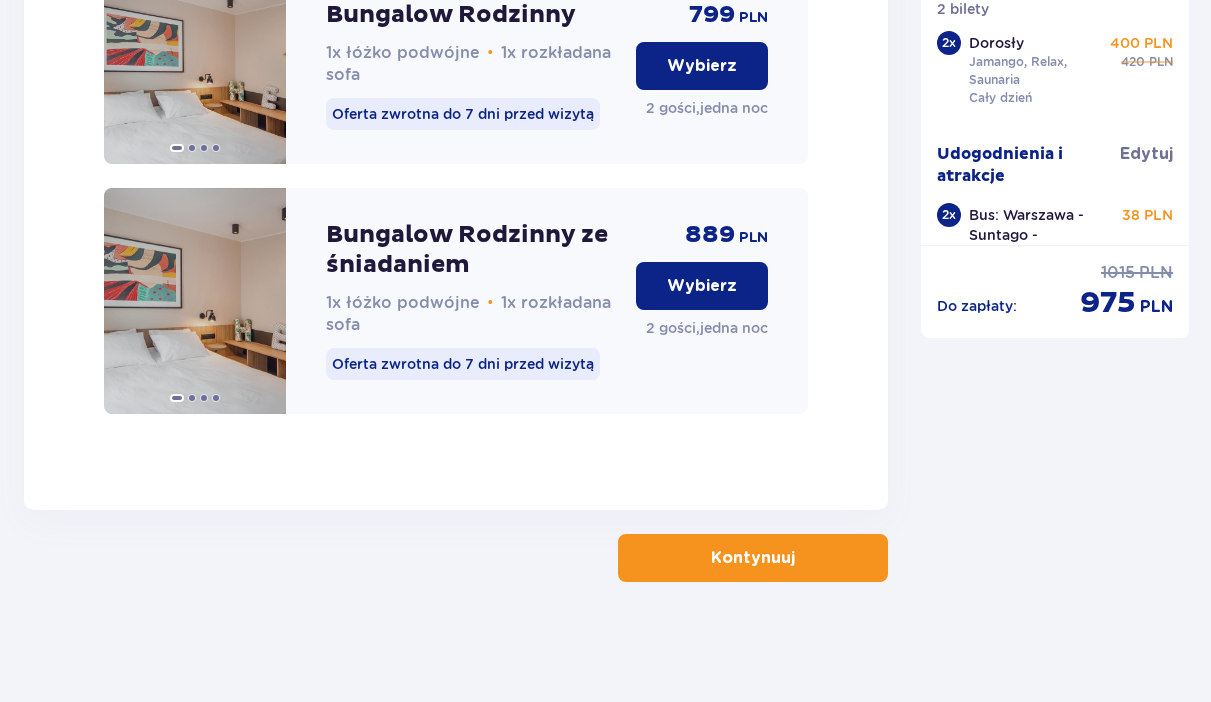 click on "Kontynuuj" at bounding box center (753, 558) 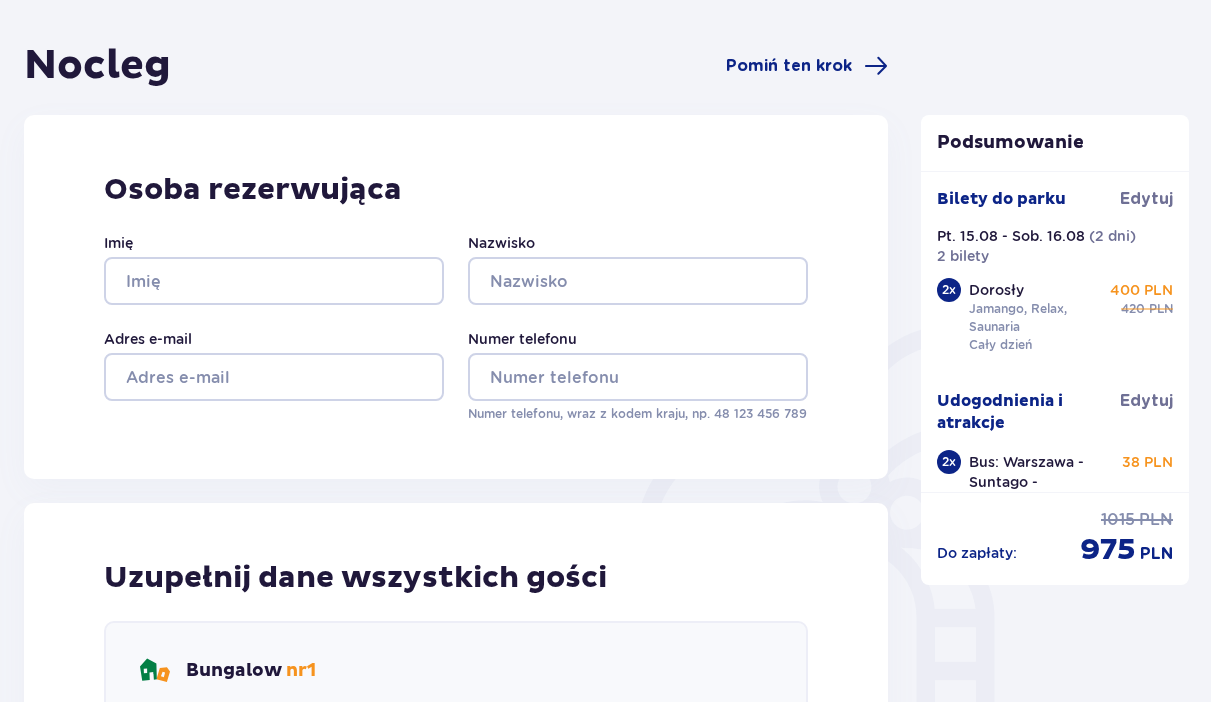 scroll, scrollTop: 223, scrollLeft: 0, axis: vertical 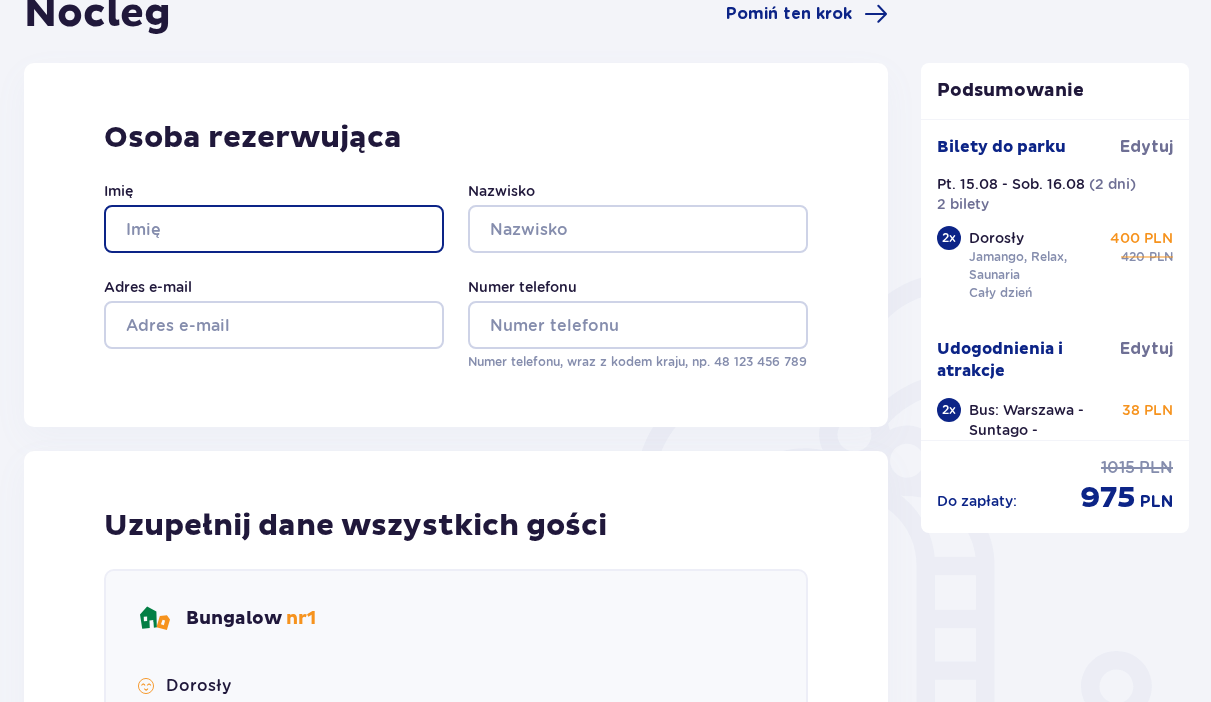 click on "Imię" at bounding box center (274, 229) 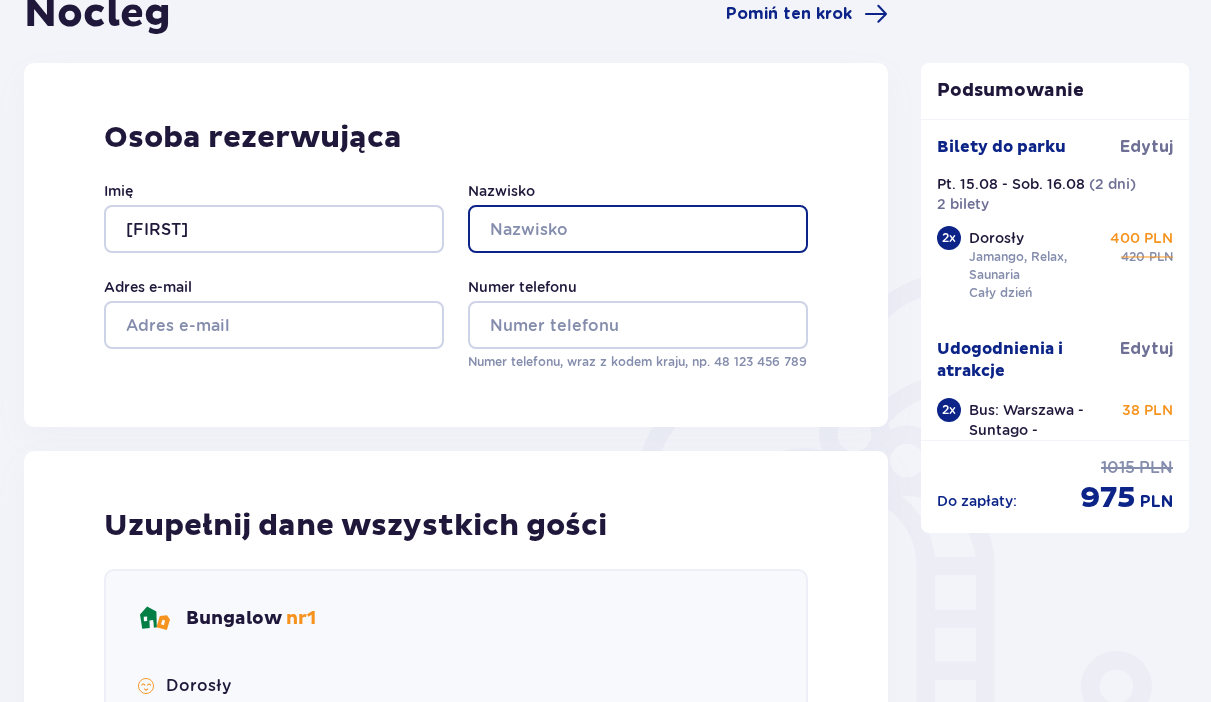 type on "Artsimovich" 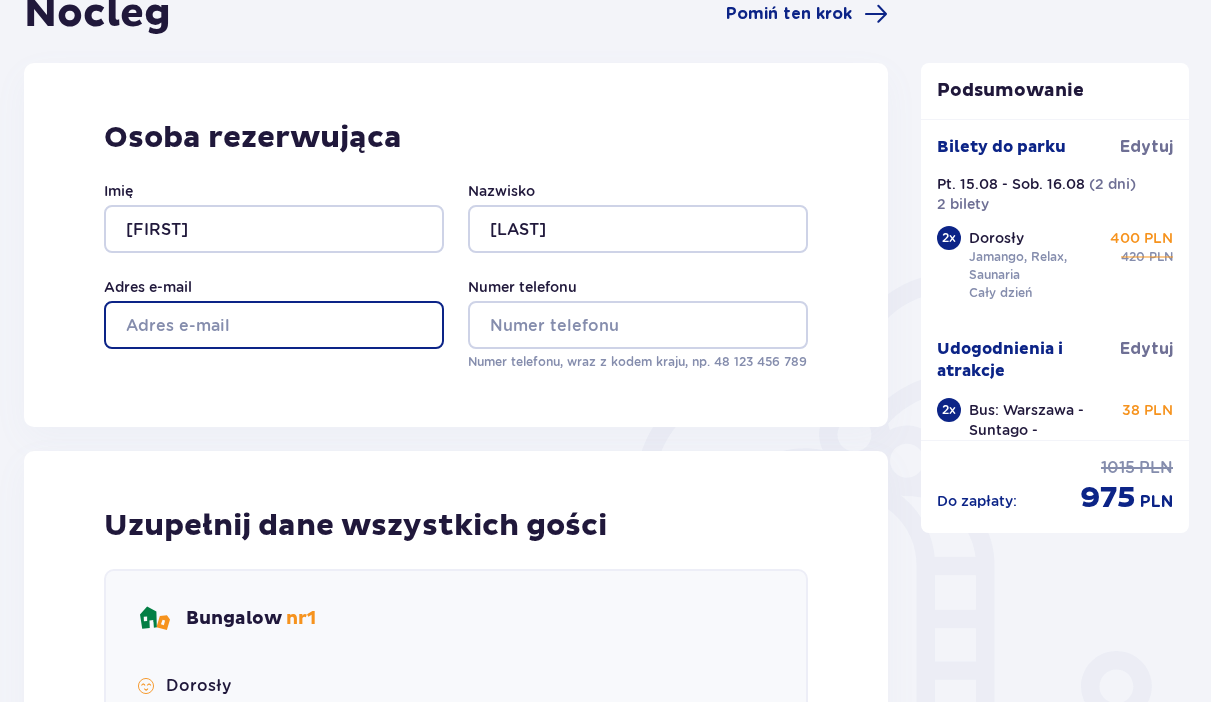 type on "kartsimovich@[EMAIL_DOMAIN]" 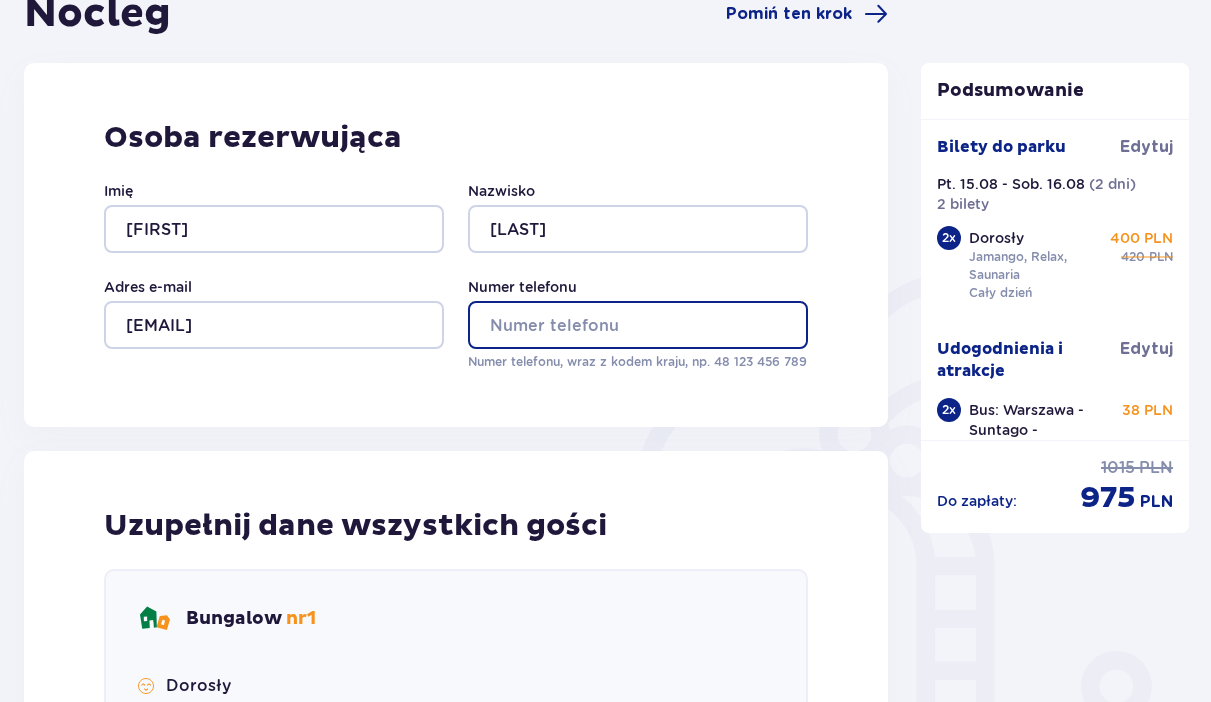 type on "517405406" 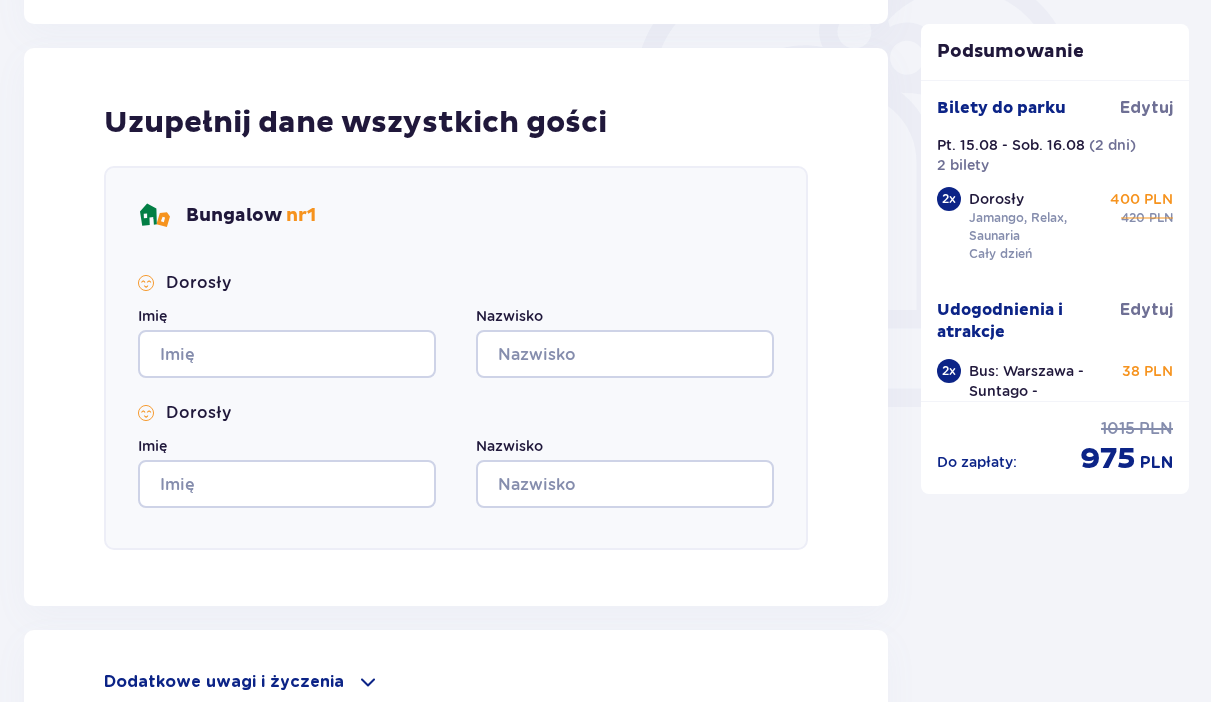 scroll, scrollTop: 635, scrollLeft: 0, axis: vertical 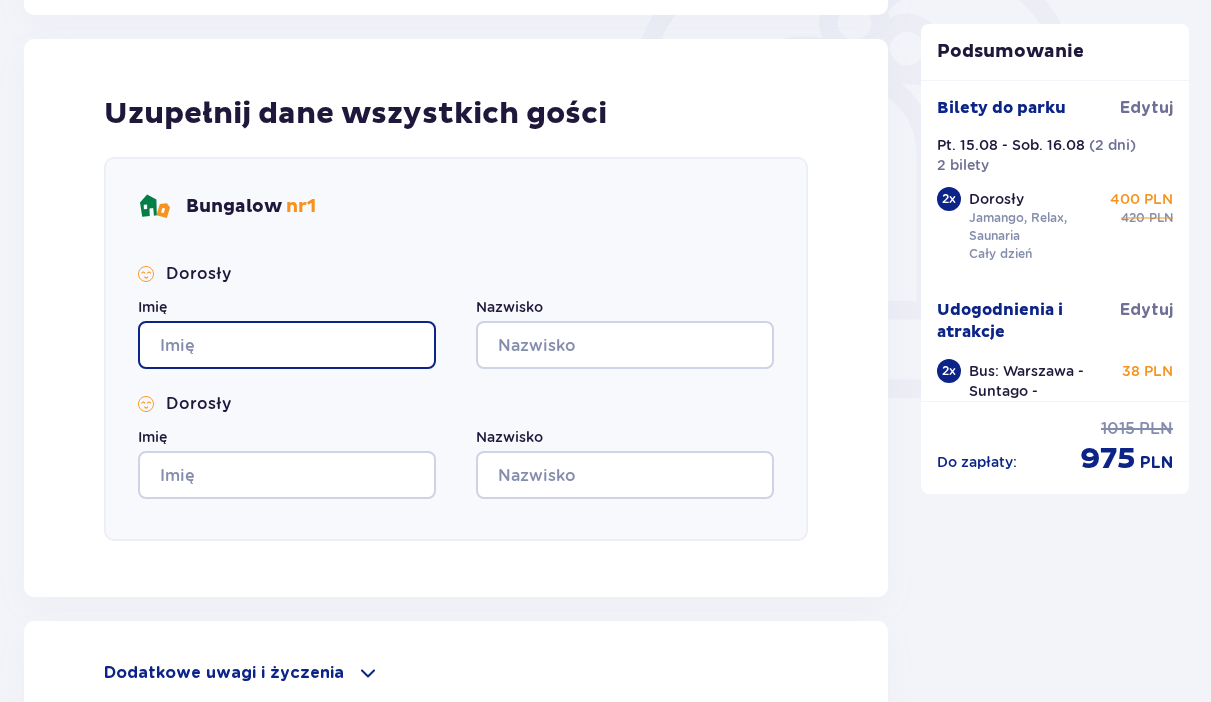click on "Imię" at bounding box center (287, 345) 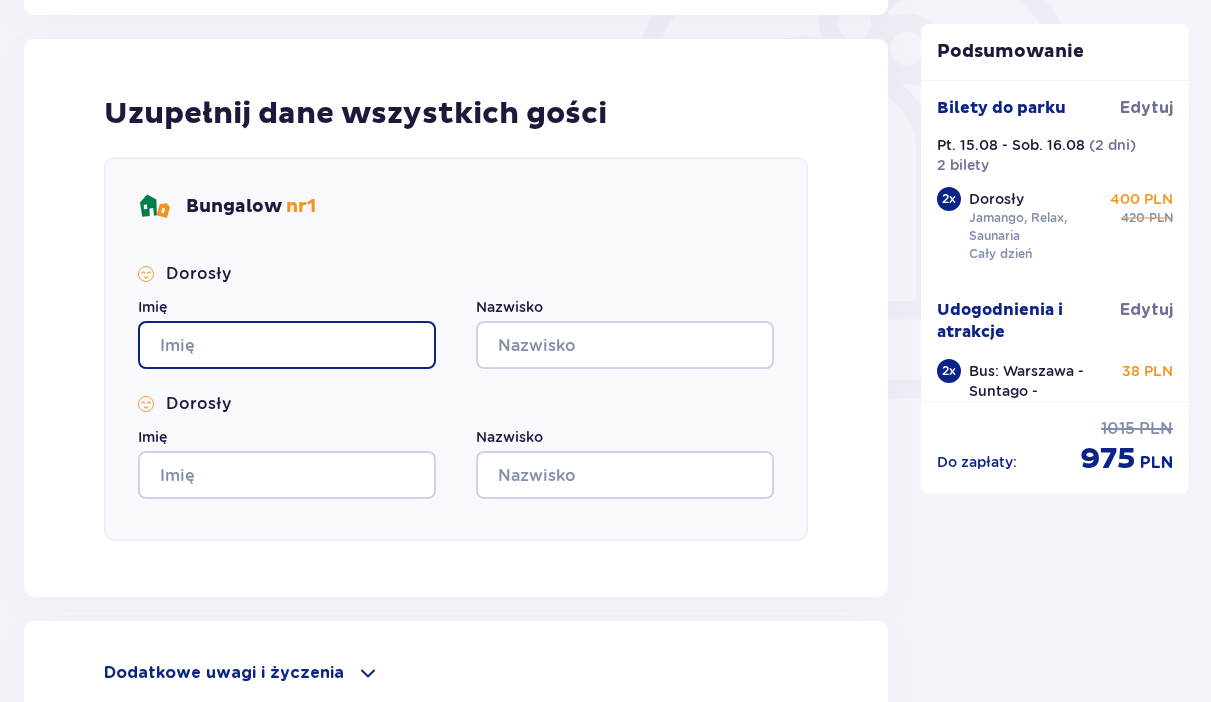 type on "Katsiaryna" 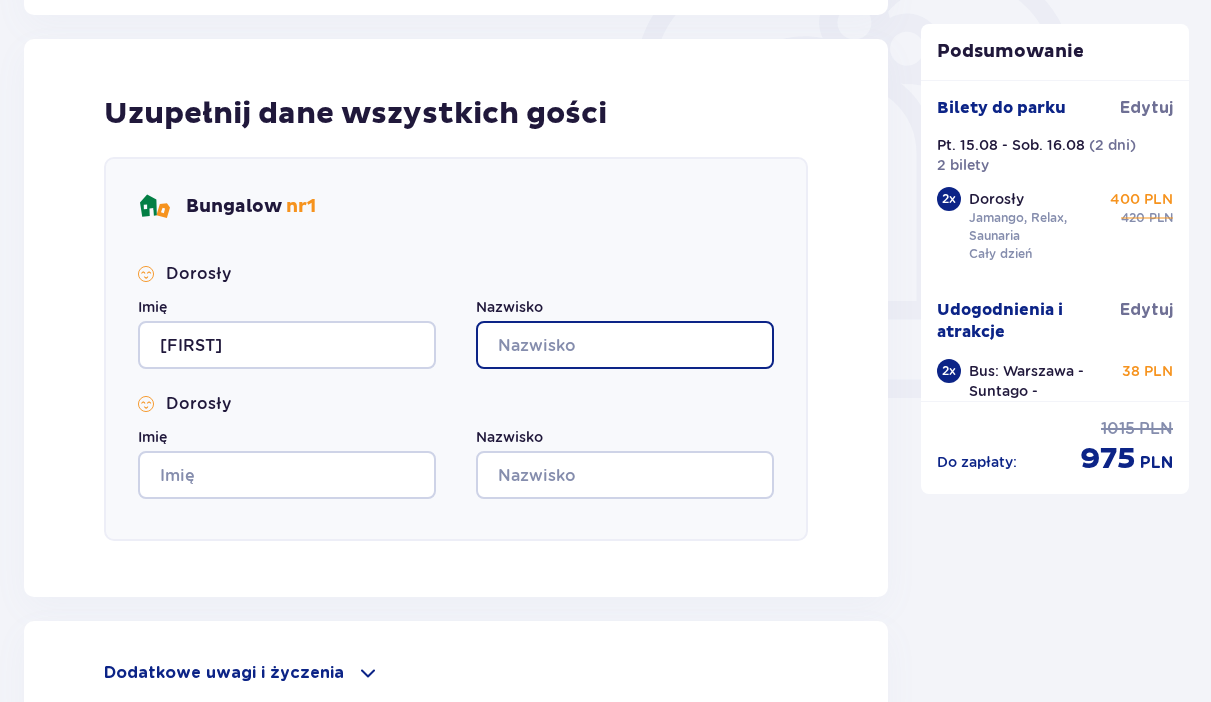 type on "Artsimovich" 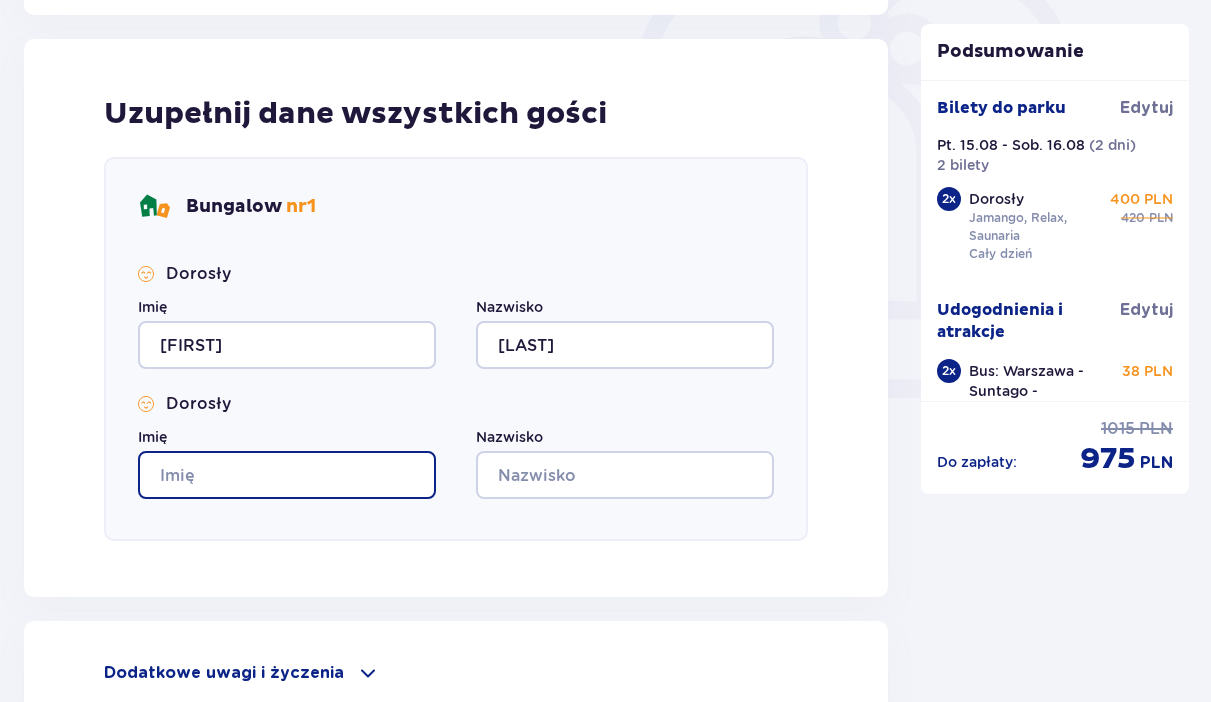 type on "Katsiaryna" 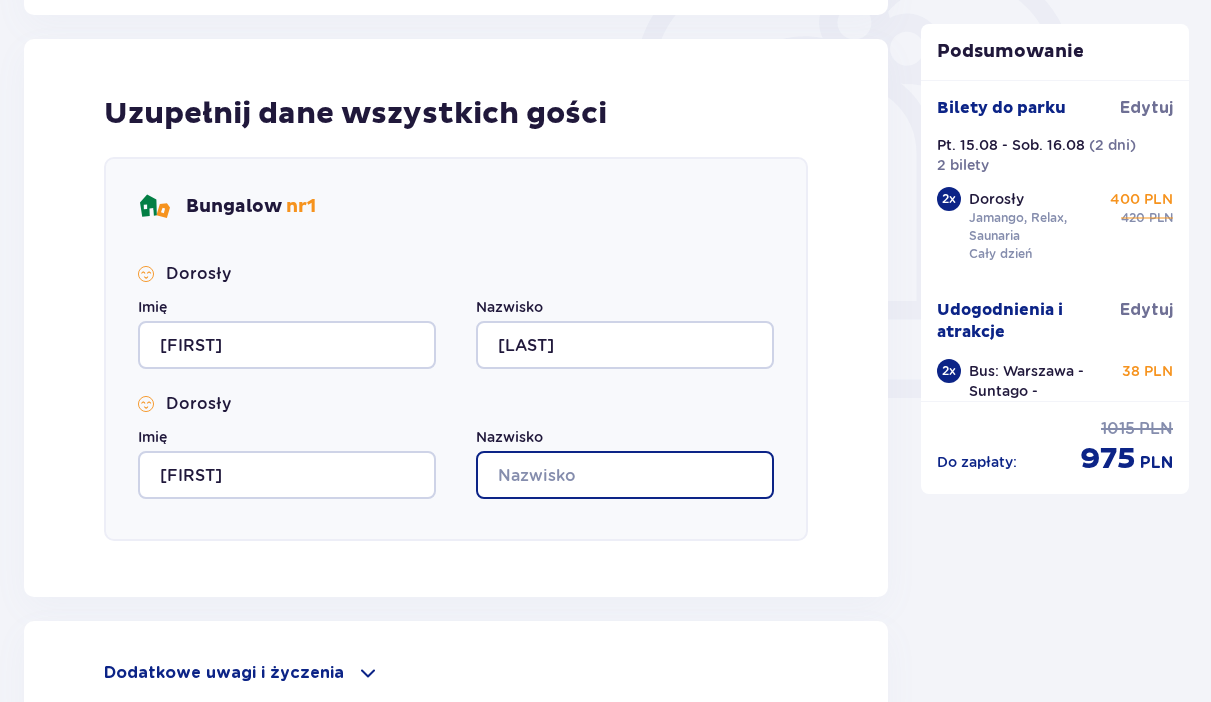 type on "Artsimovich" 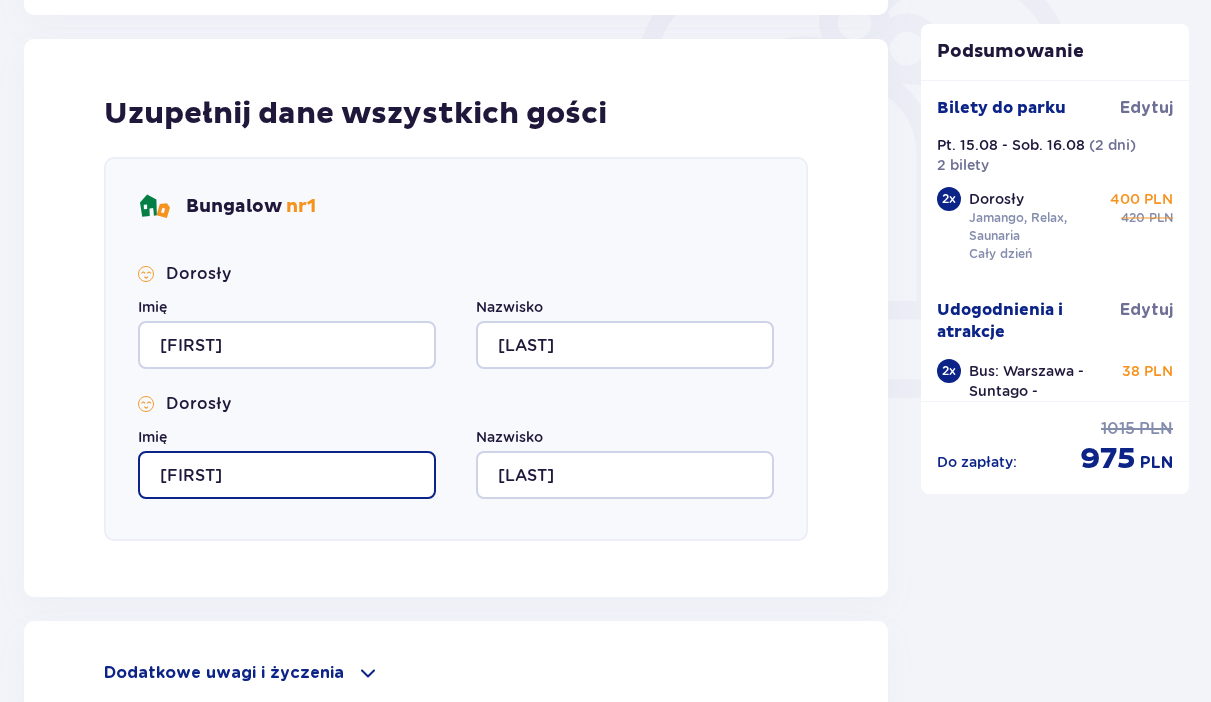 click on "Katsiaryna" at bounding box center (287, 475) 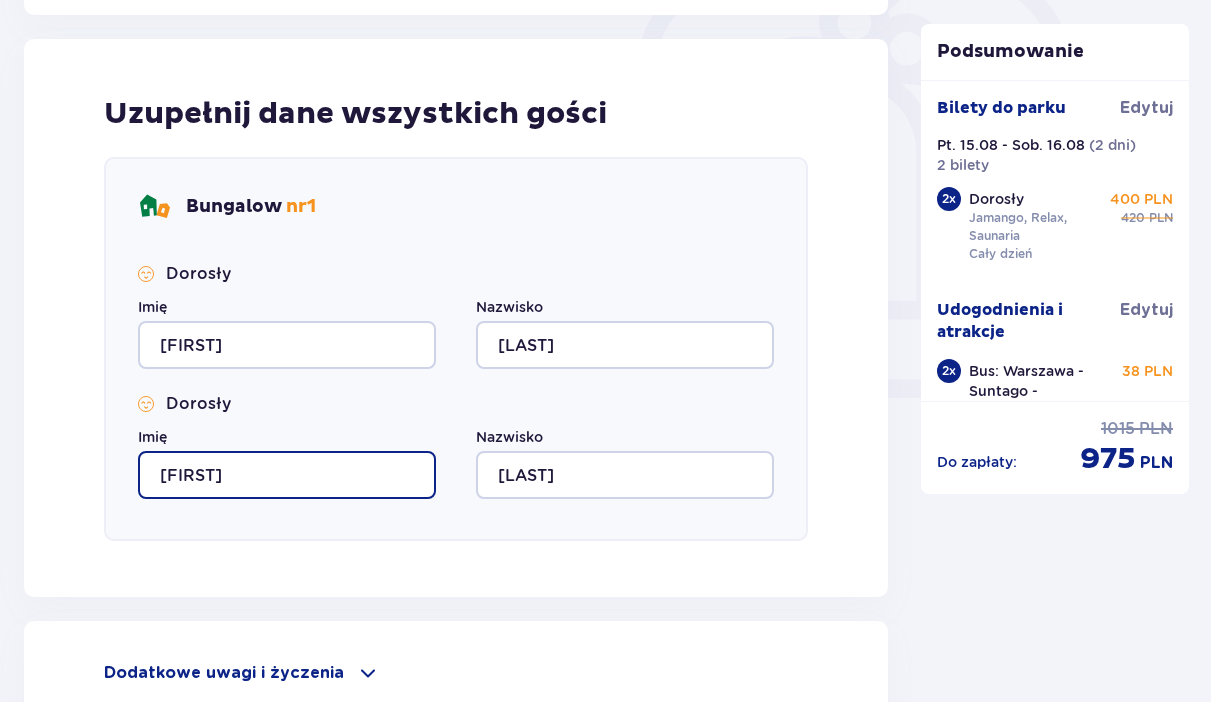 type on "Elina" 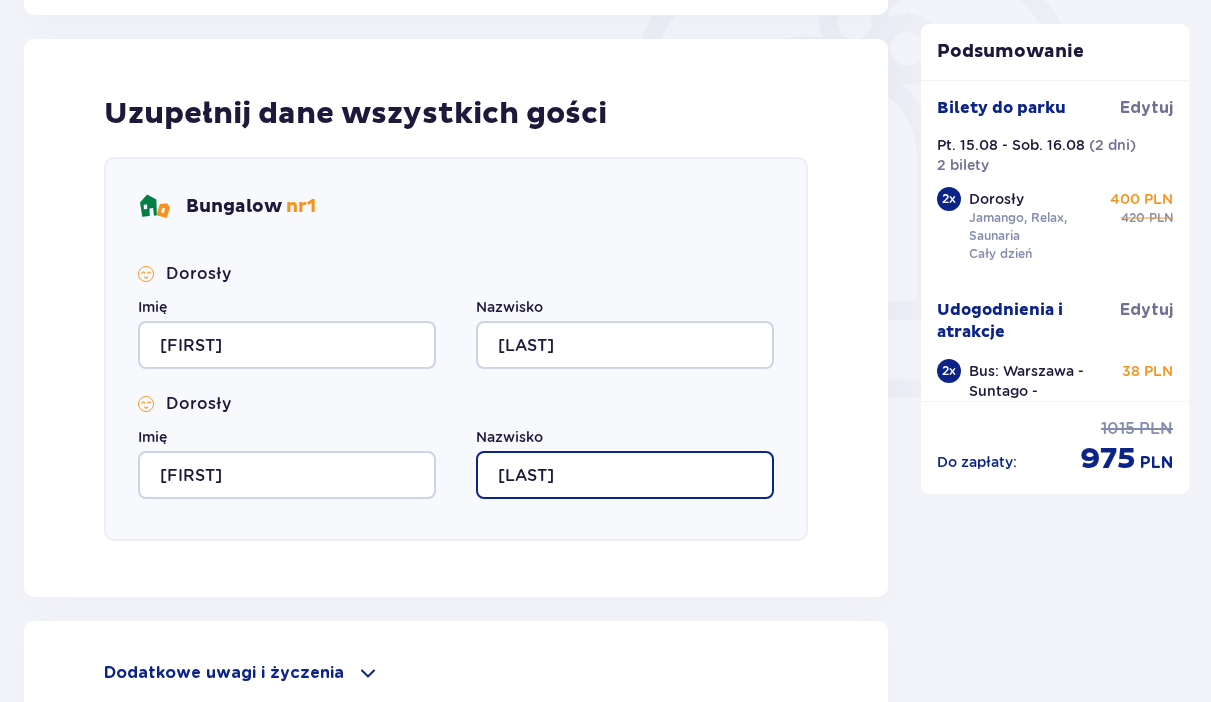 click on "Artsimovich" at bounding box center (625, 475) 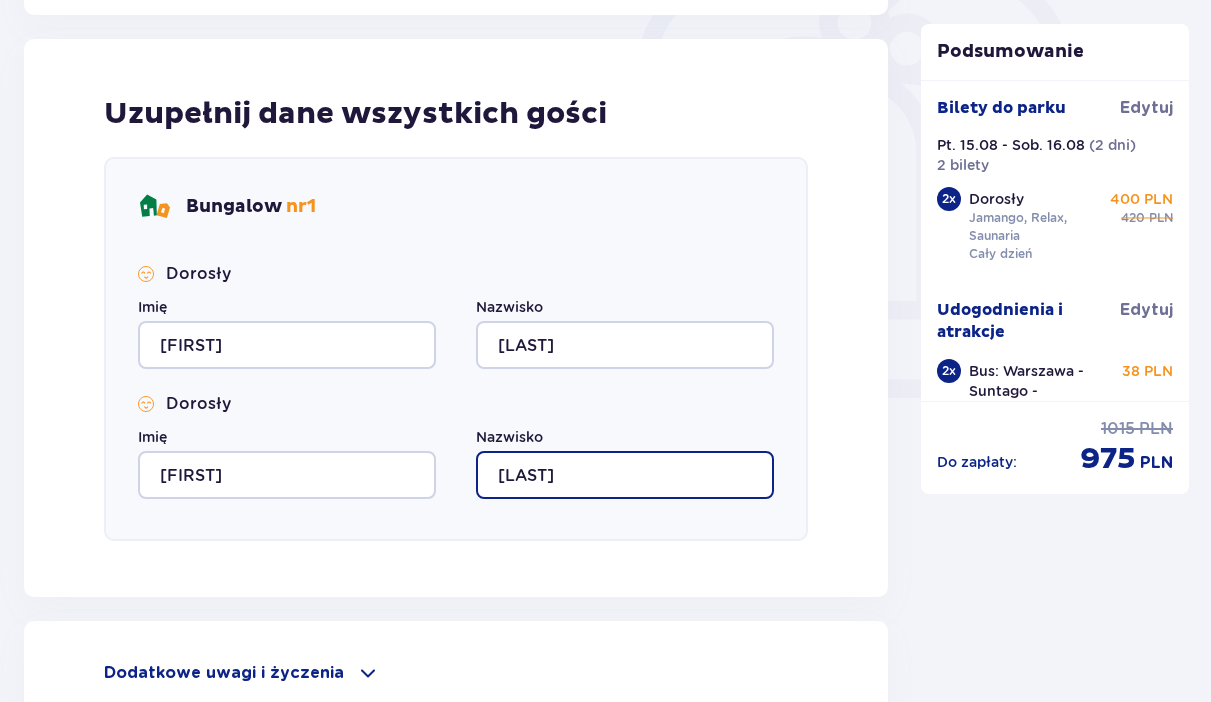 type on "Kalnibalotskaya" 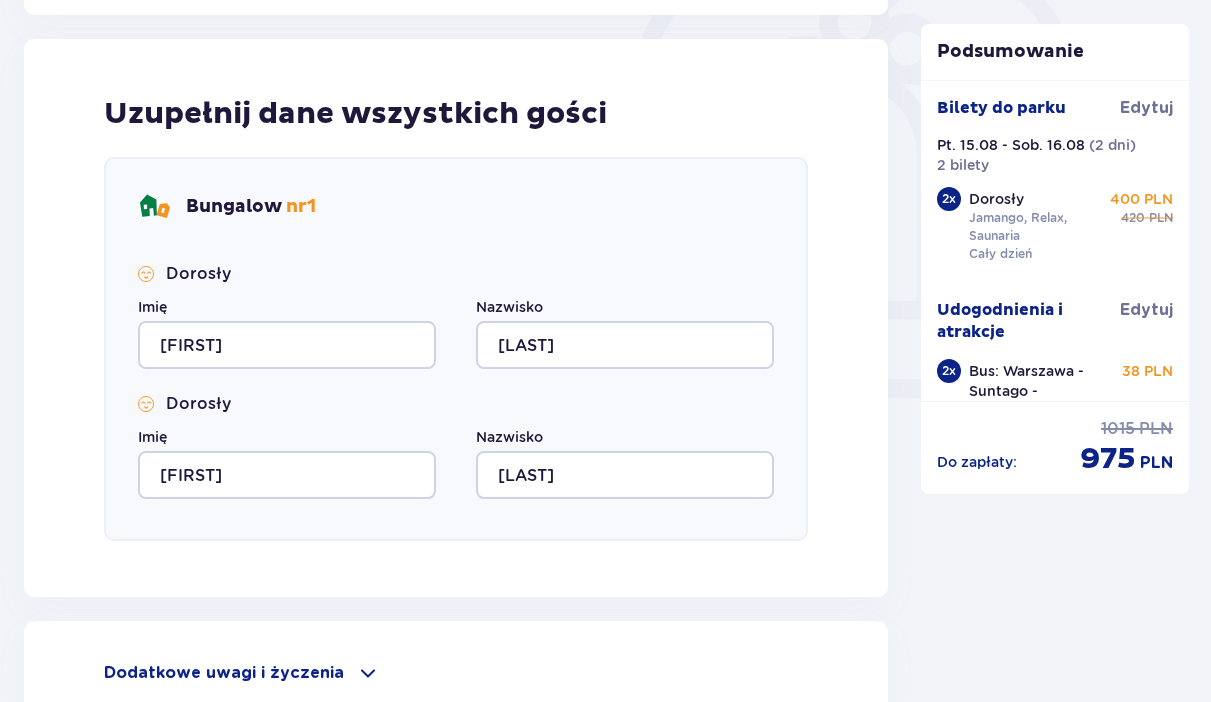 click on "Bungalow   nr  1 Dorosły Imię Katsiaryna Nazwisko Artsimovich Dorosły Imię Elina Nazwisko Kalnibalotskaya" at bounding box center [456, 349] 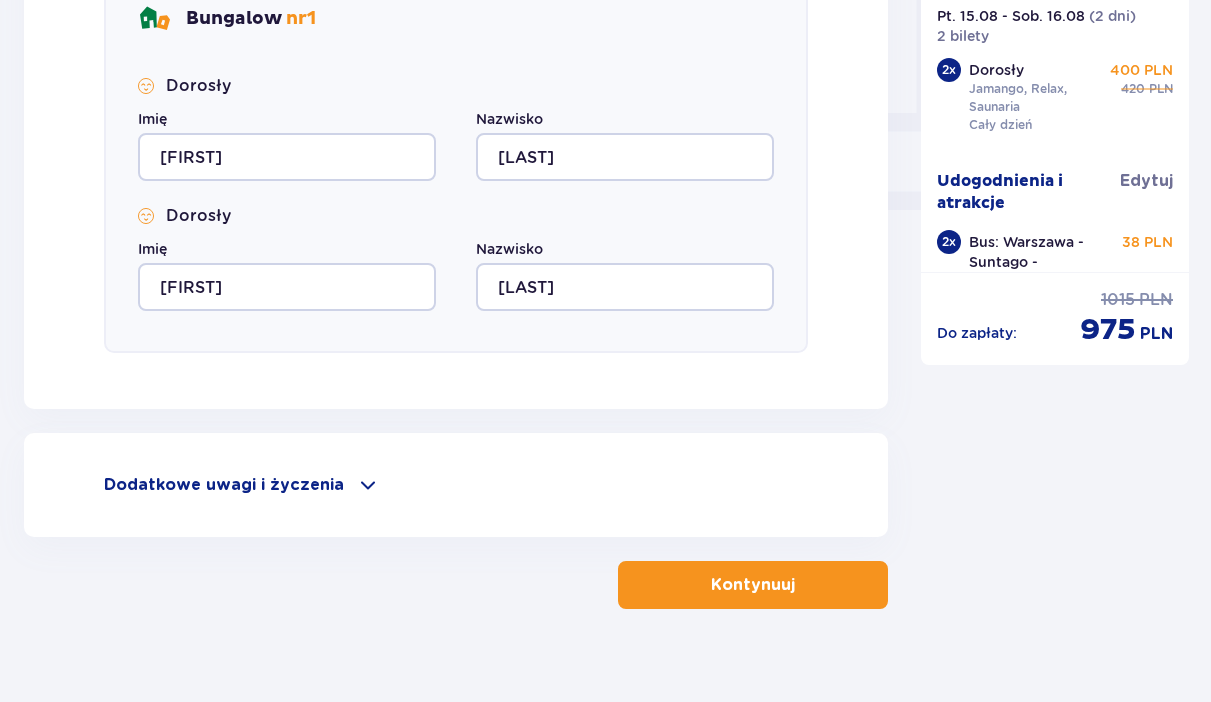 scroll, scrollTop: 850, scrollLeft: 0, axis: vertical 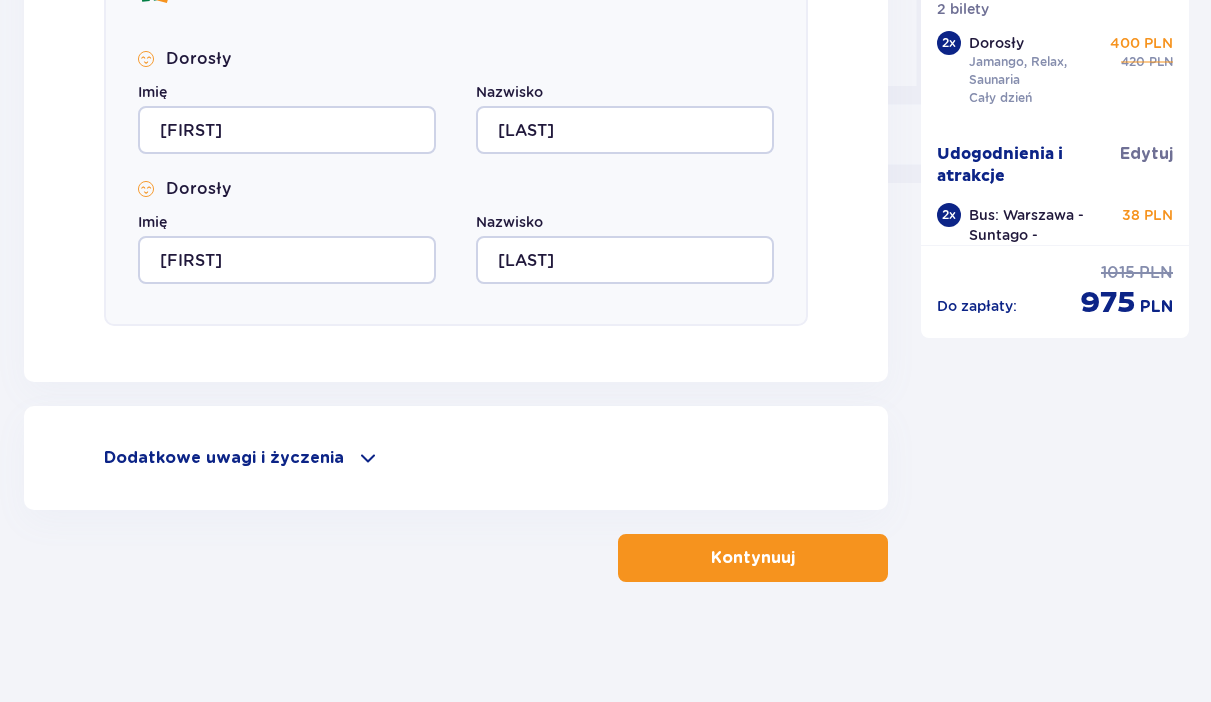 click at bounding box center (368, 458) 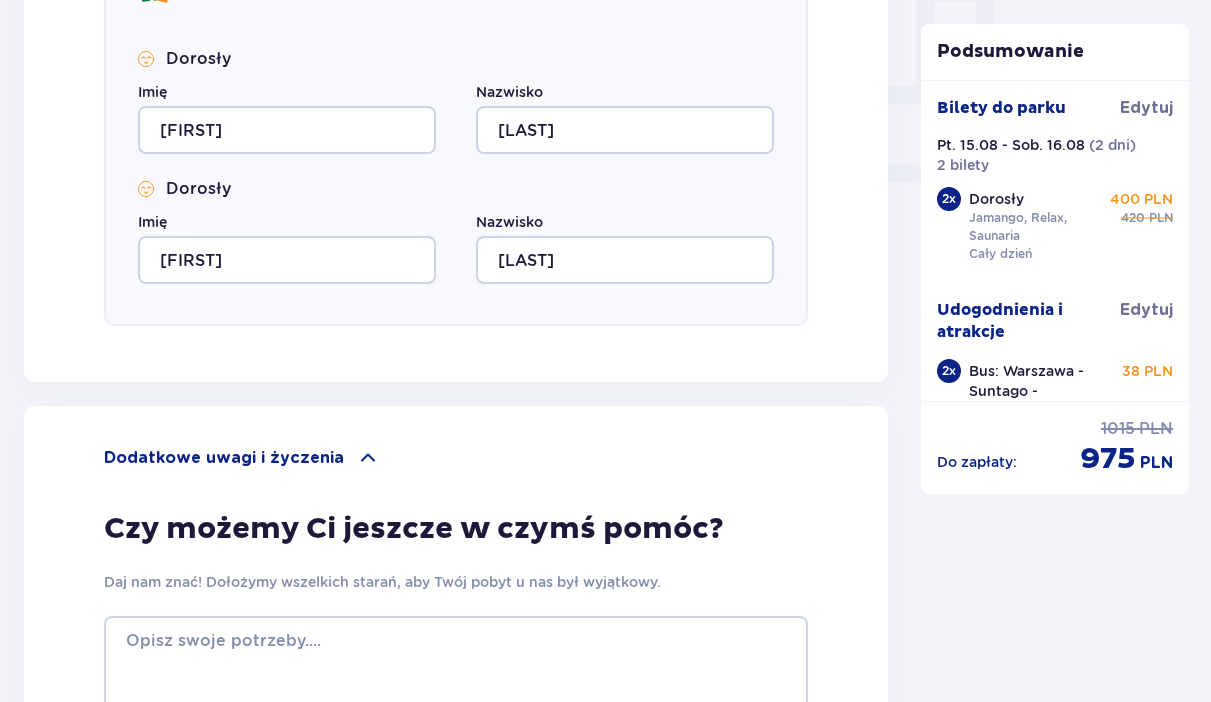 click at bounding box center [368, 458] 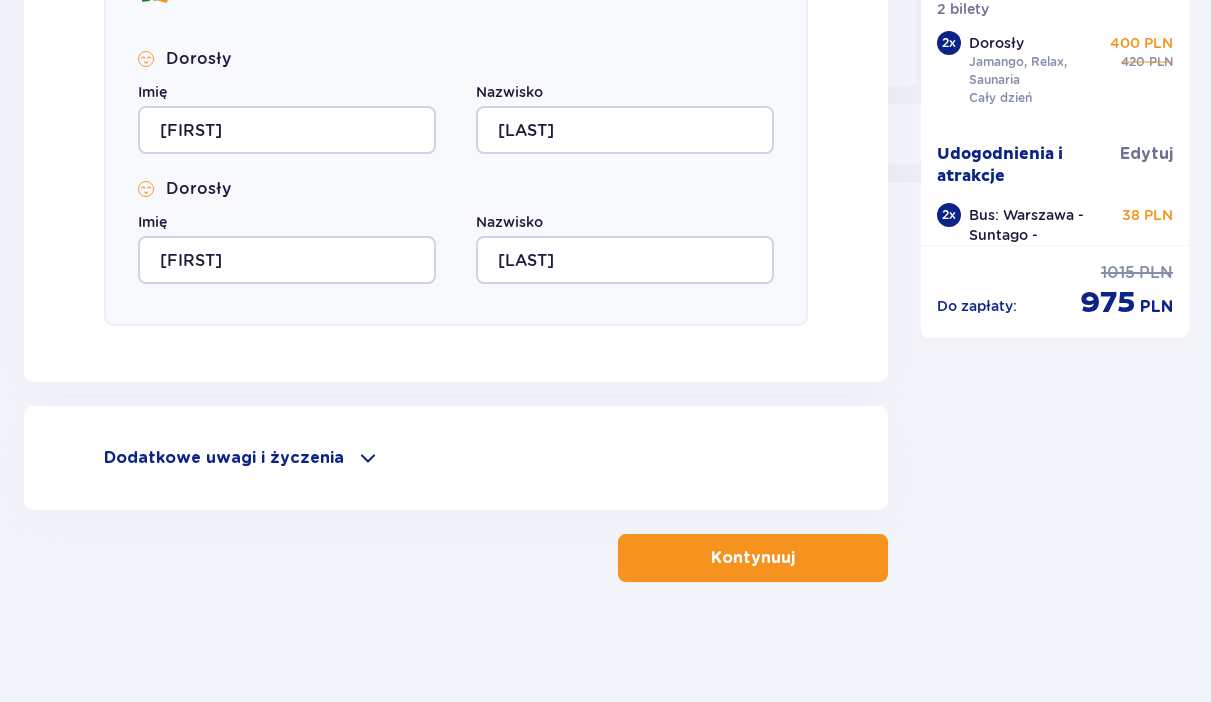click on "Kontynuuj" at bounding box center (753, 558) 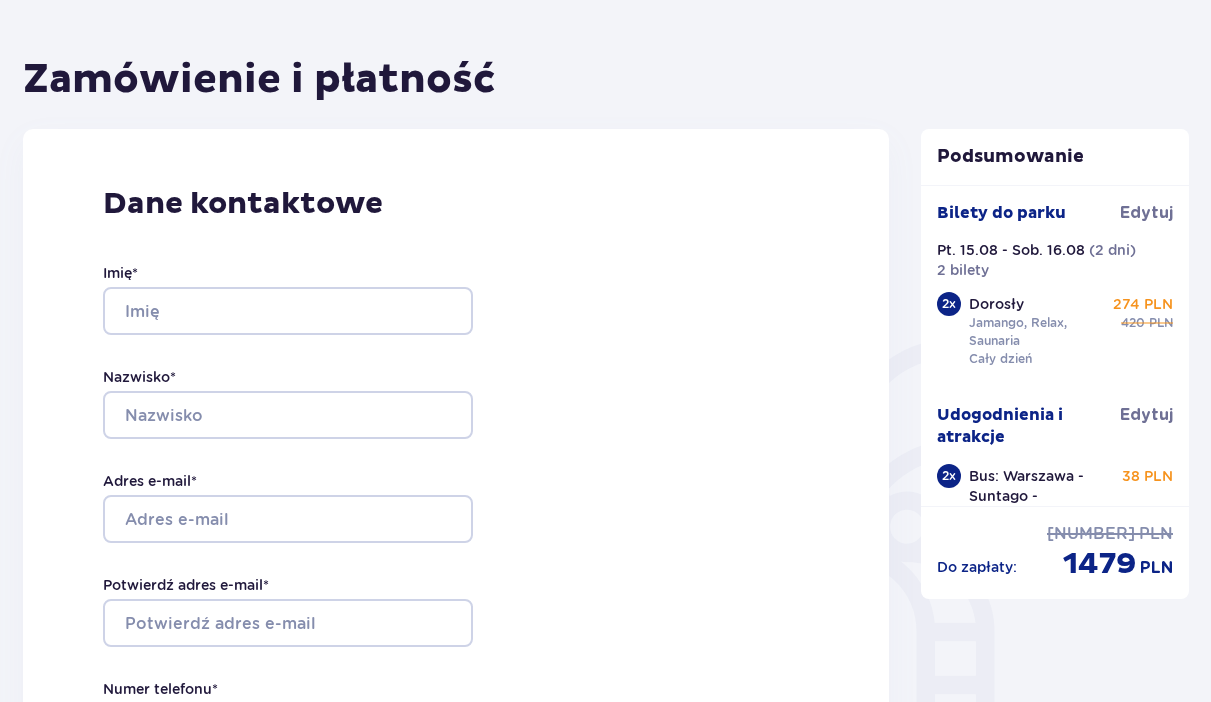 scroll, scrollTop: 162, scrollLeft: 0, axis: vertical 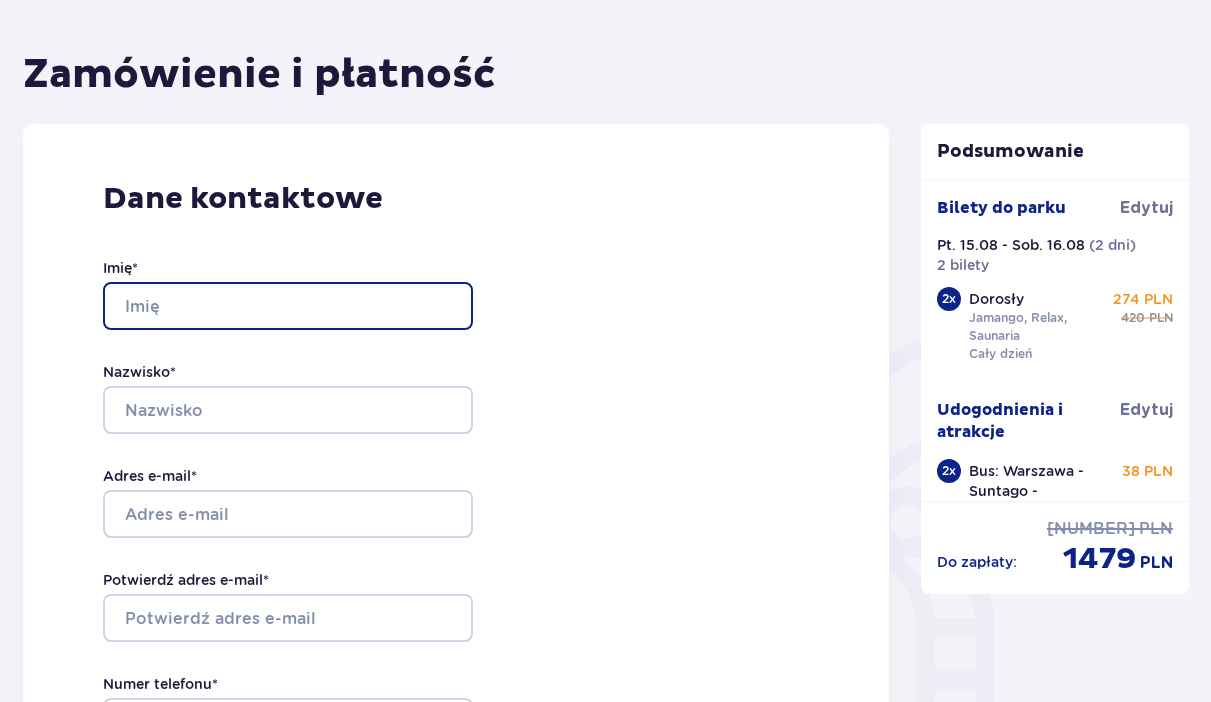 click on "Imię *" at bounding box center [288, 306] 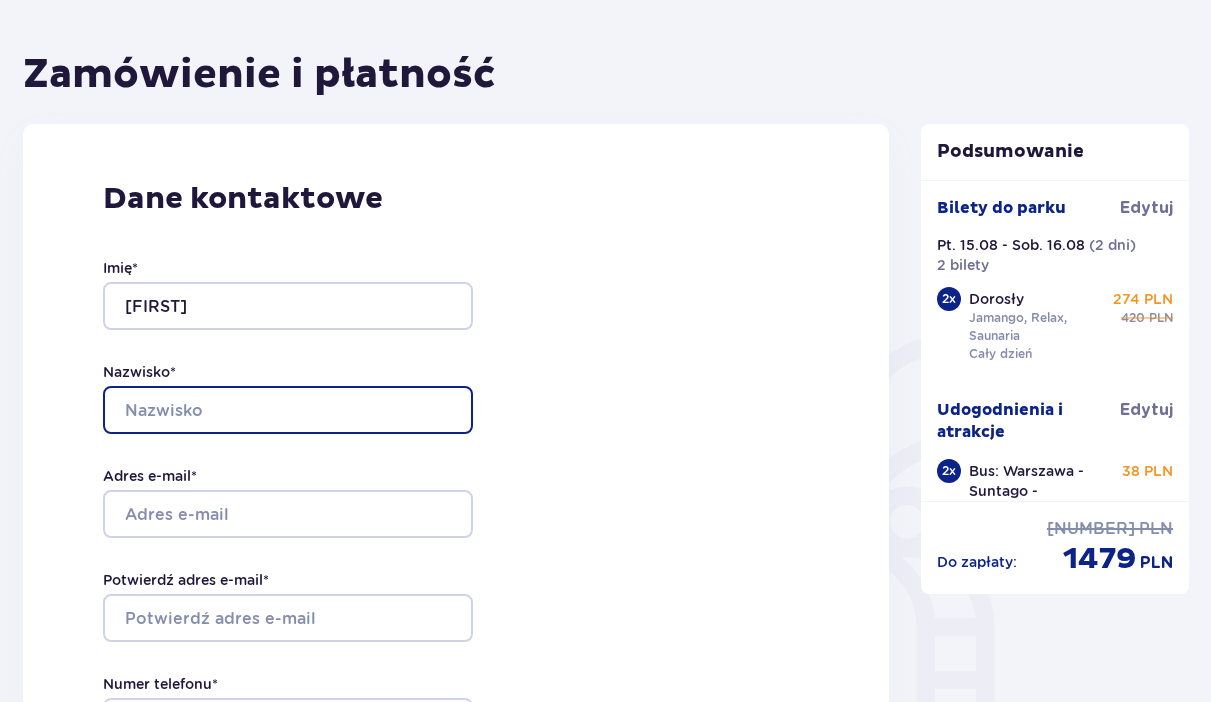 type on "Artsimovich" 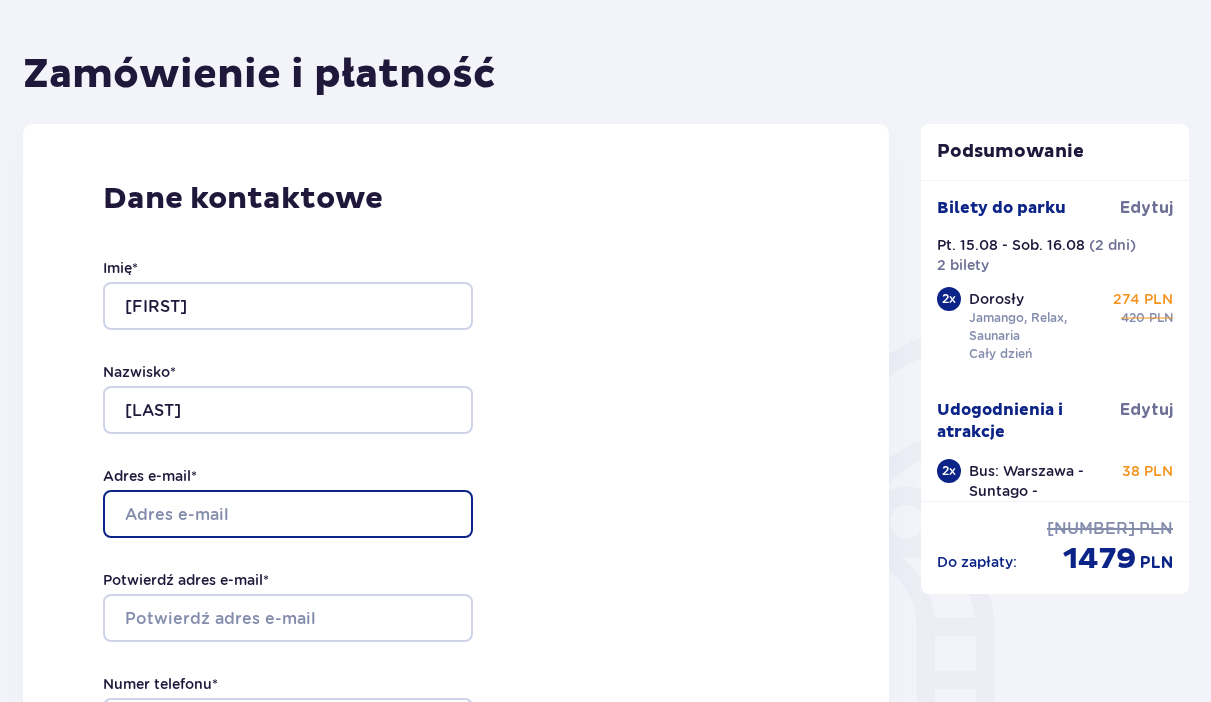type on "kartsimovich@[EMAIL_DOMAIN]" 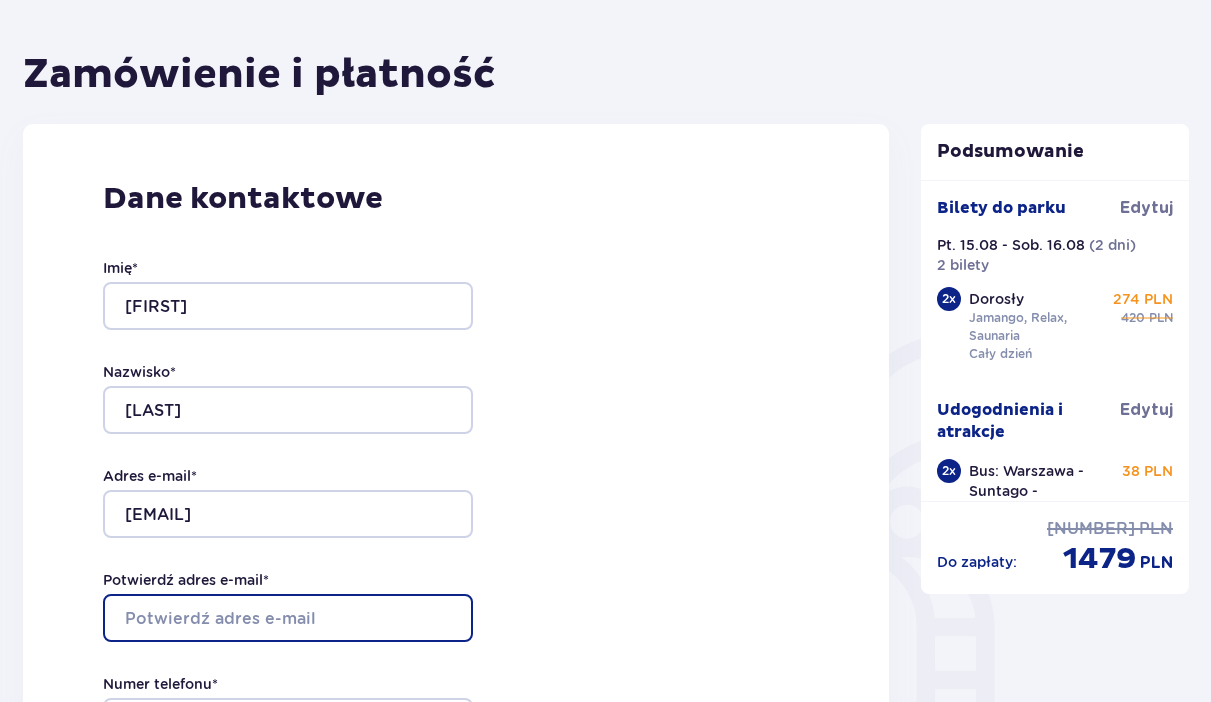 type on "kartsimovich@[EMAIL_DOMAIN]" 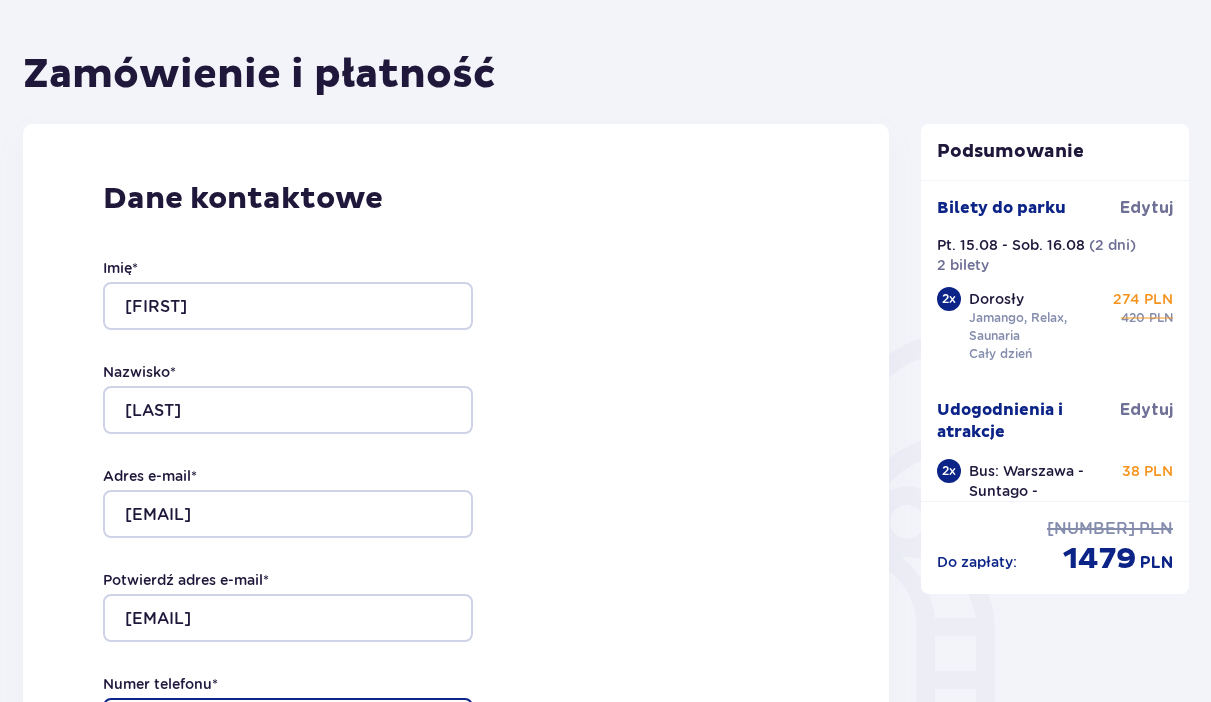 type on "517405406" 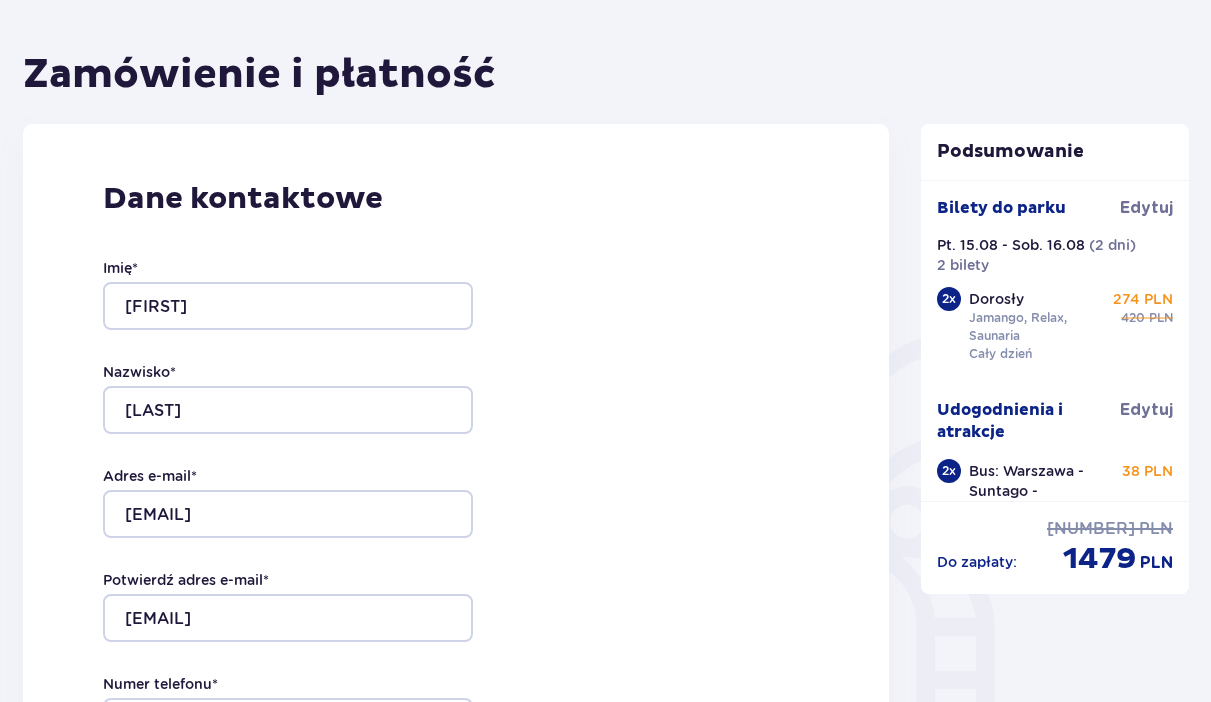 click on "Dane kontaktowe" at bounding box center (456, 199) 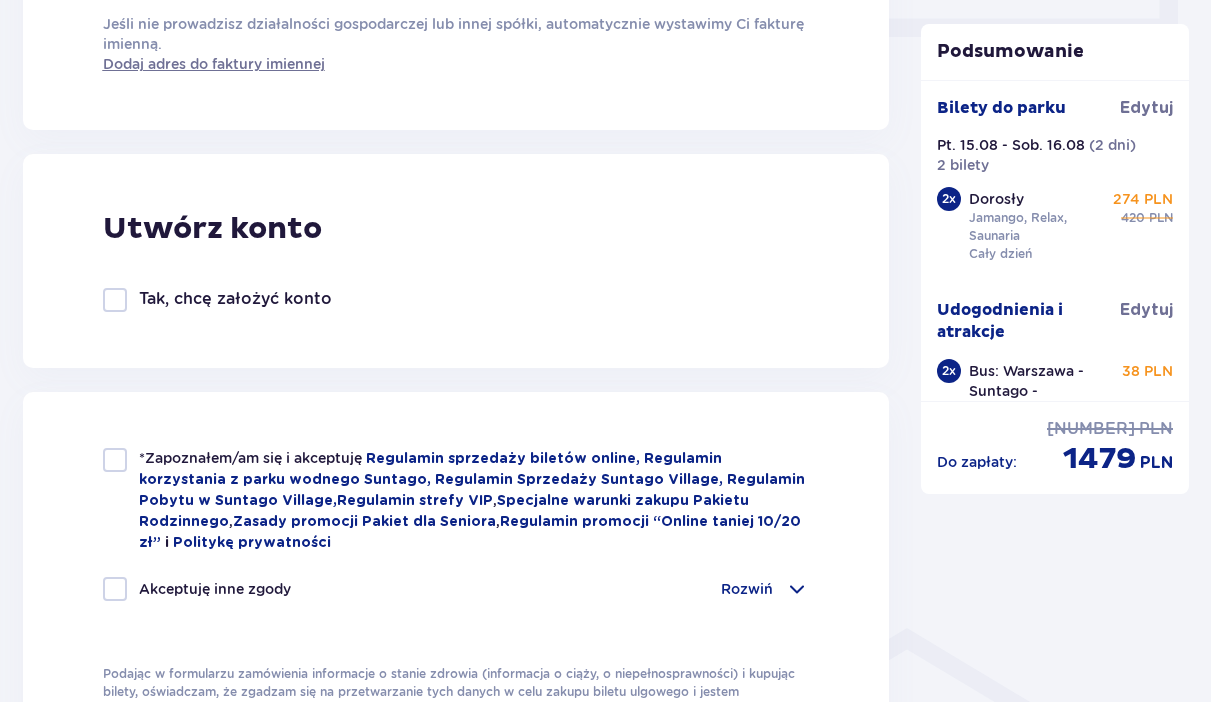scroll, scrollTop: 1011, scrollLeft: 0, axis: vertical 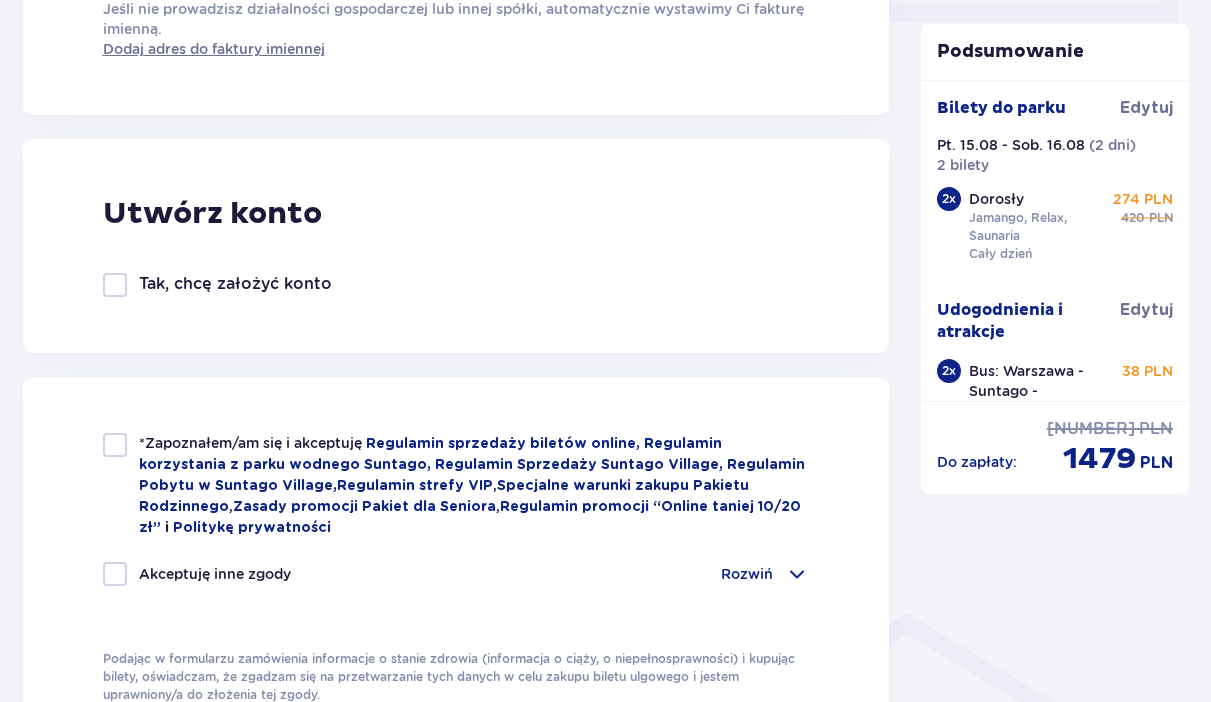 click on "Tak, chcę założyć konto" at bounding box center (235, 284) 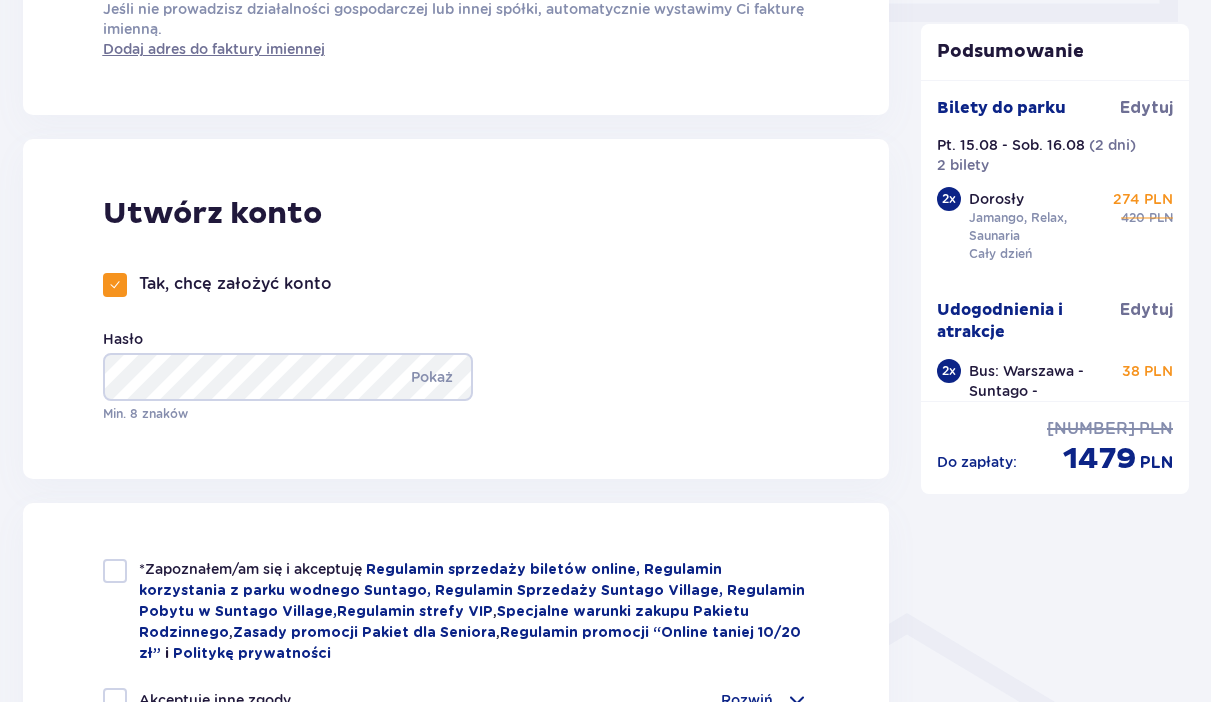 click on "Hasło Pokaż Min. 8 znaków" at bounding box center [298, 376] 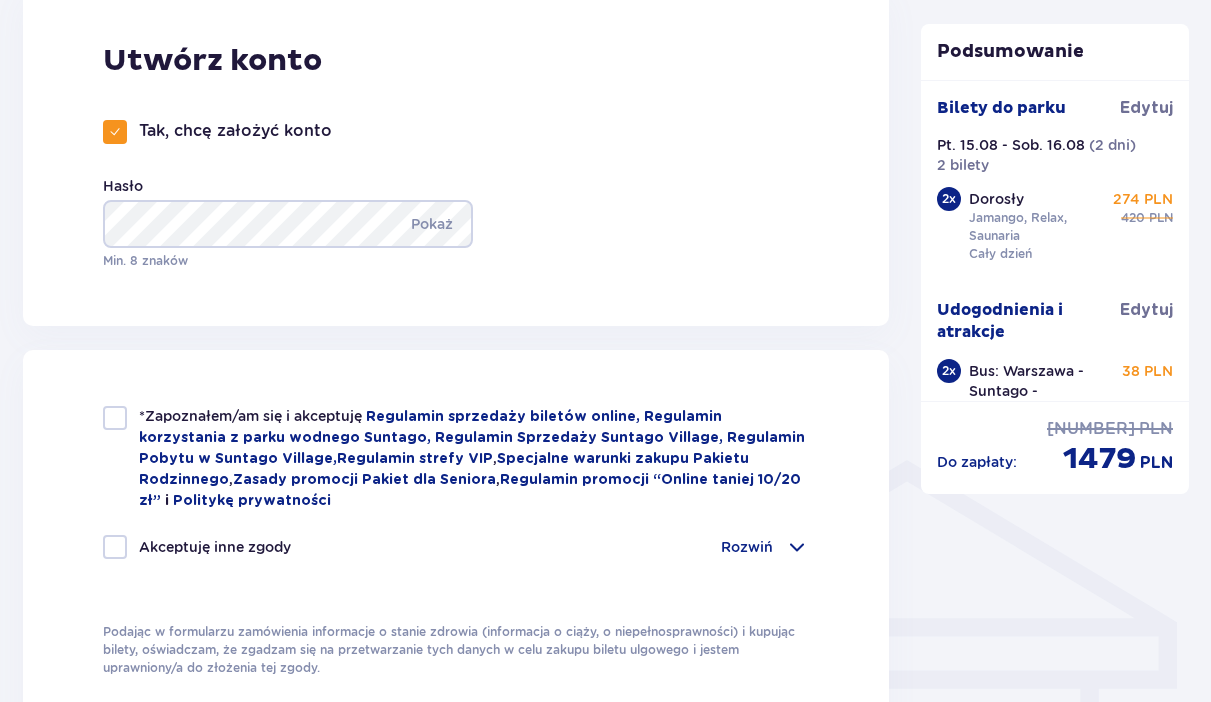 scroll, scrollTop: 1216, scrollLeft: 0, axis: vertical 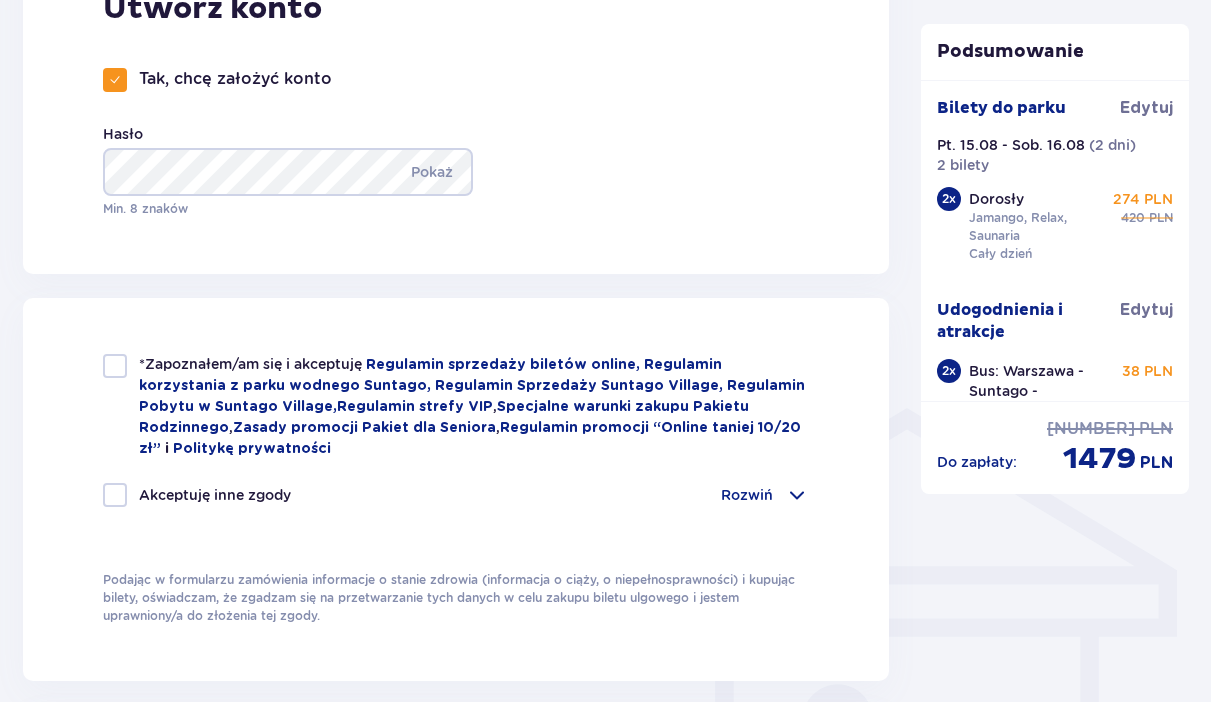 click at bounding box center (115, 366) 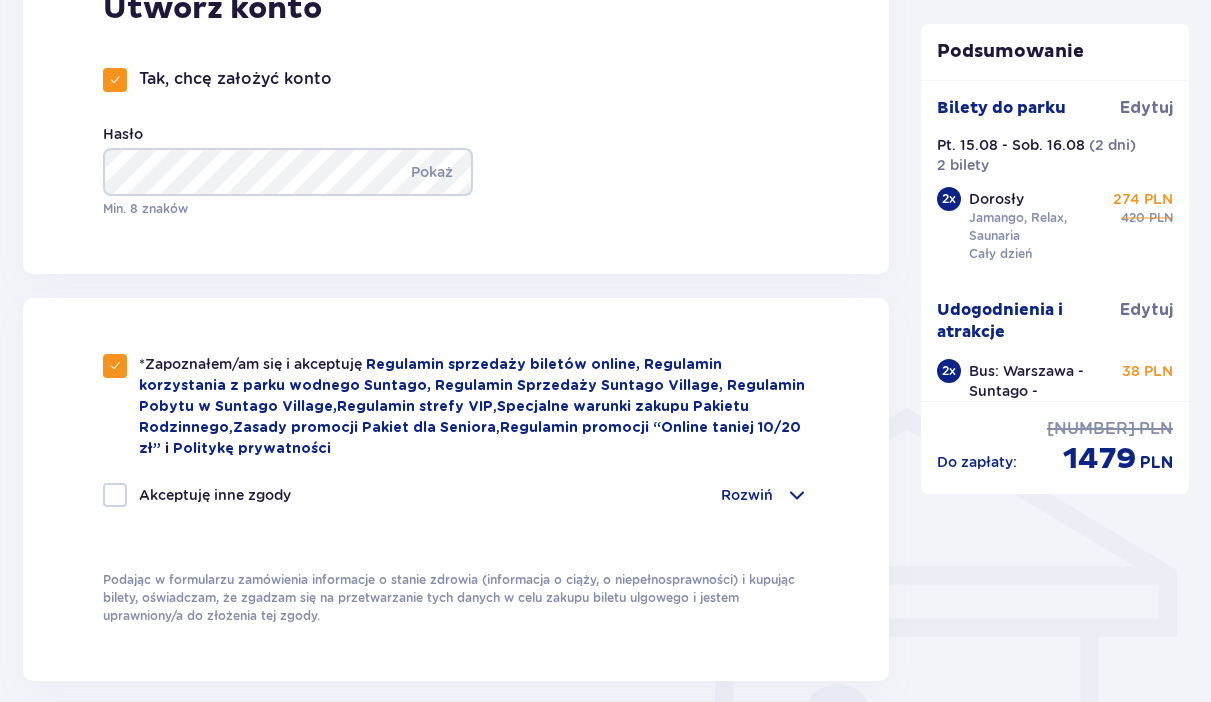 click at bounding box center [115, 495] 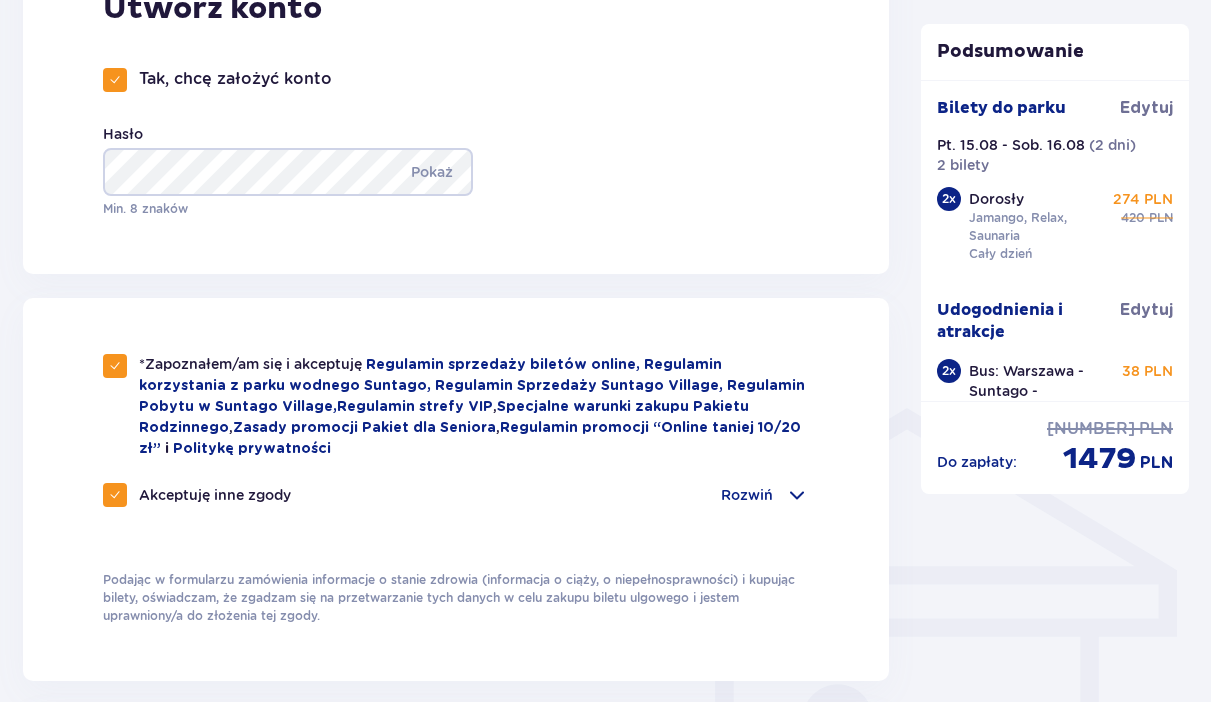 click on "Akceptuję inne zgody" at bounding box center [215, 495] 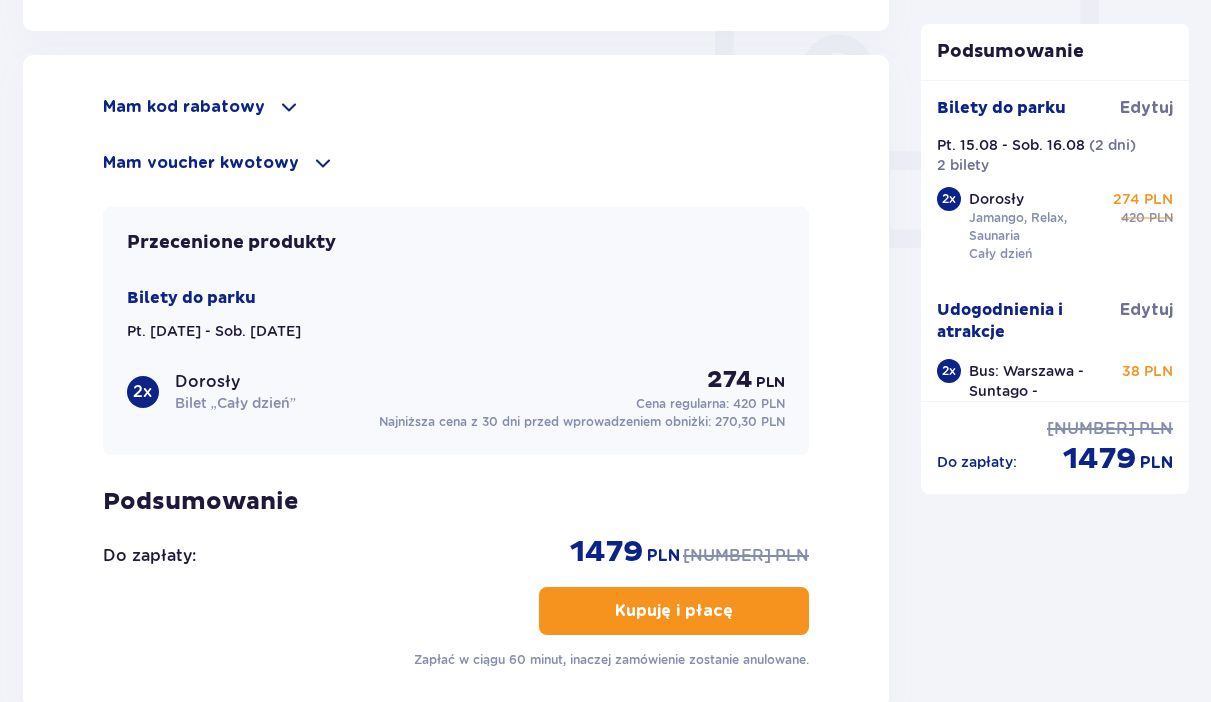 scroll, scrollTop: 1867, scrollLeft: 0, axis: vertical 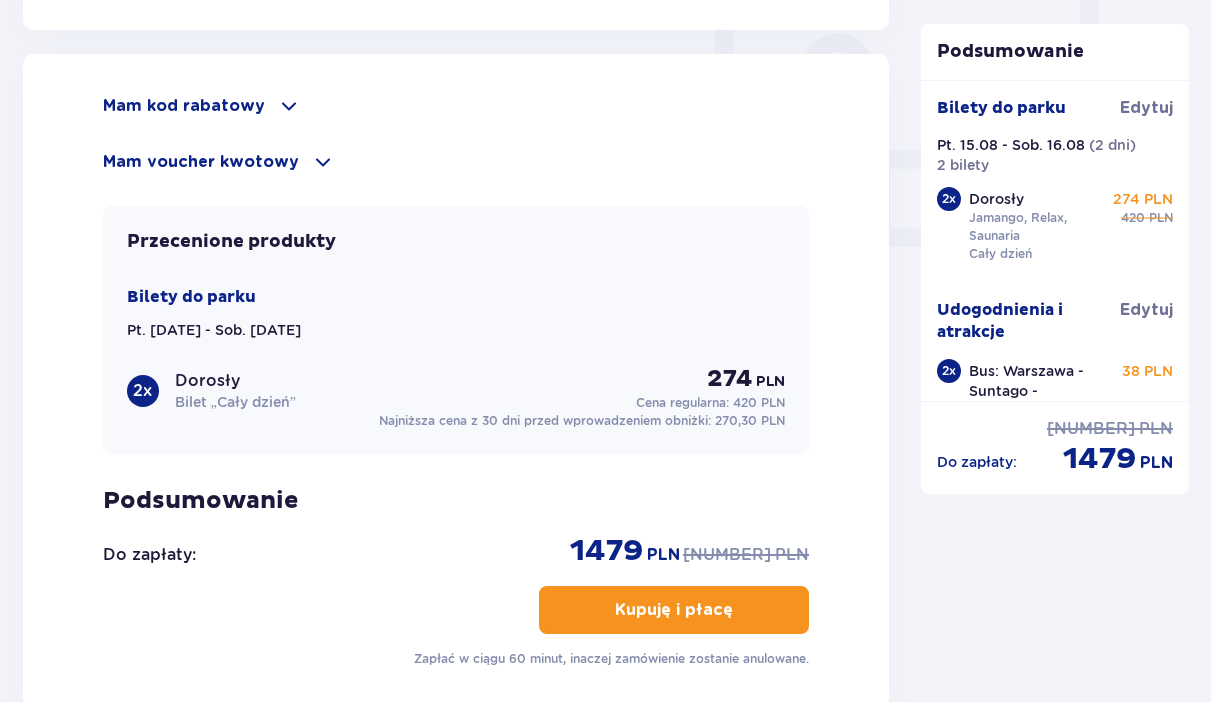 click on "Udogodnienia i atrakcje" at bounding box center (1028, 321) 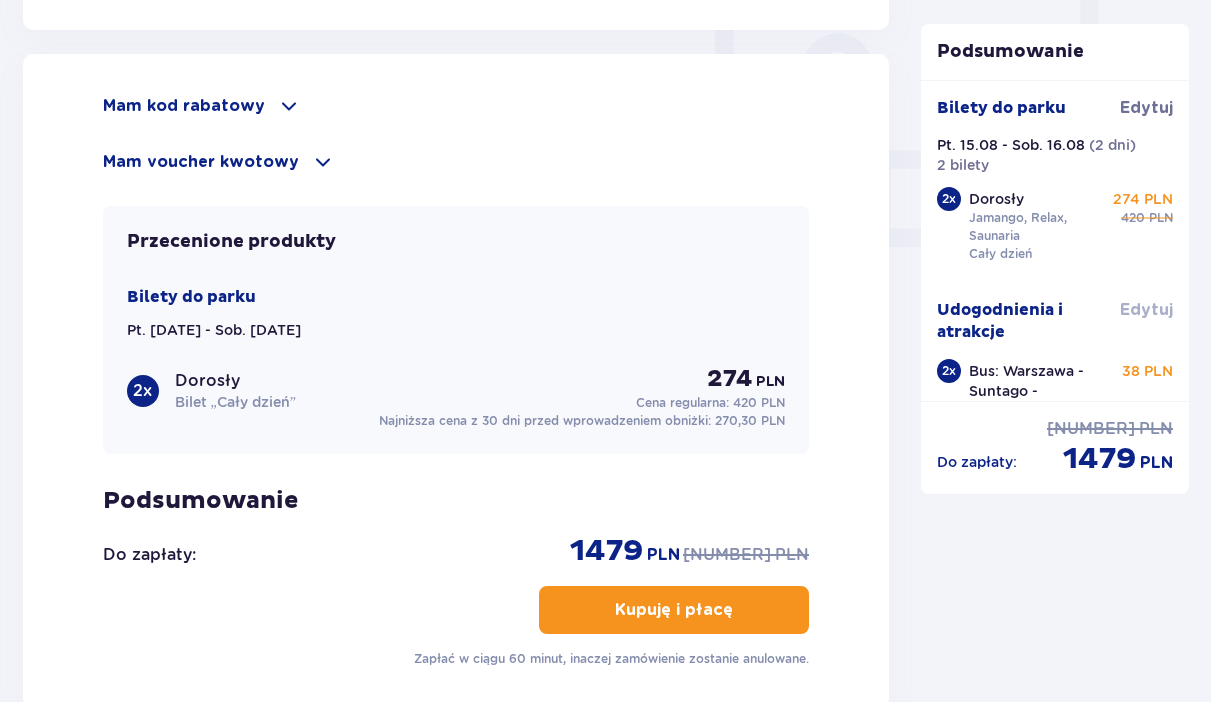 click on "Edytuj" at bounding box center [1146, 310] 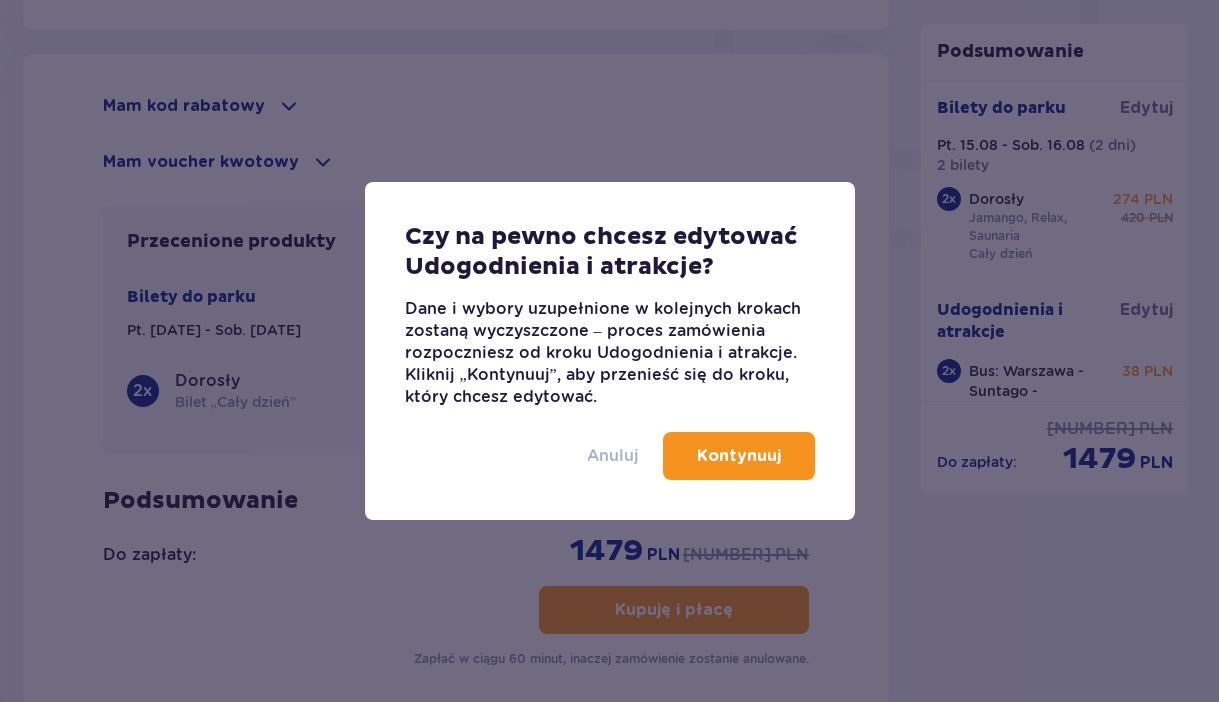 click on "Anuluj" at bounding box center (613, 456) 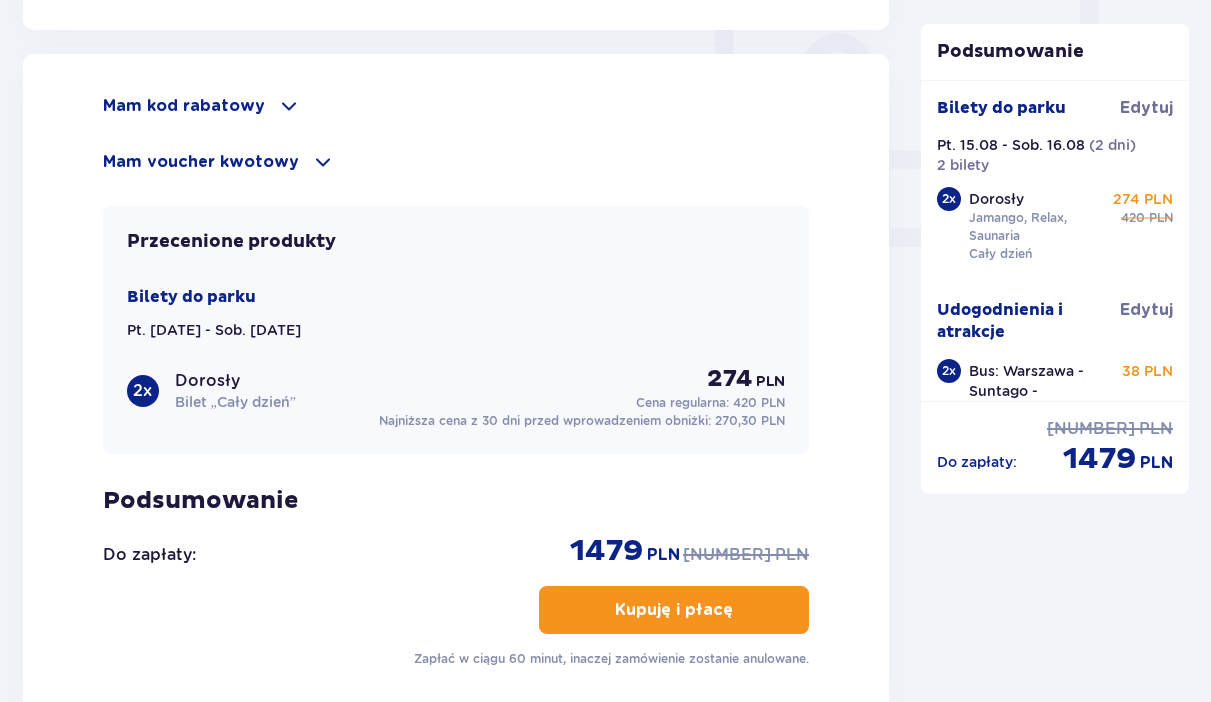 click on "Kupuję i płacę" at bounding box center (674, 610) 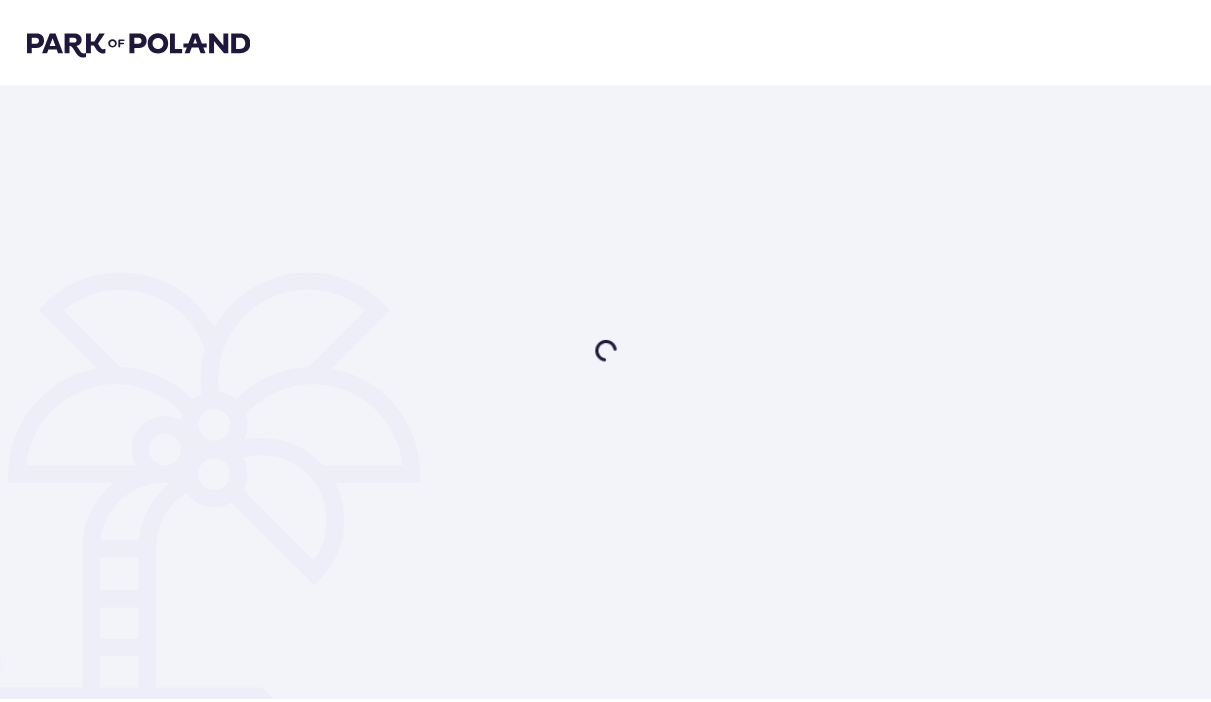 scroll, scrollTop: 0, scrollLeft: 0, axis: both 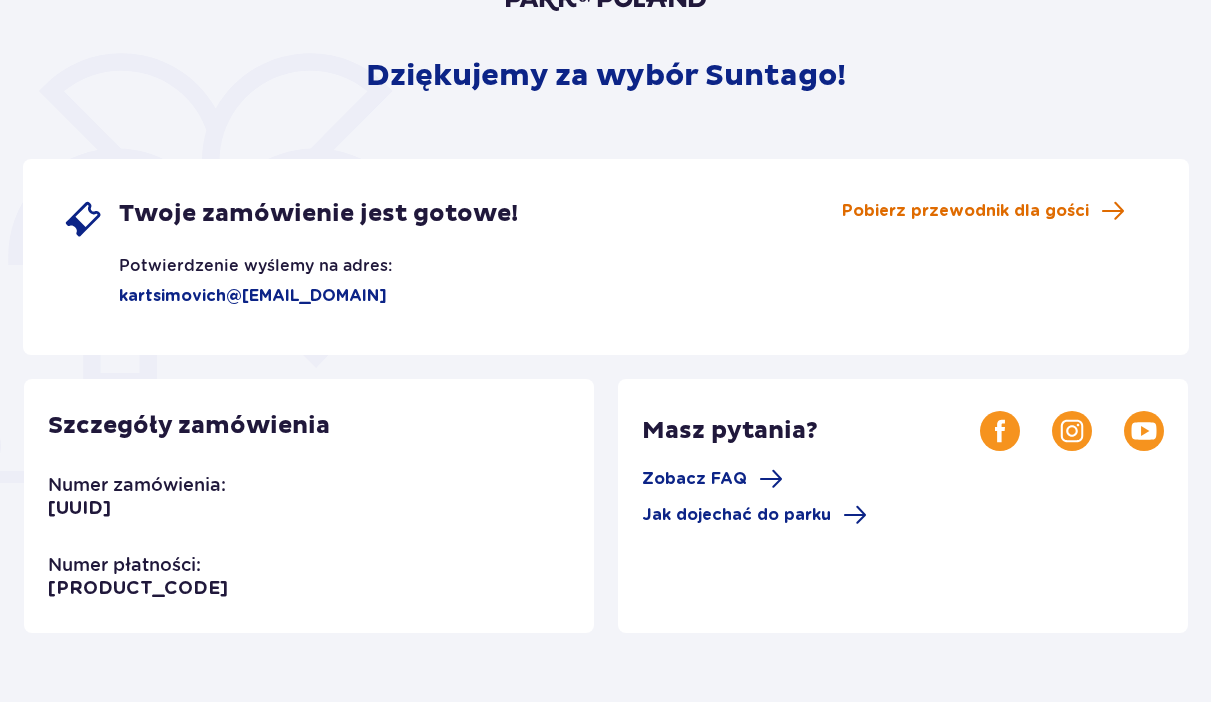 click on "Pobierz przewodnik dla gości" at bounding box center [965, 211] 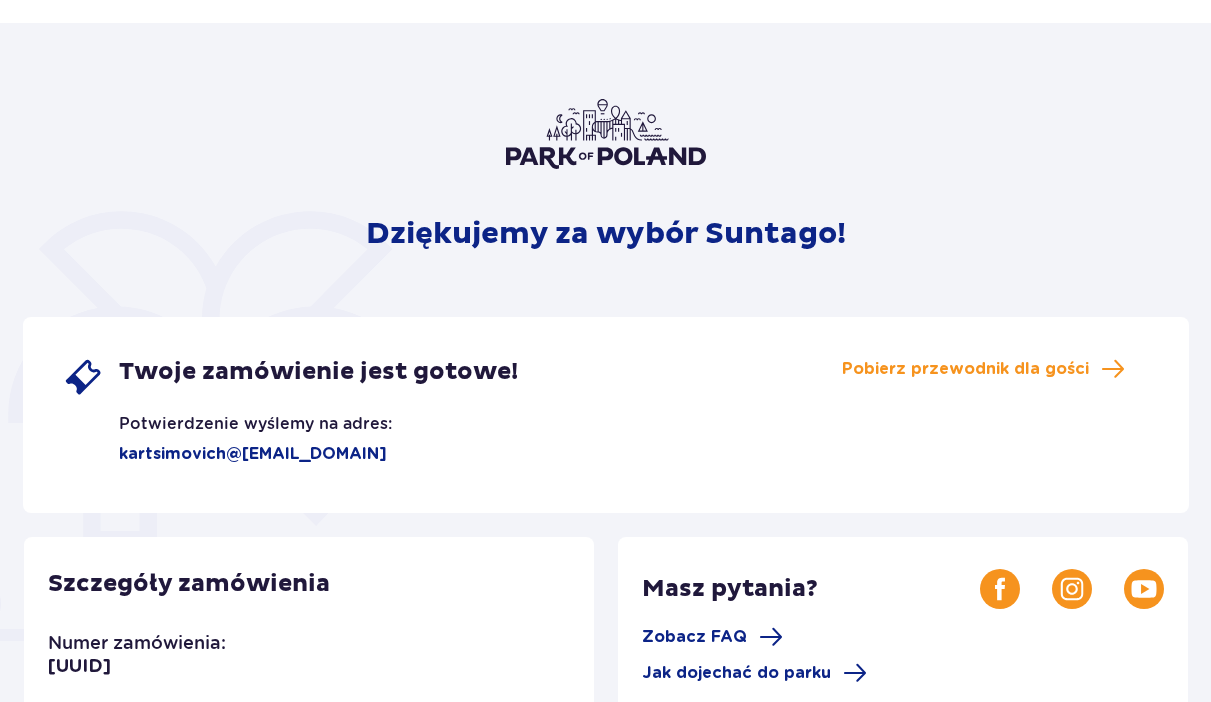 scroll, scrollTop: 0, scrollLeft: 0, axis: both 